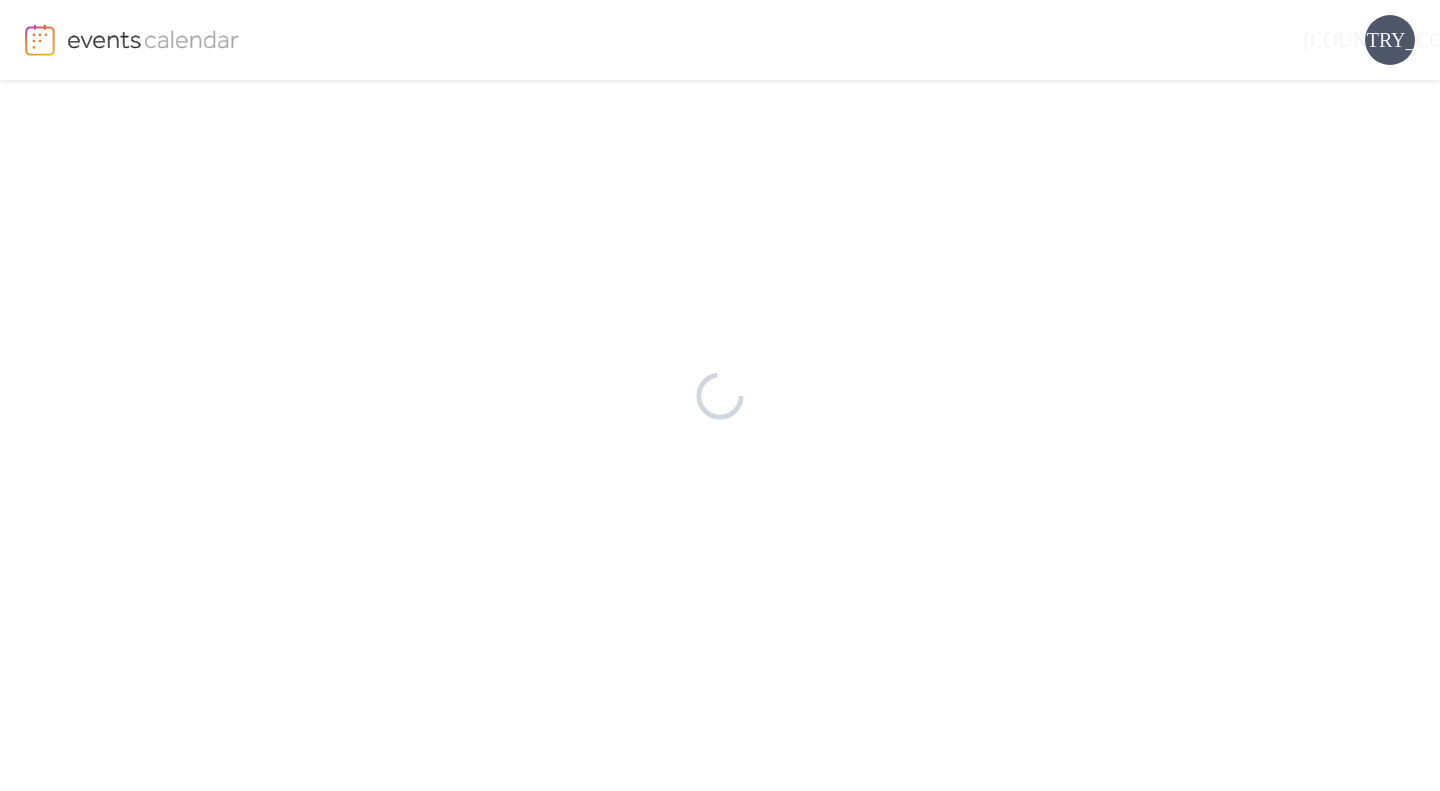 scroll, scrollTop: 0, scrollLeft: 0, axis: both 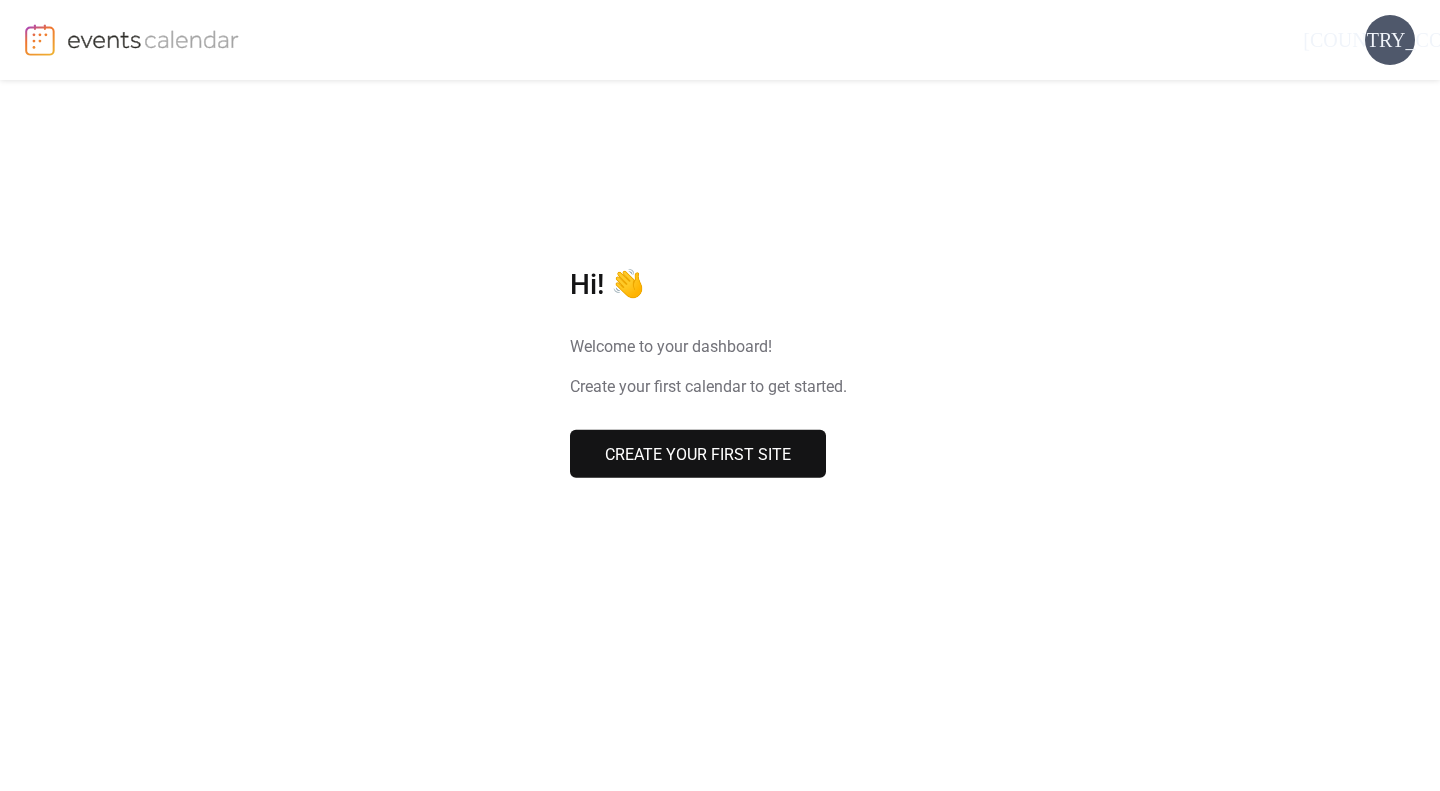 click on "Create your first site" at bounding box center [698, 455] 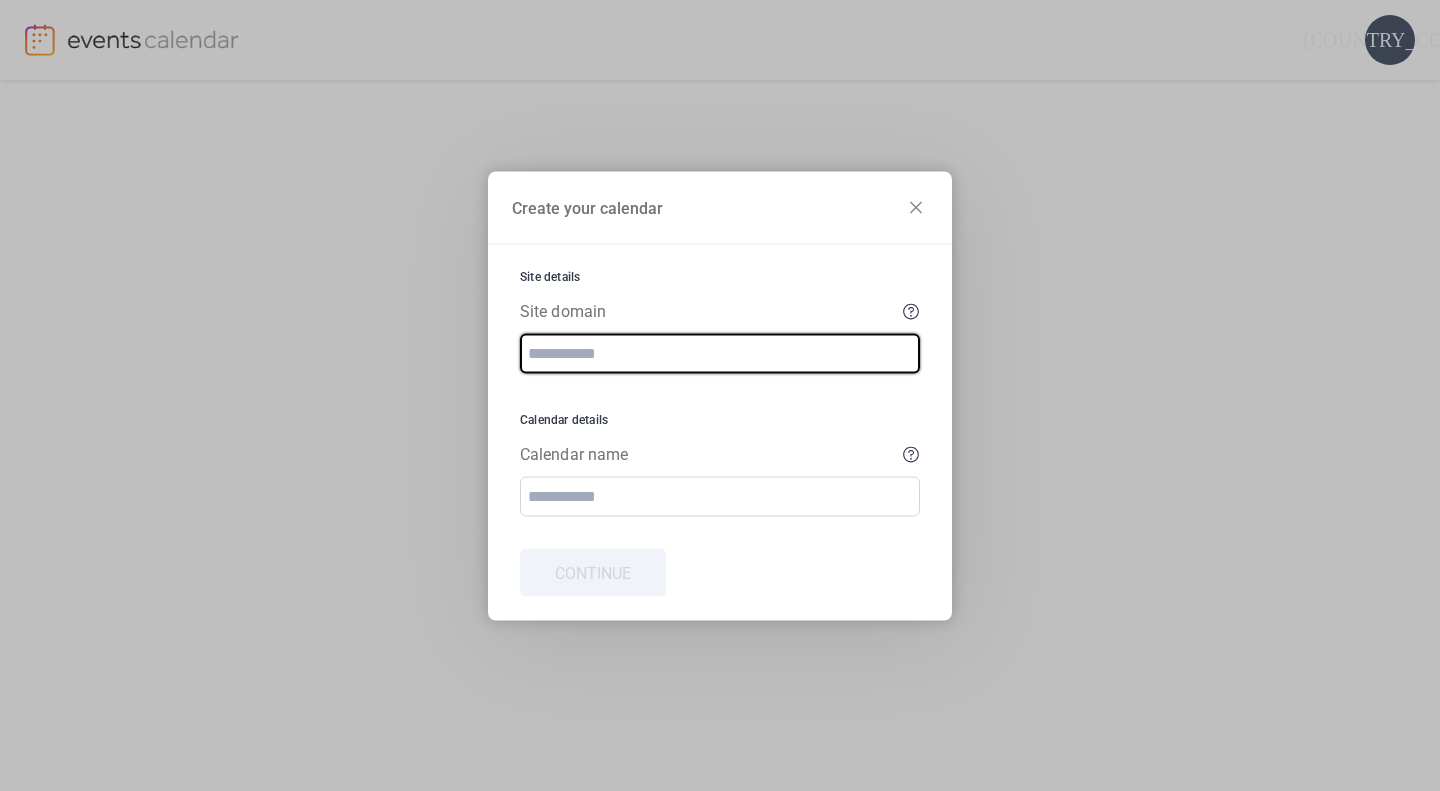 click at bounding box center [720, 353] 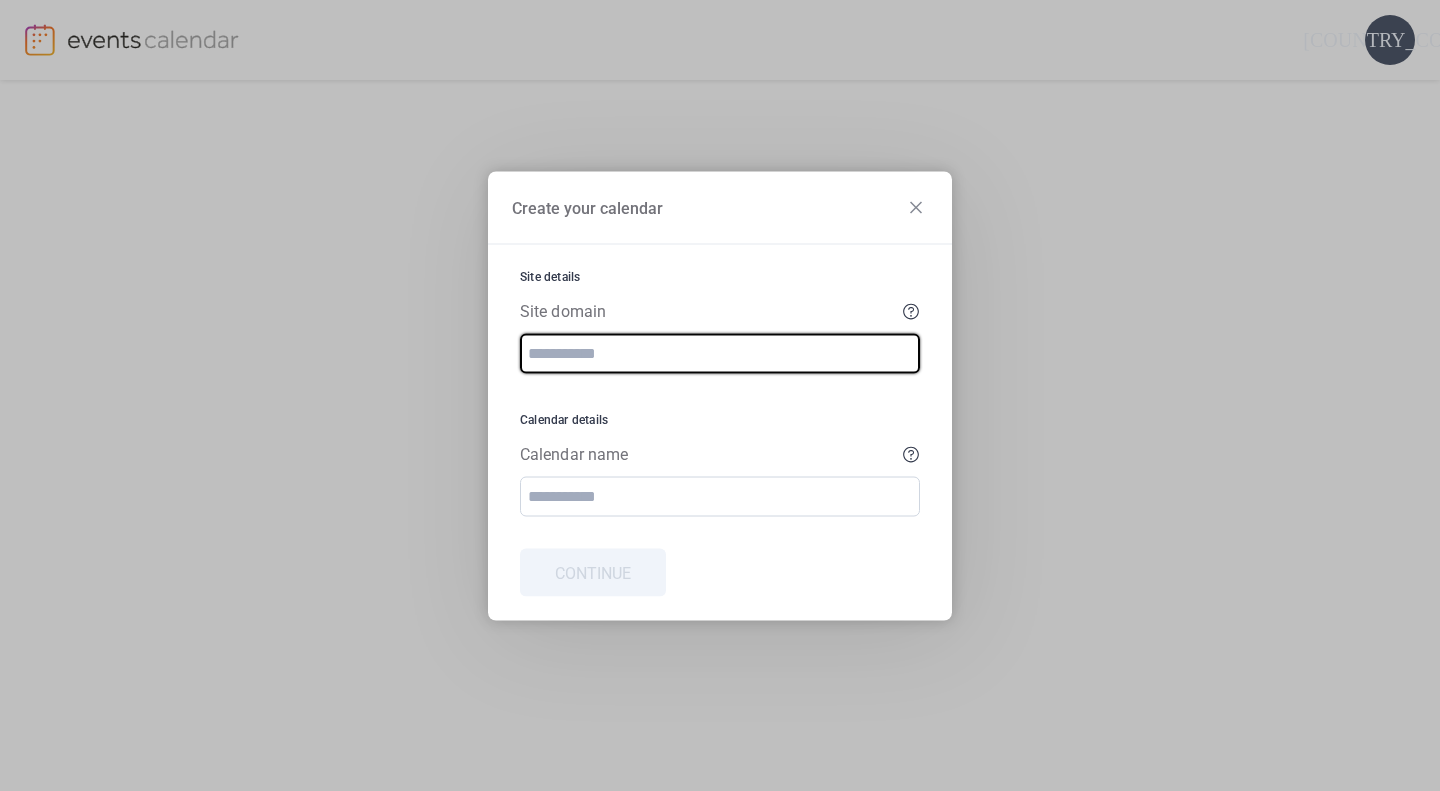 paste on "**********" 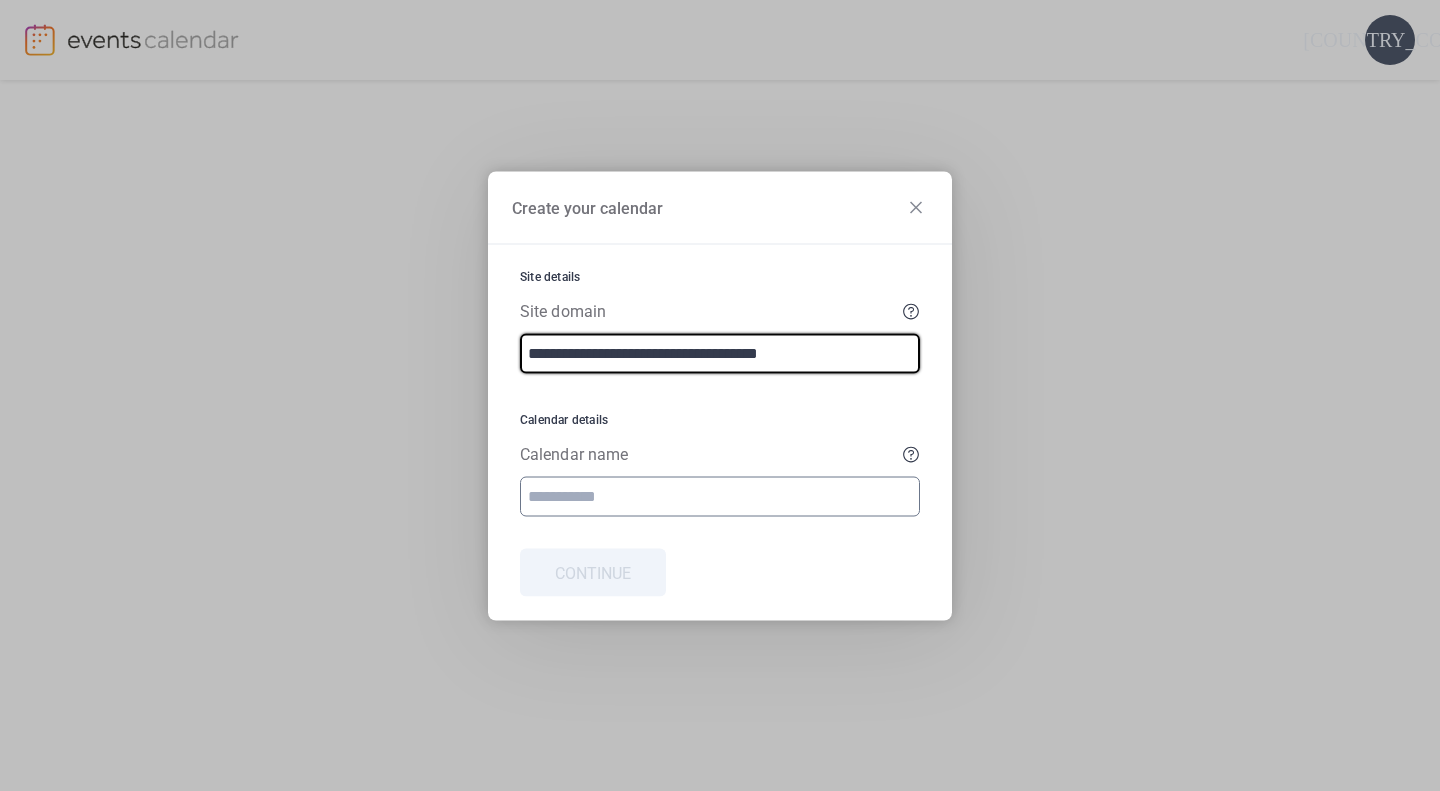 type on "**********" 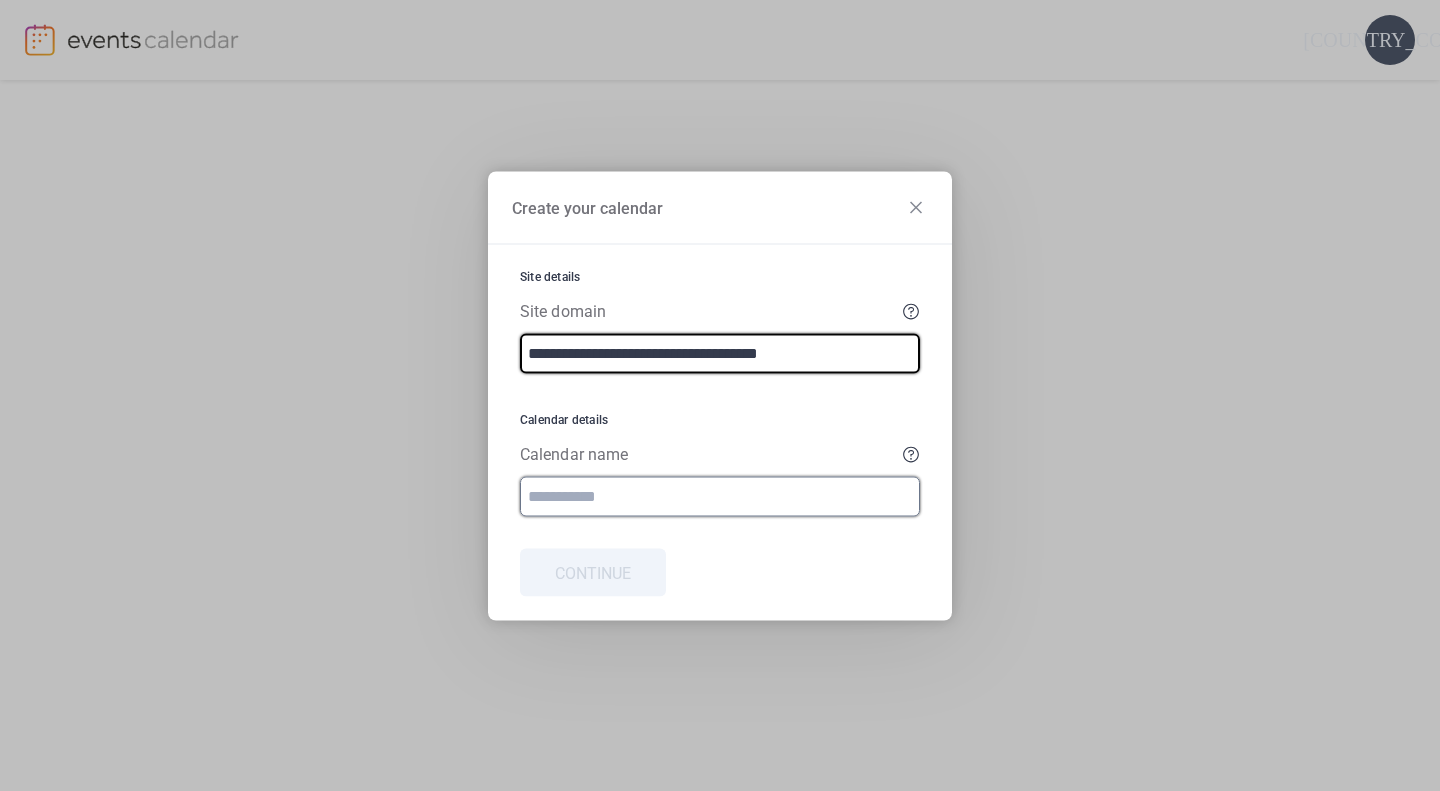 click at bounding box center (720, 496) 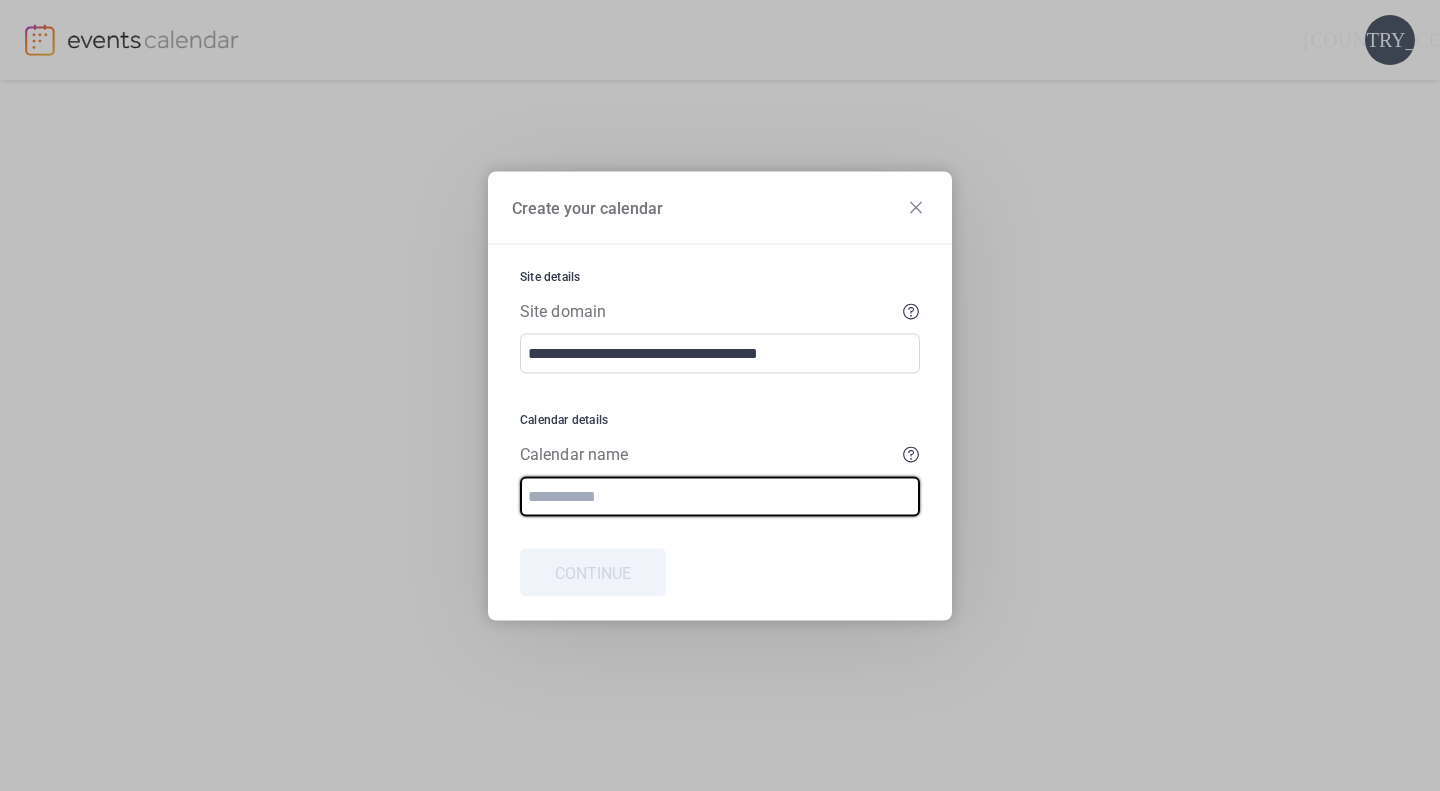 type on "**********" 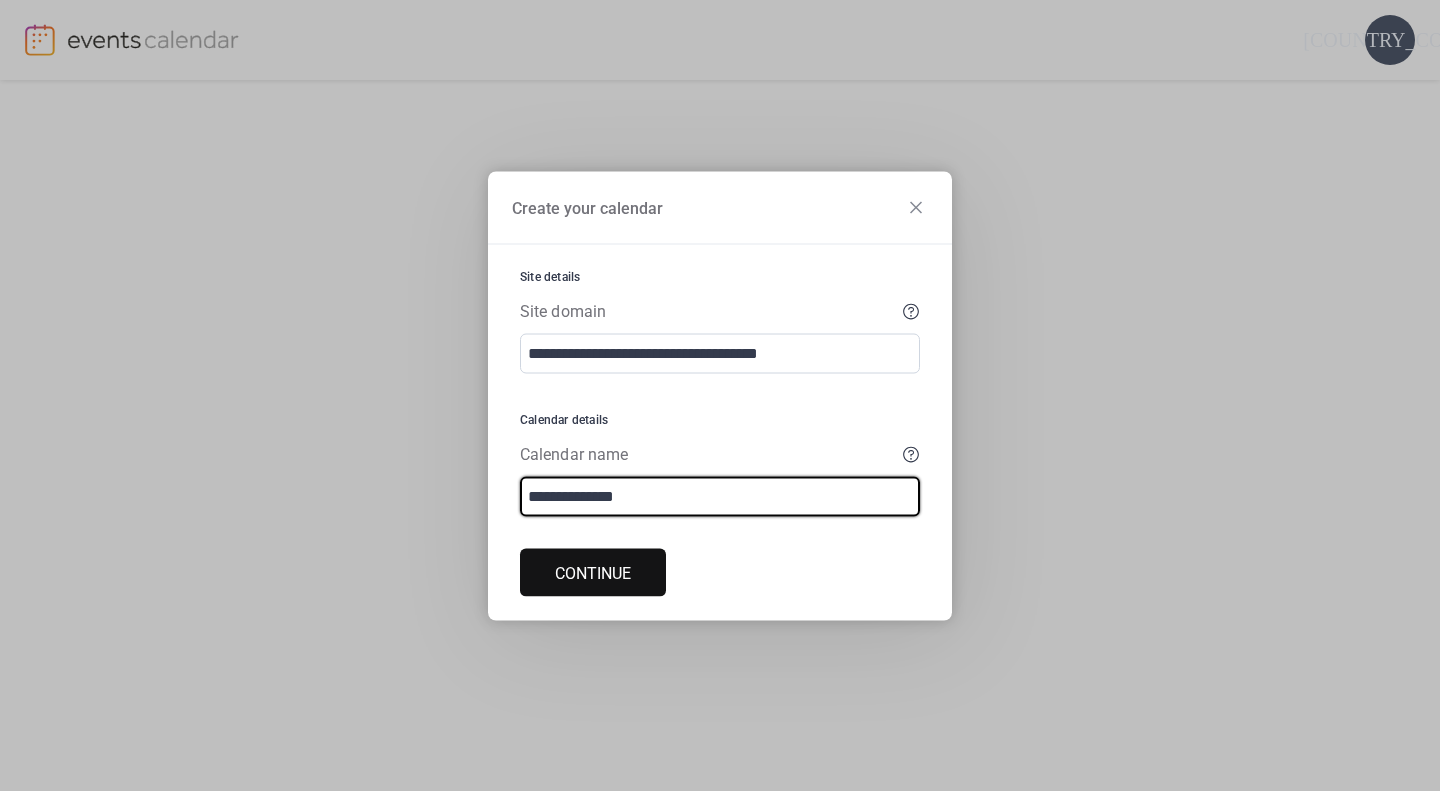 click on "Continue" at bounding box center (593, 572) 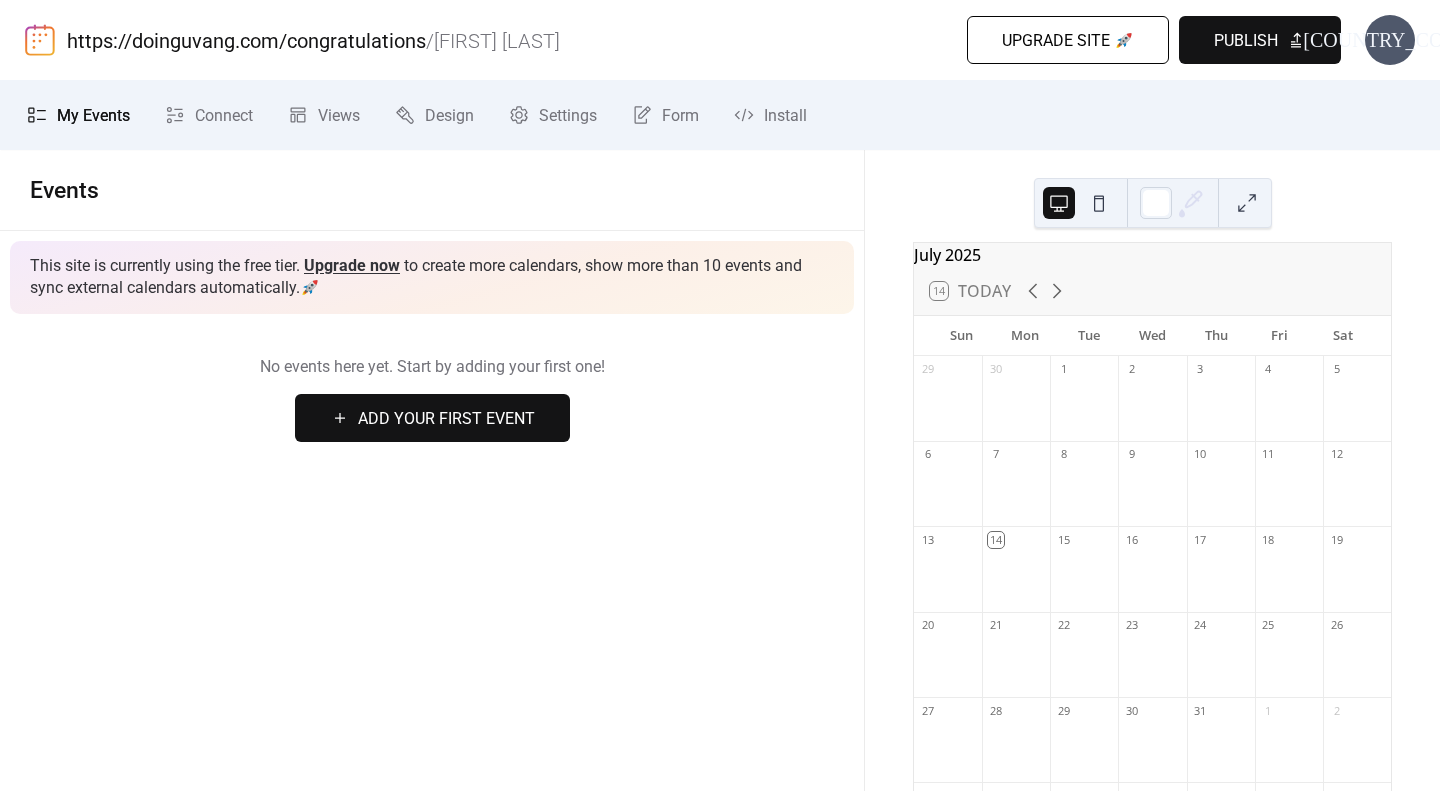 scroll, scrollTop: 0, scrollLeft: 0, axis: both 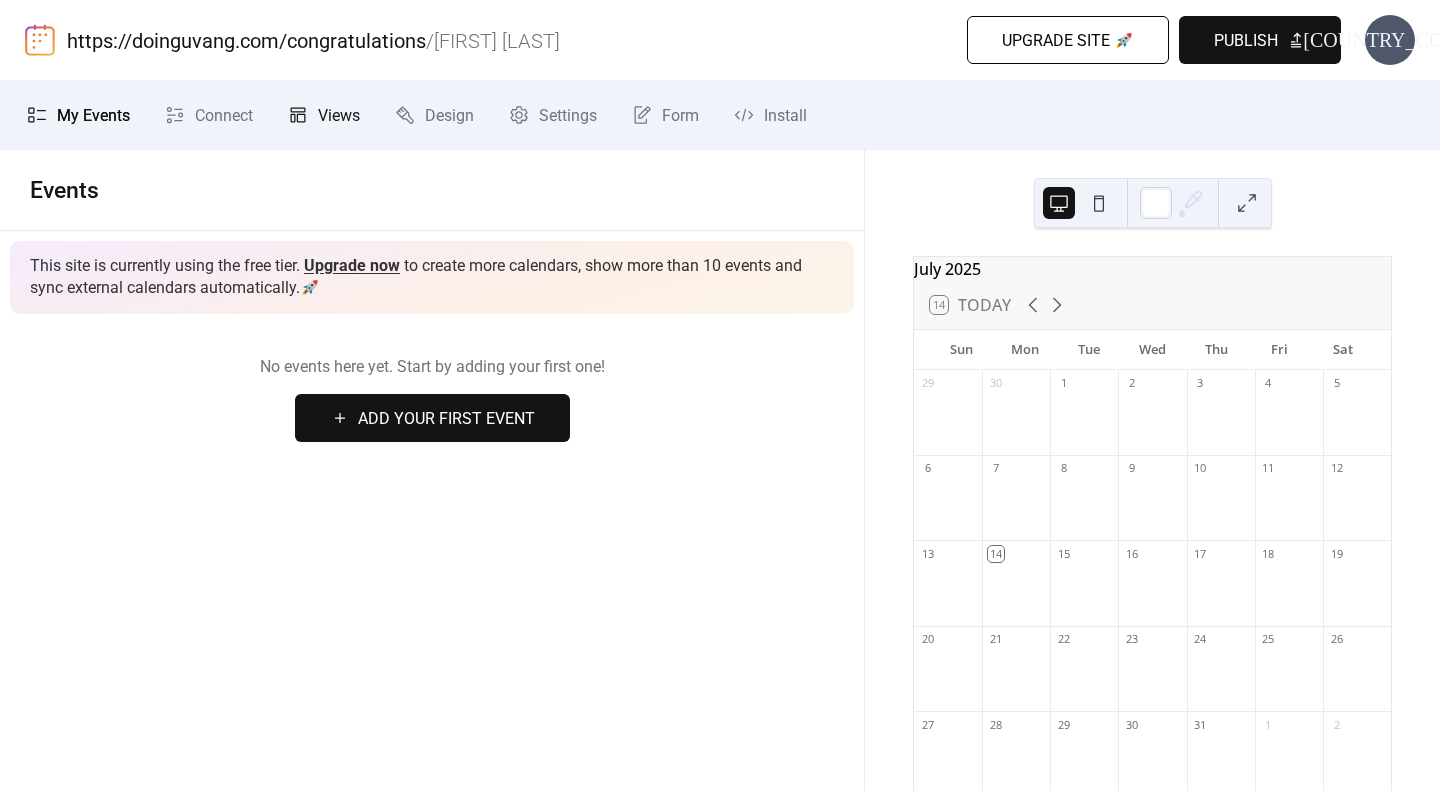 click on "Views" at bounding box center (339, 116) 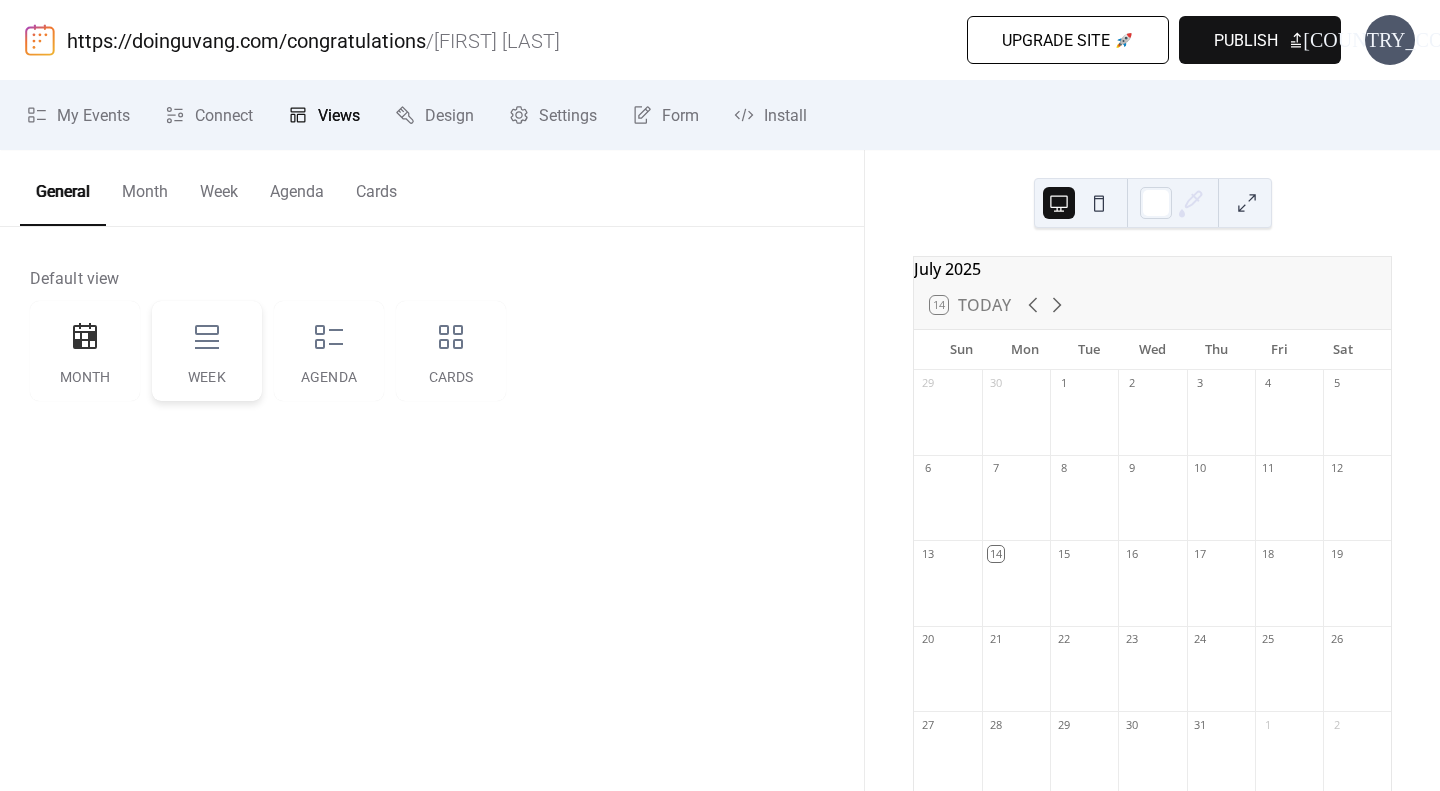 click on "Week" at bounding box center [207, 377] 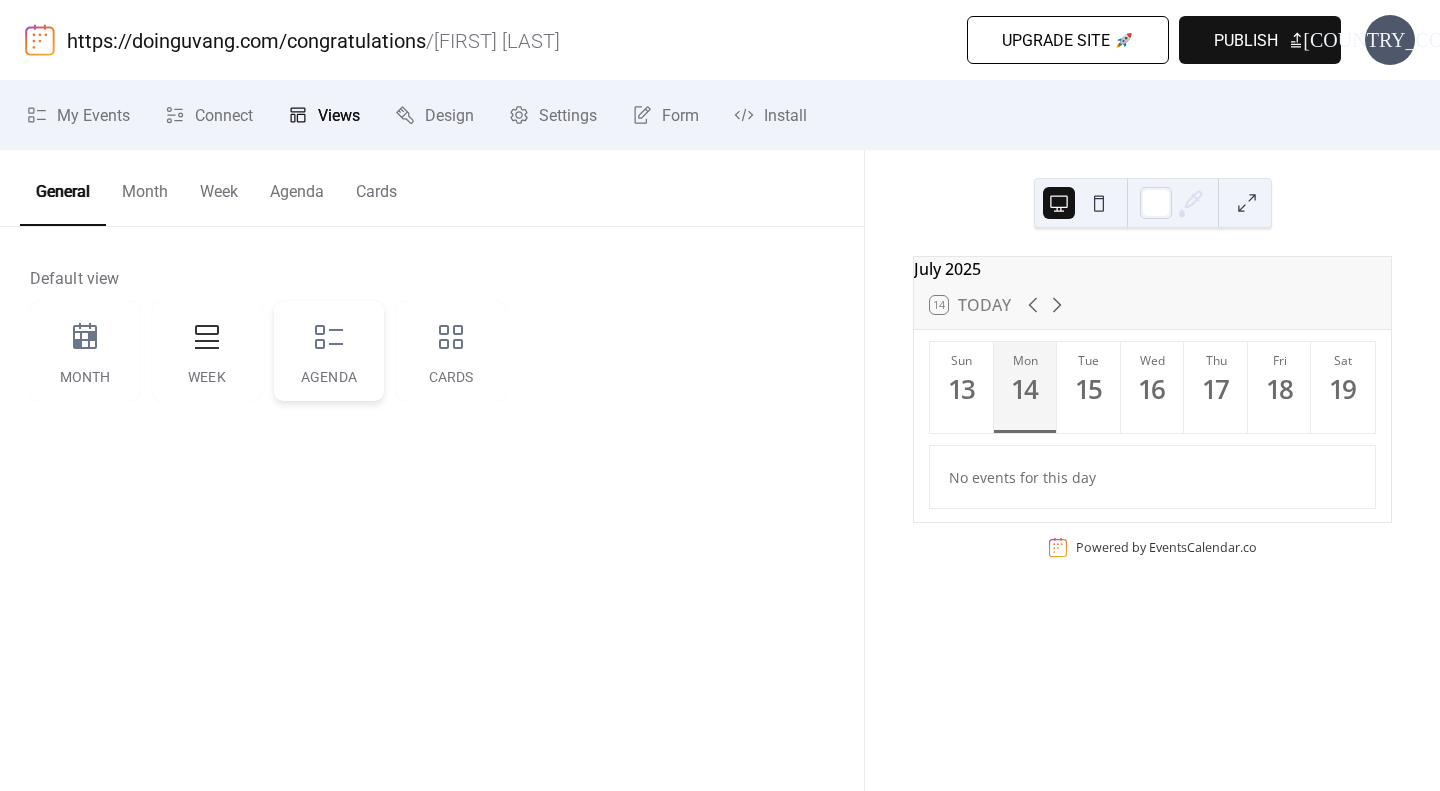 click on "Agenda" at bounding box center [329, 377] 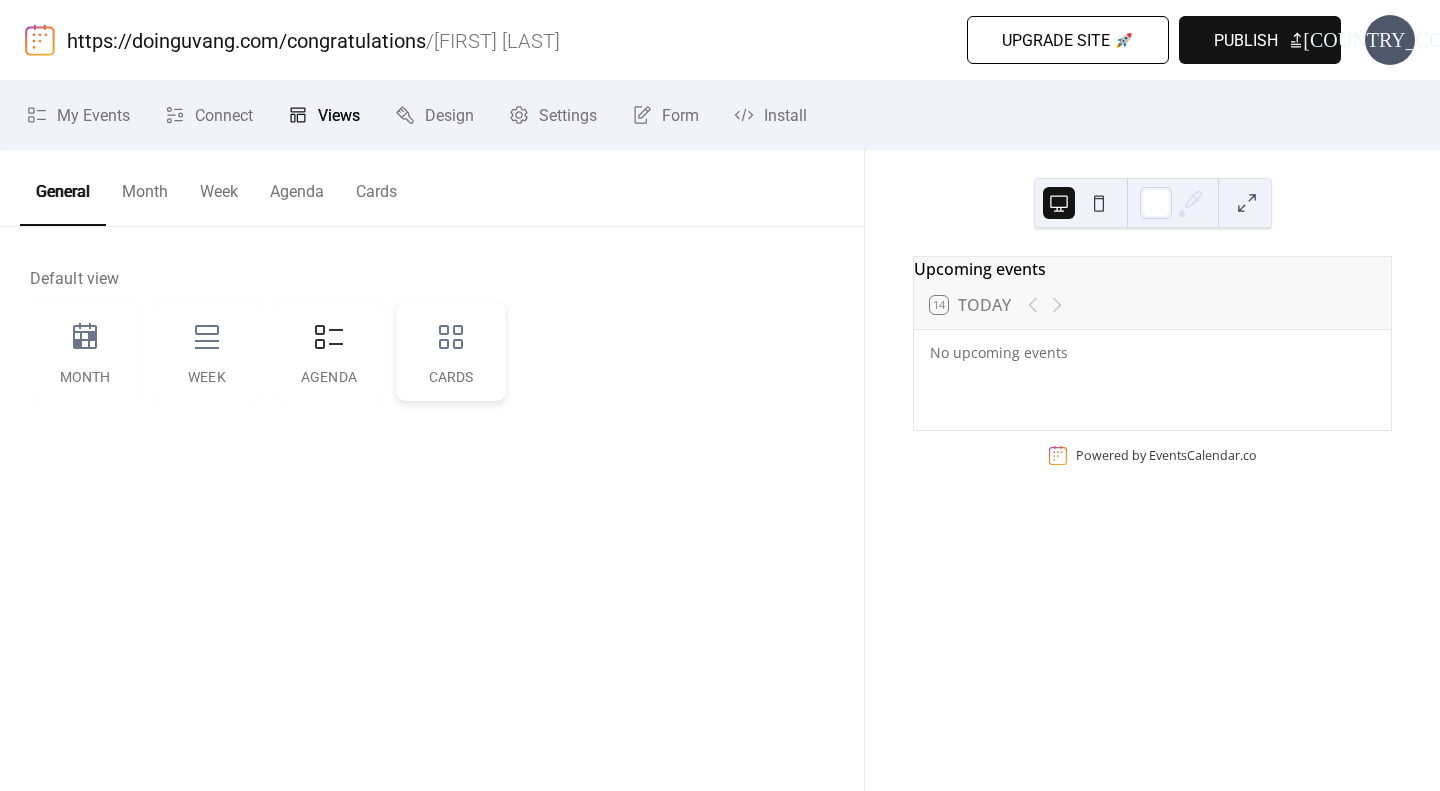 click on "Cards" at bounding box center (451, 351) 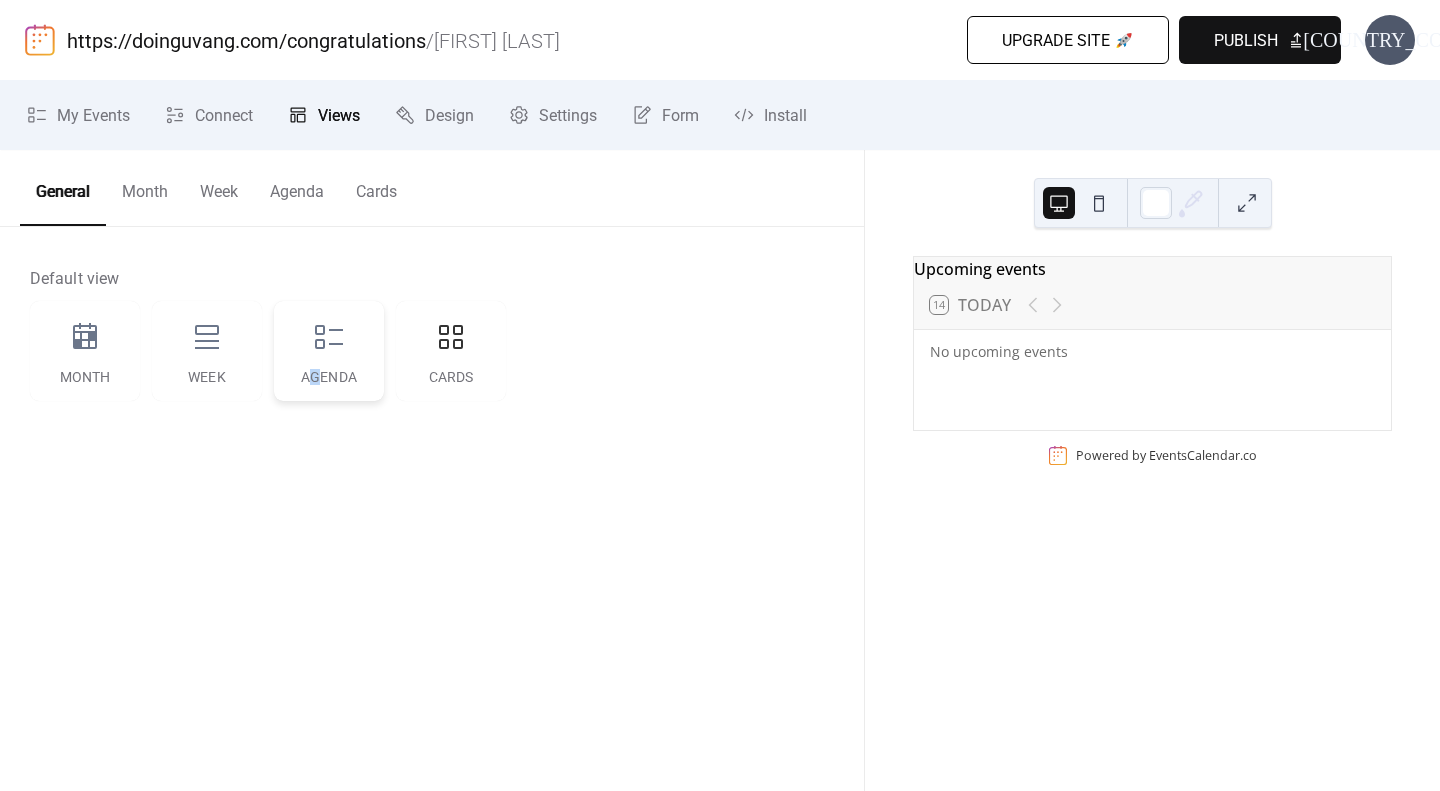 click on "Agenda" at bounding box center (329, 351) 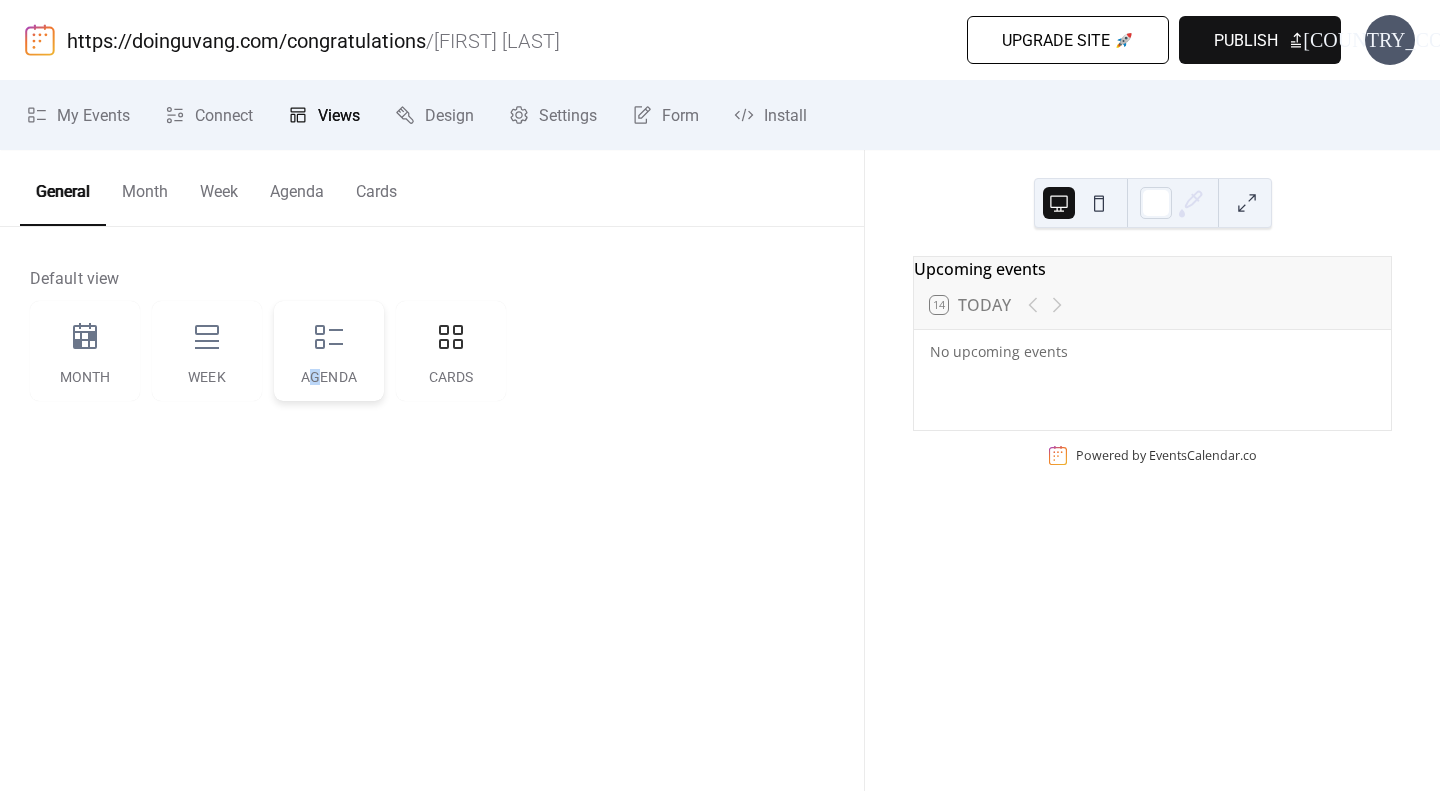 click on "Agenda" at bounding box center (329, 351) 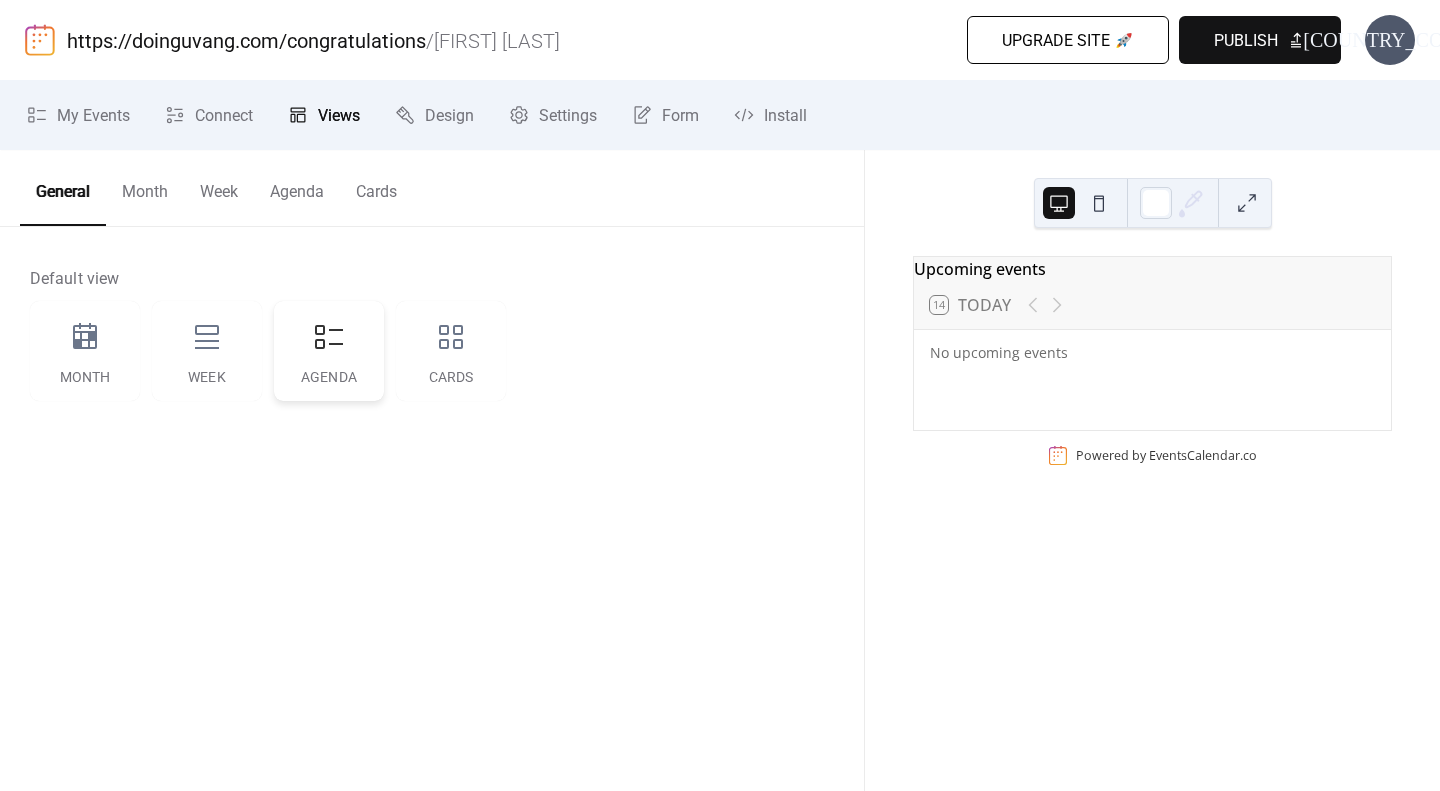 click on "Agenda" at bounding box center (329, 351) 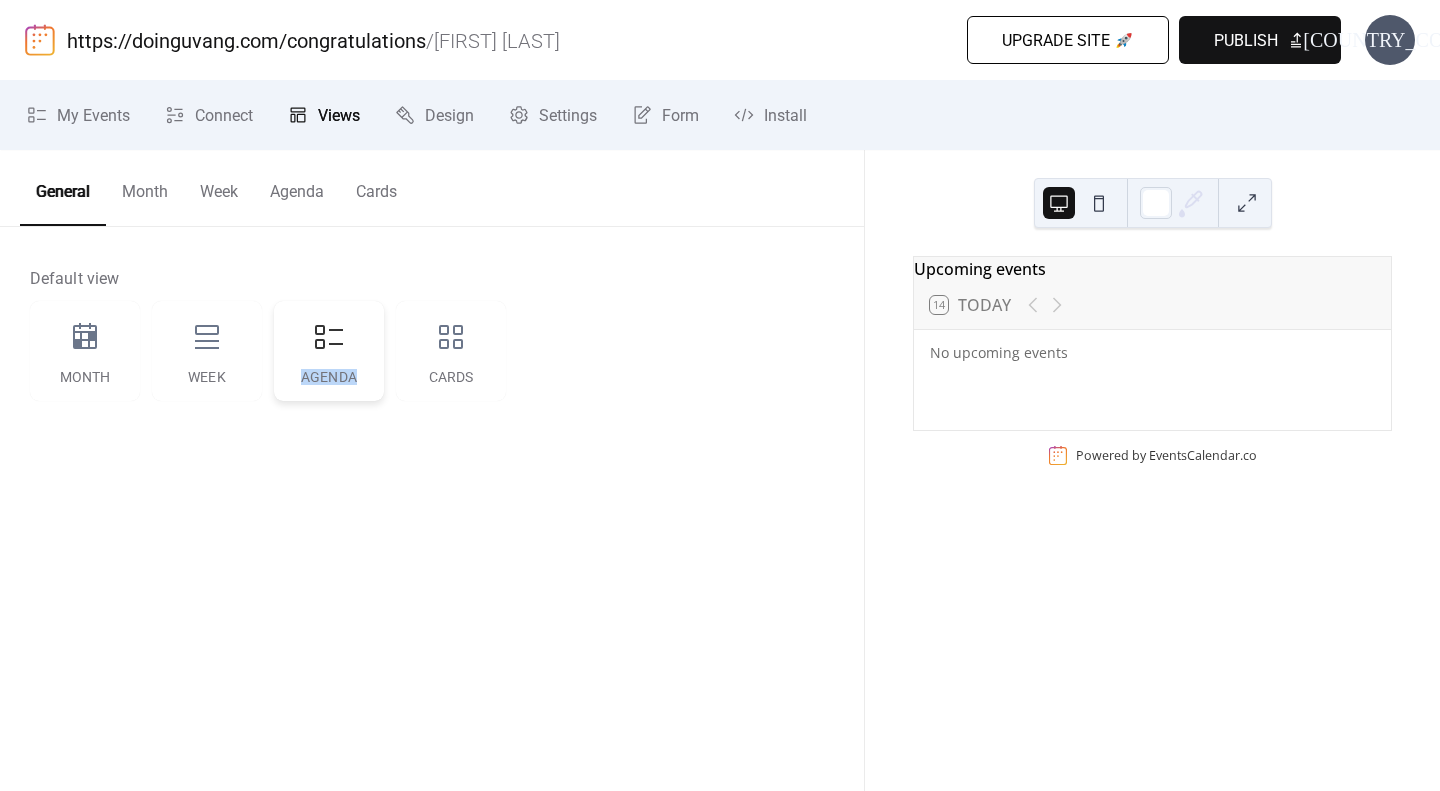 click 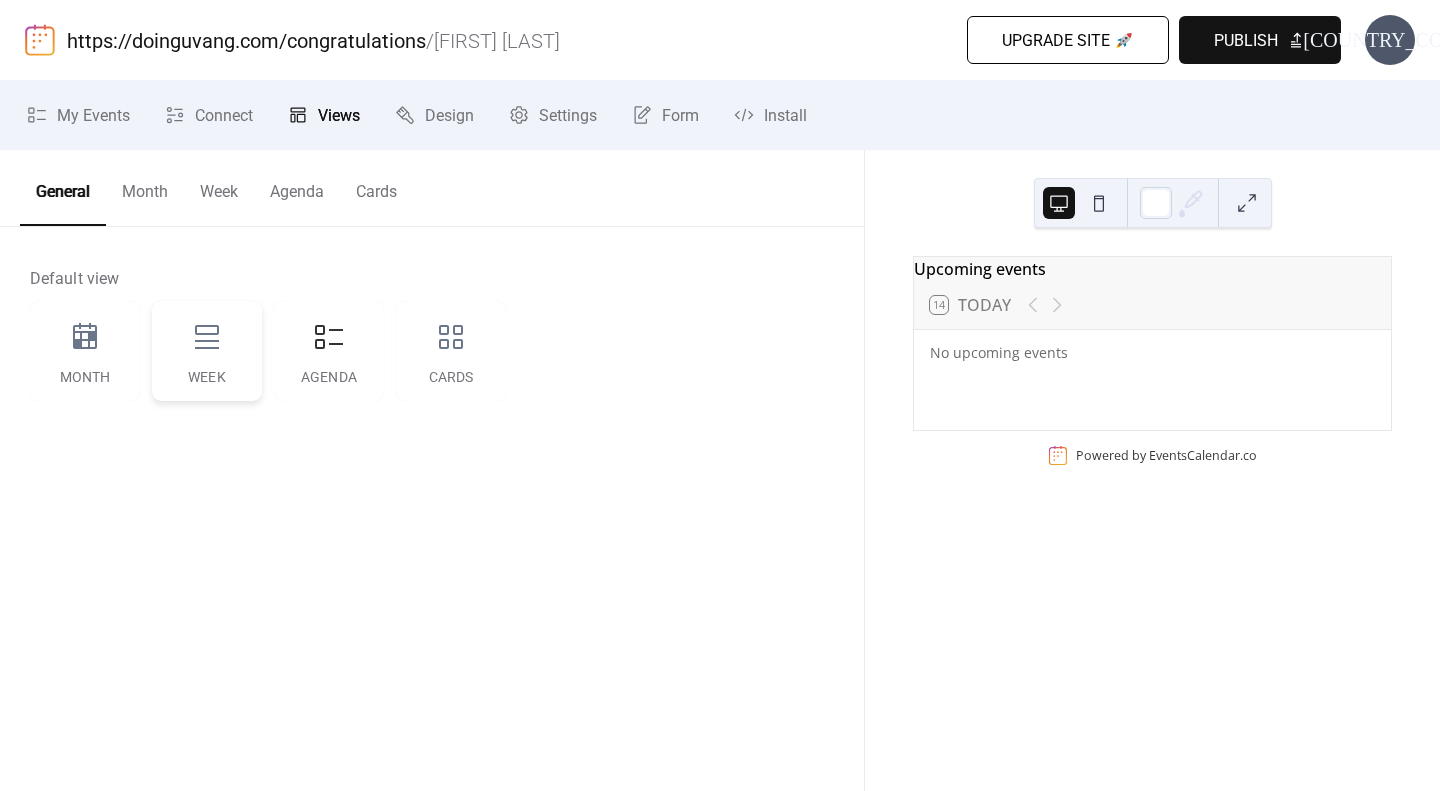 click on "Week" at bounding box center (207, 351) 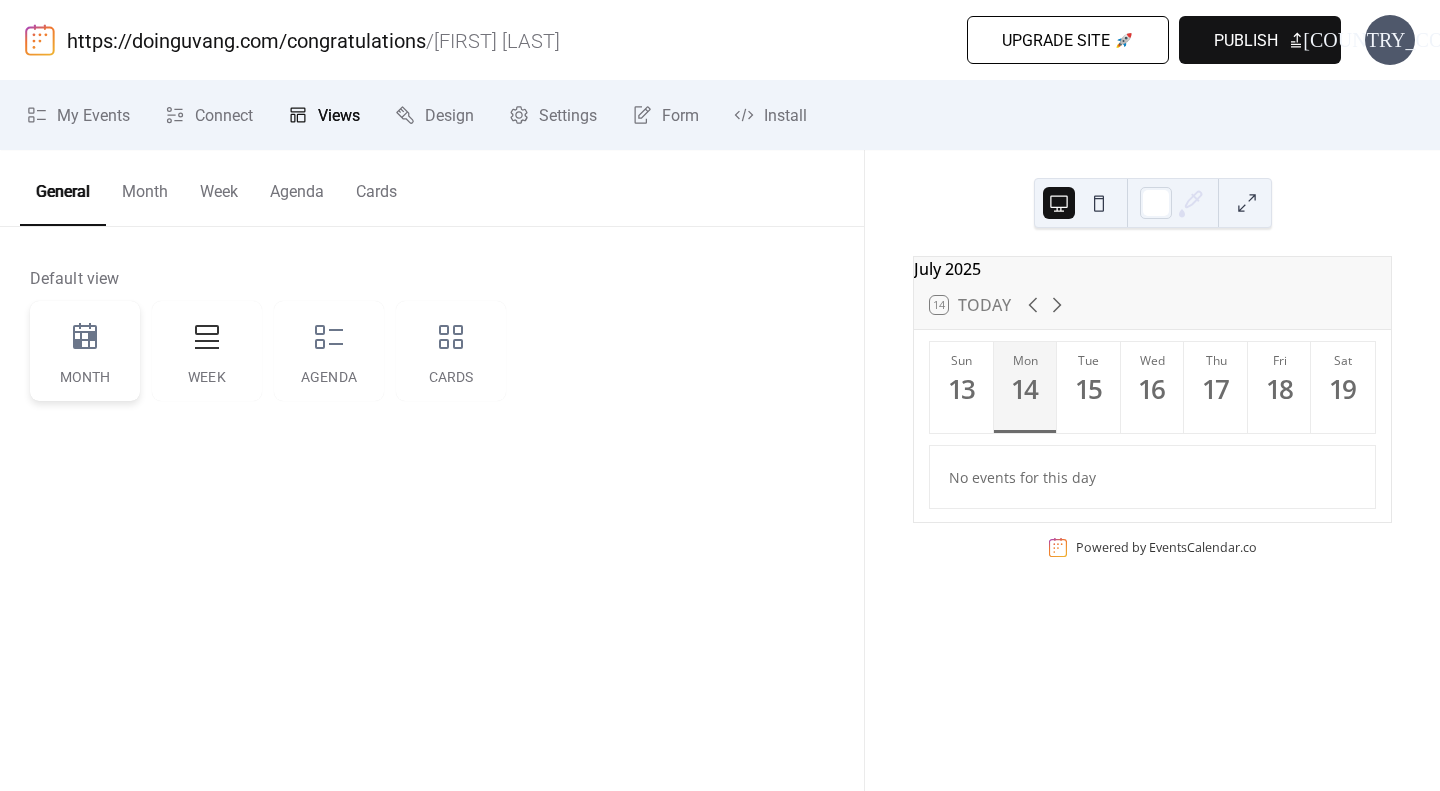 click 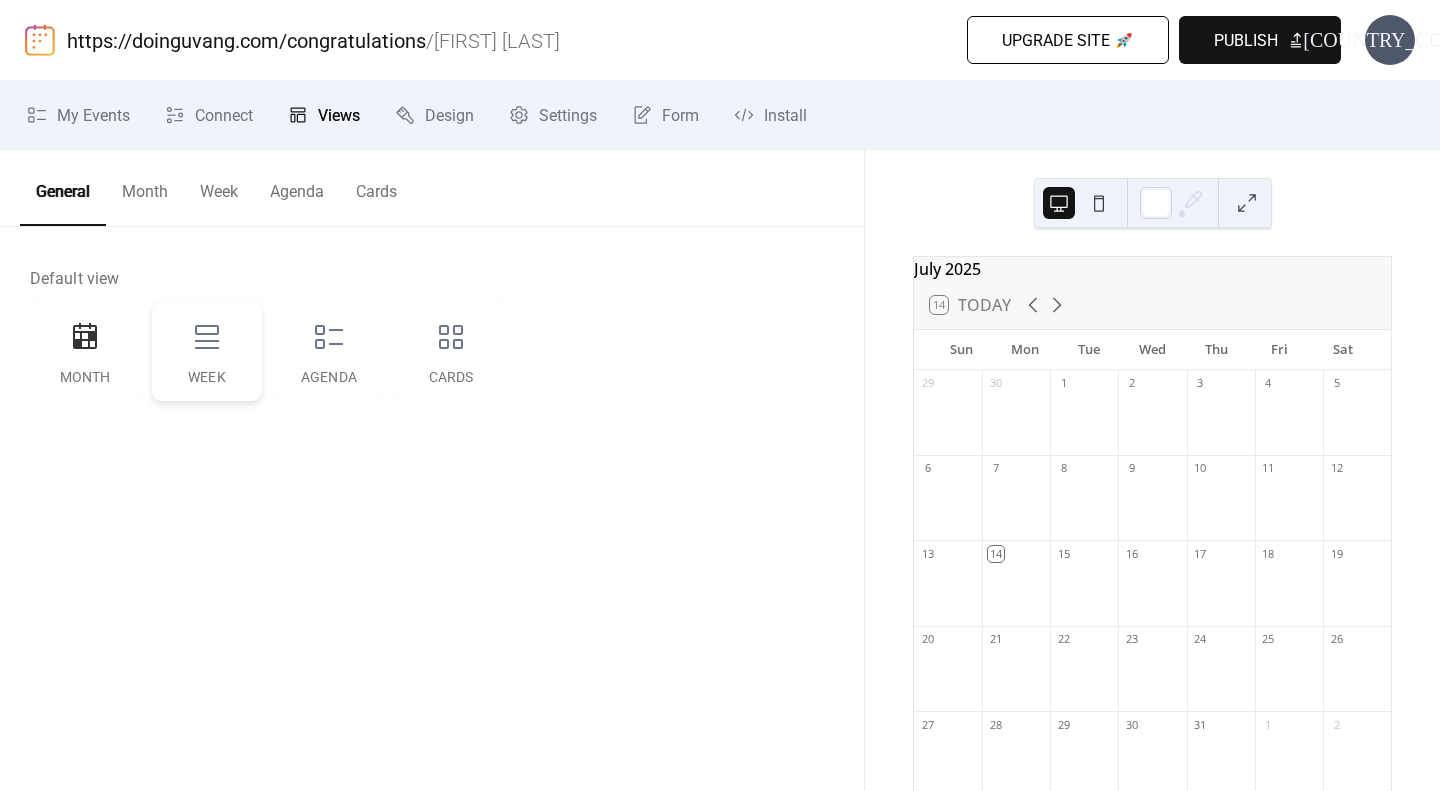 click on "Week" at bounding box center [207, 351] 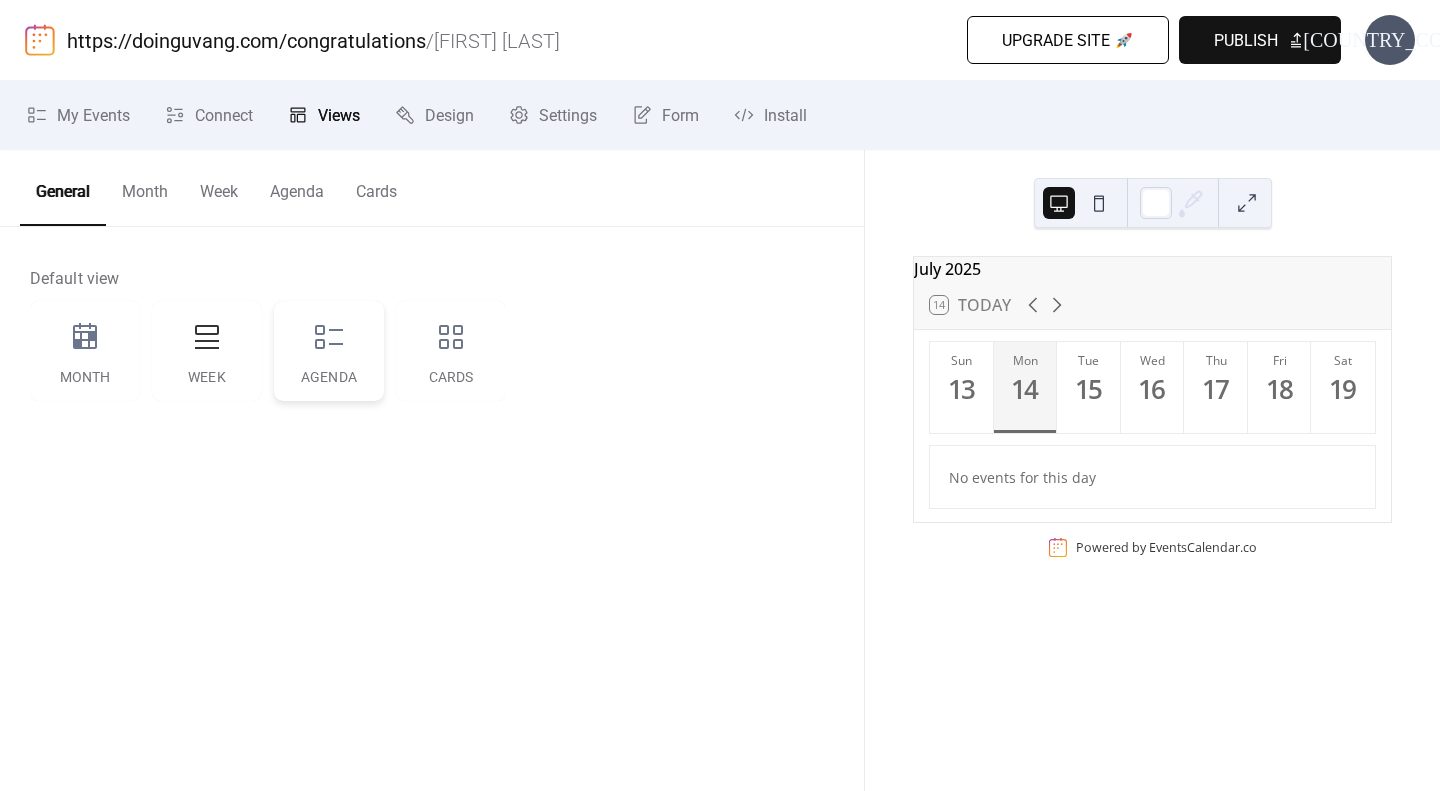 click on "Agenda" at bounding box center (329, 351) 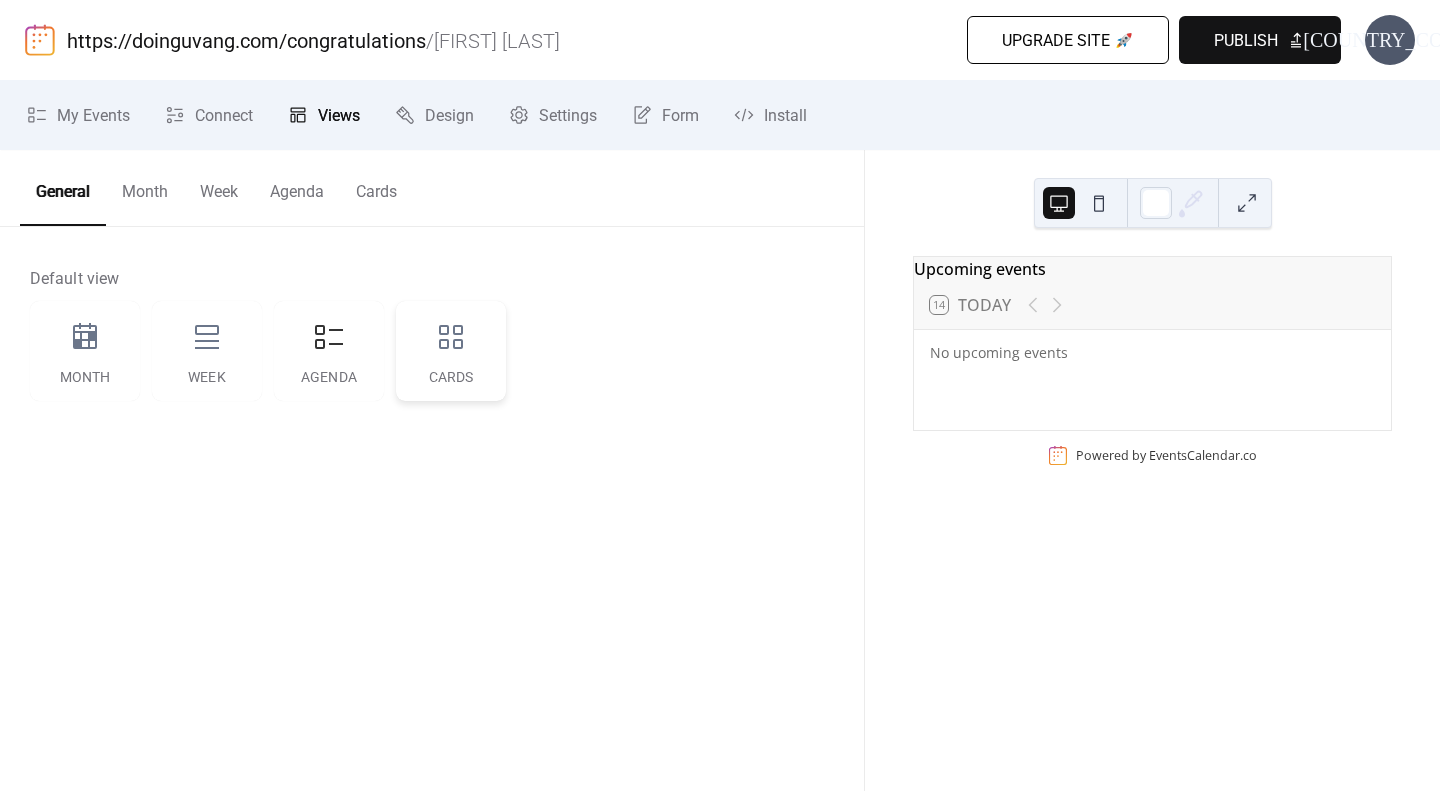 click 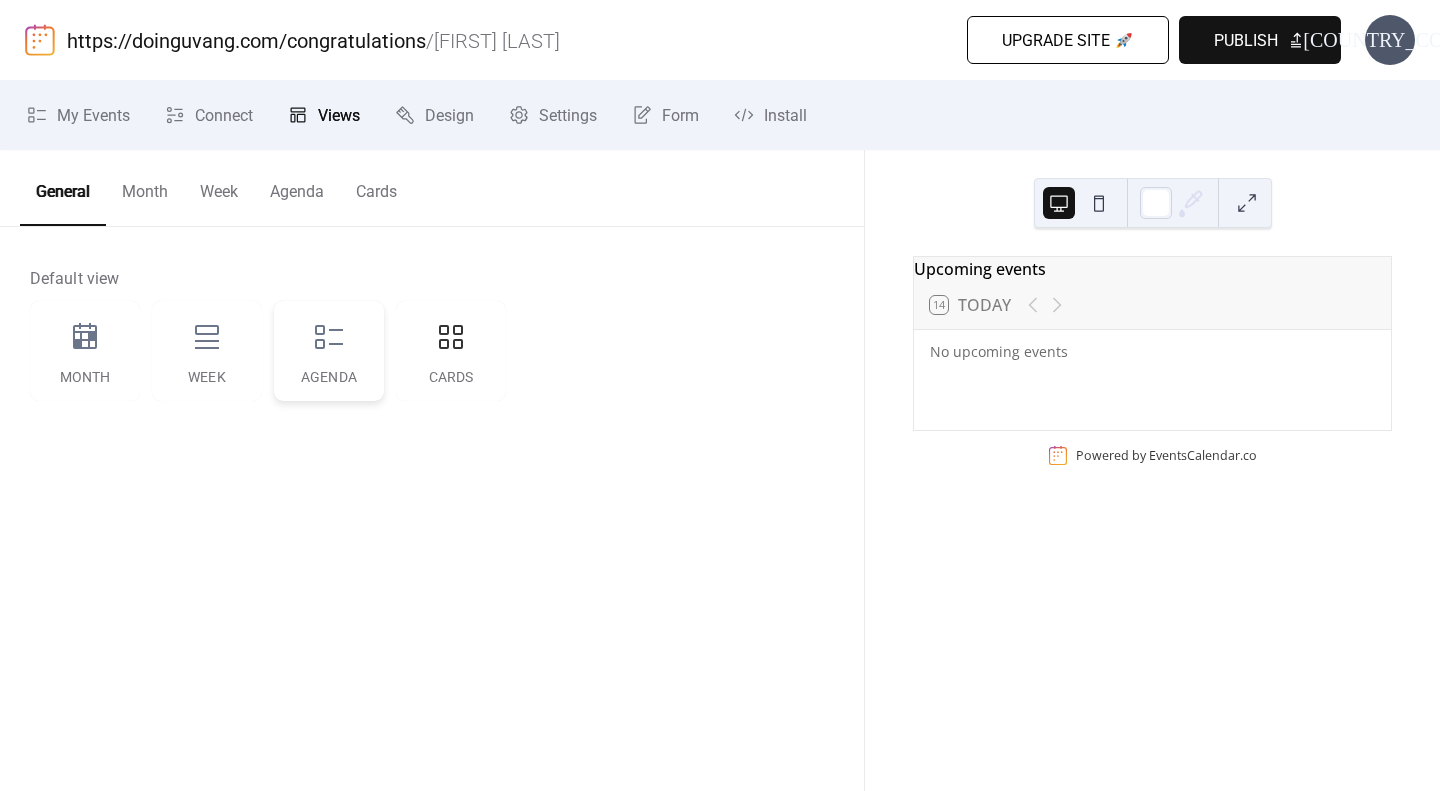 click on "Agenda" at bounding box center [329, 351] 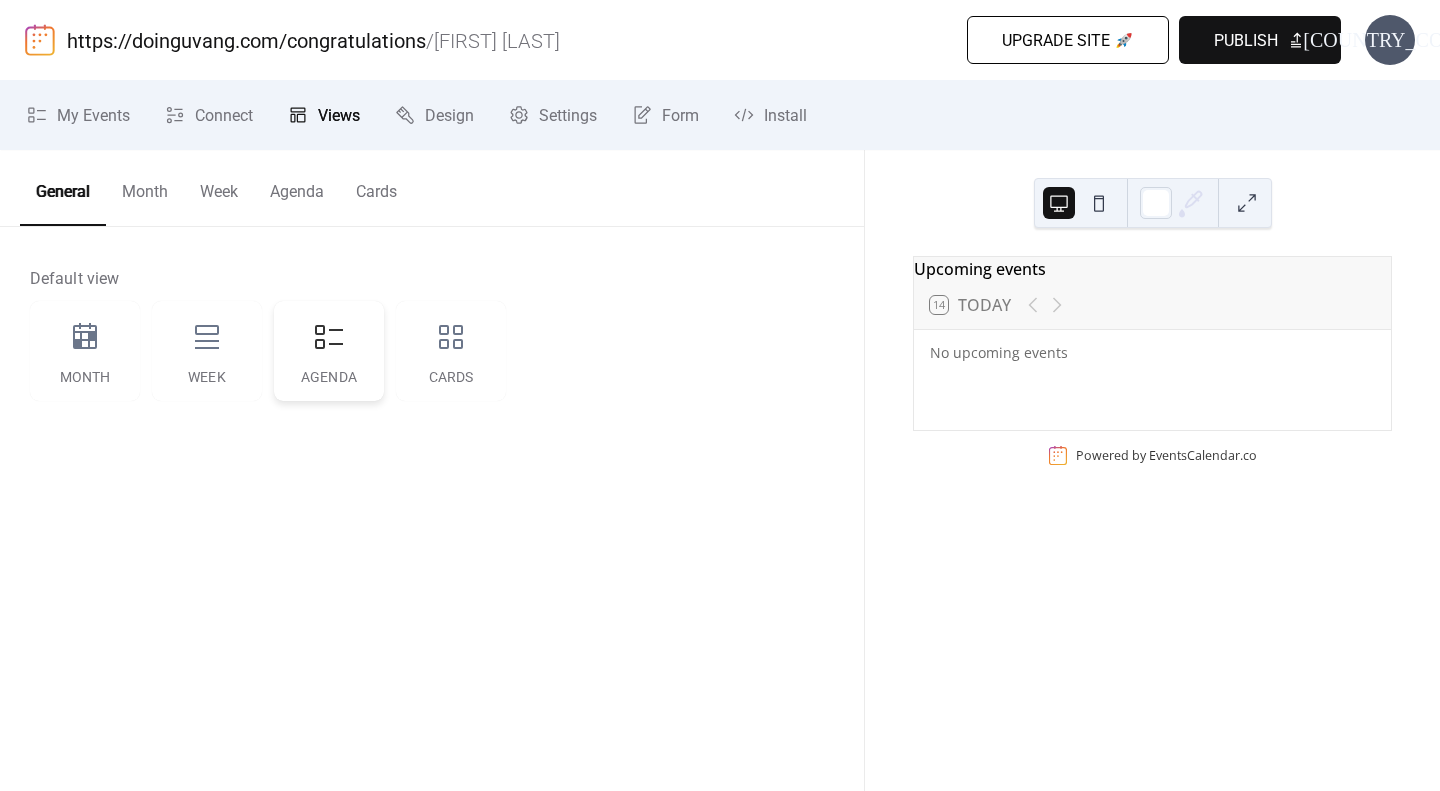 click 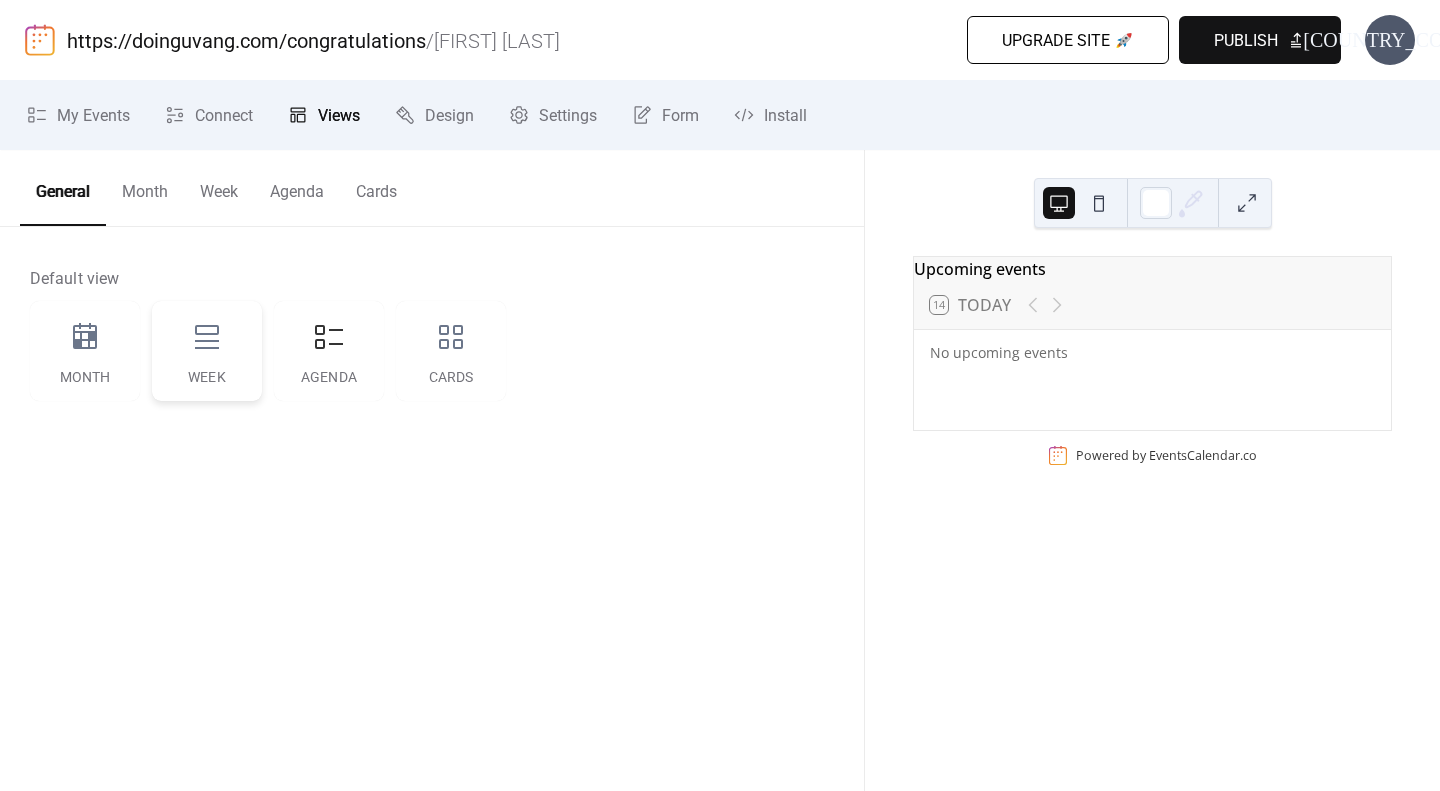 click on "Week" at bounding box center (207, 351) 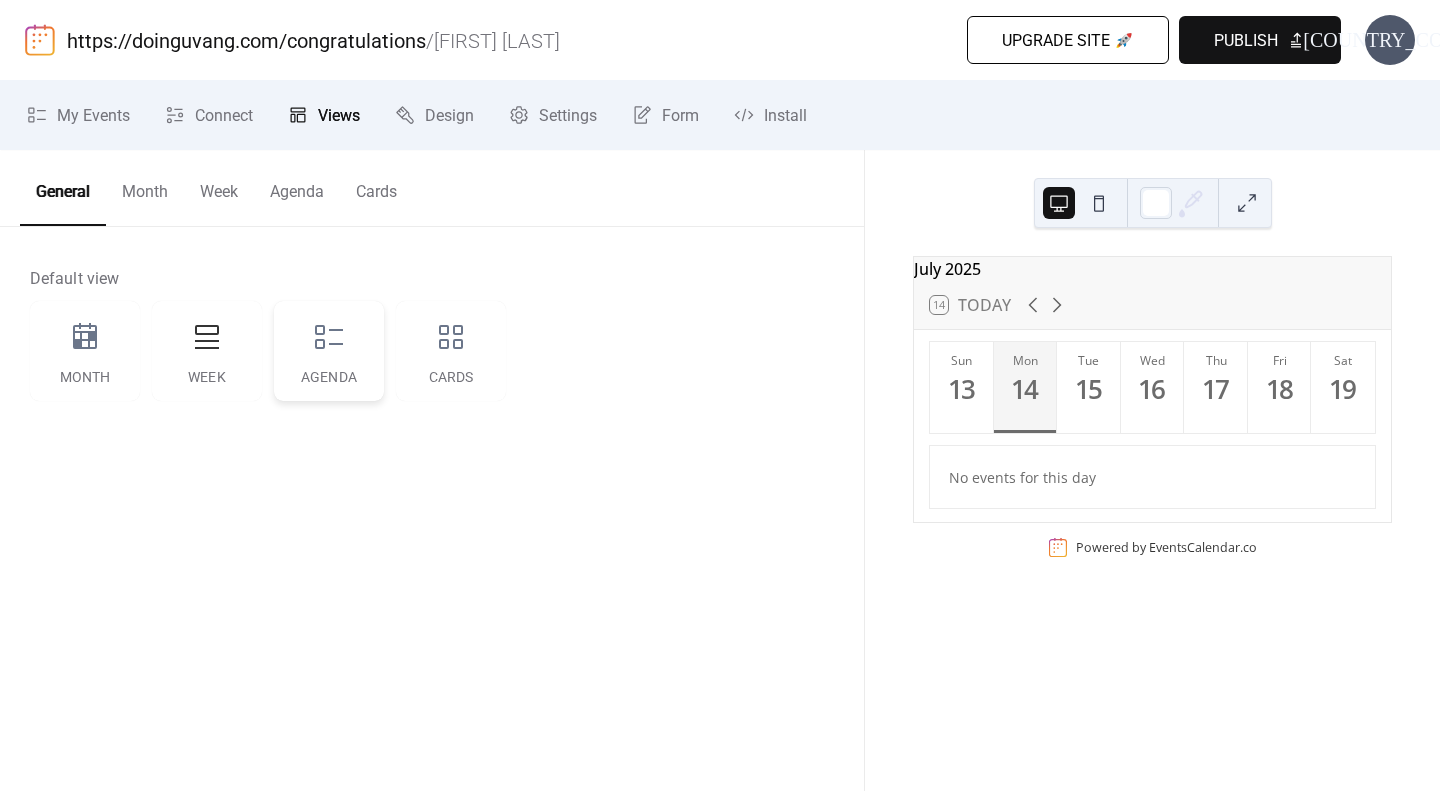 click on "Agenda" at bounding box center [329, 351] 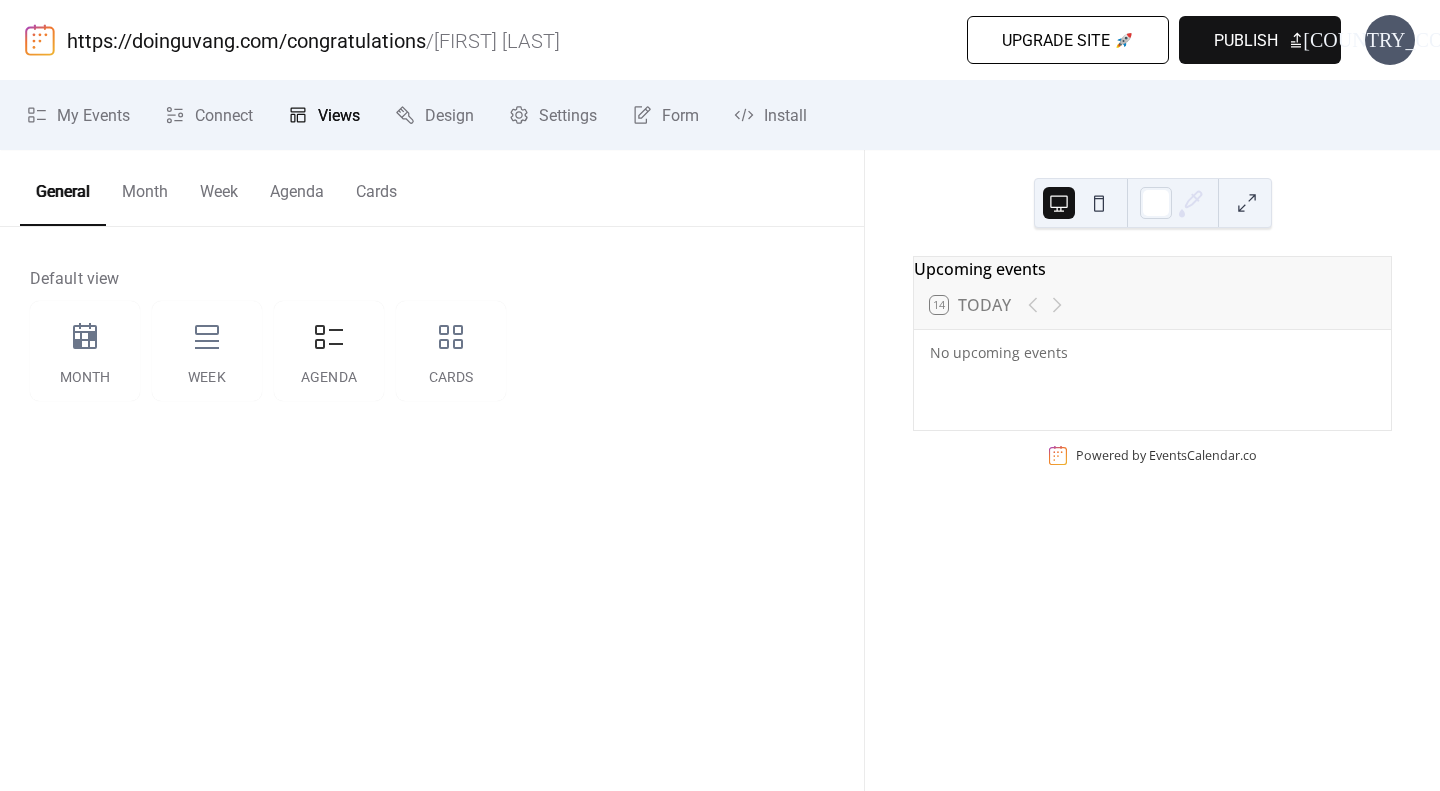 click on "Month" at bounding box center (145, 187) 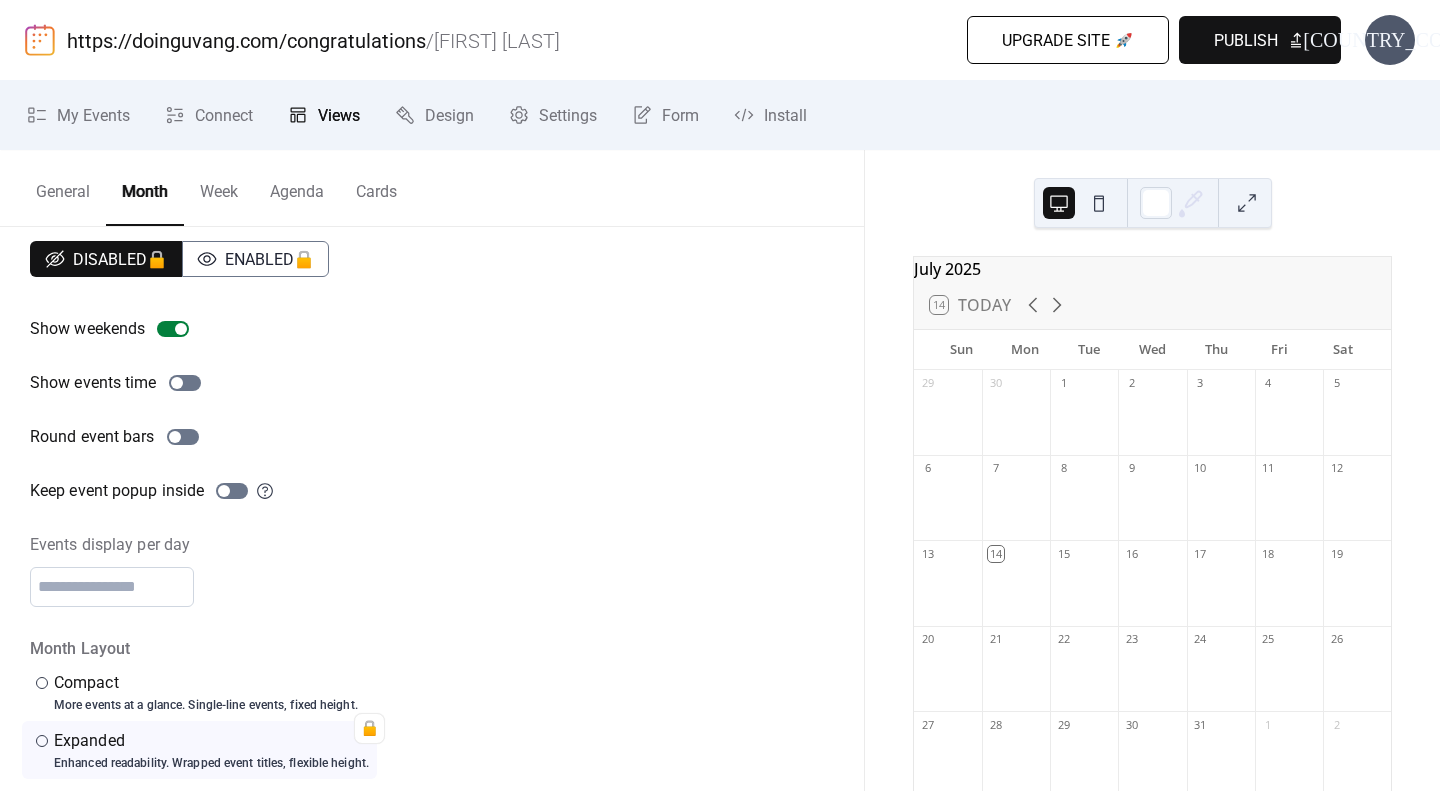 scroll, scrollTop: 46, scrollLeft: 0, axis: vertical 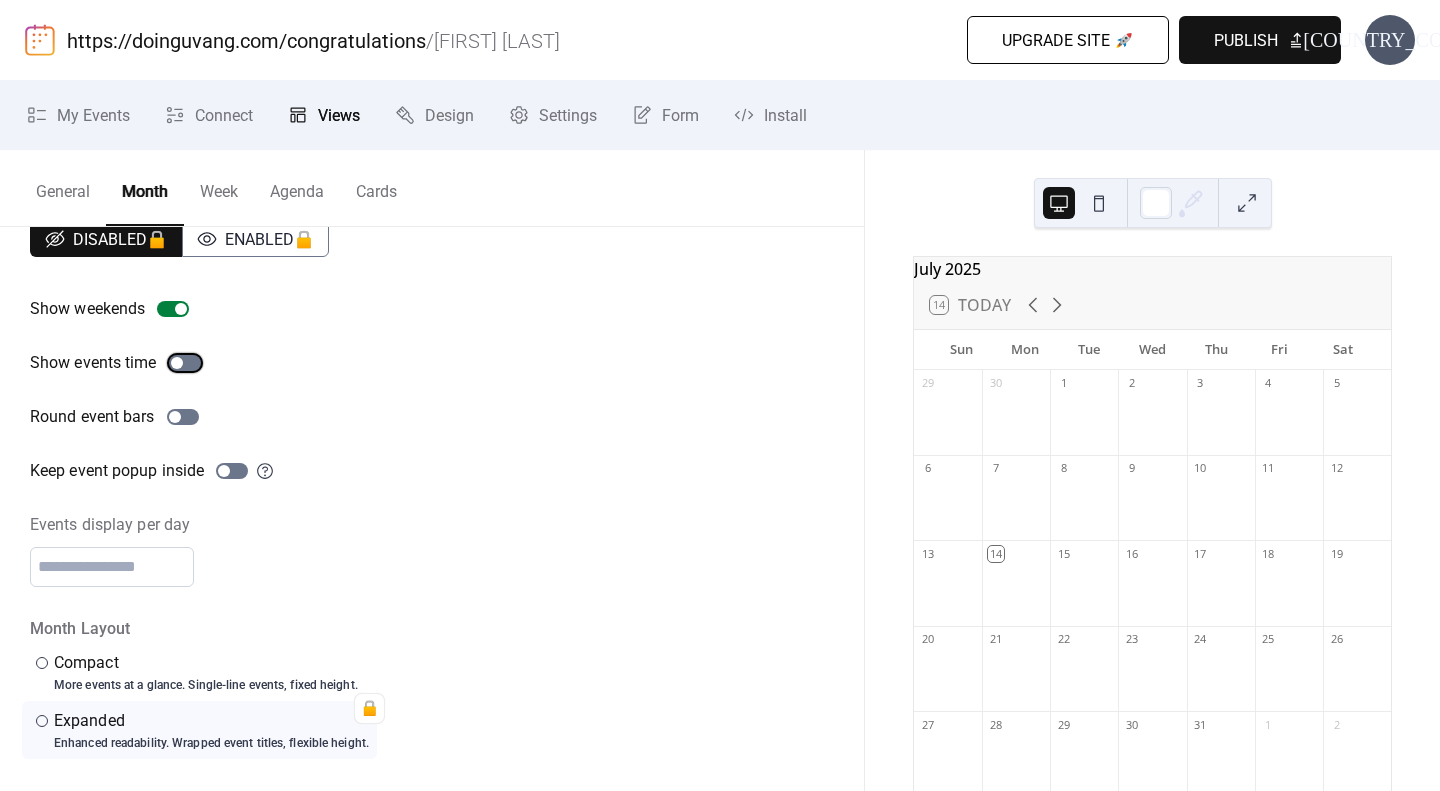 click at bounding box center (185, 363) 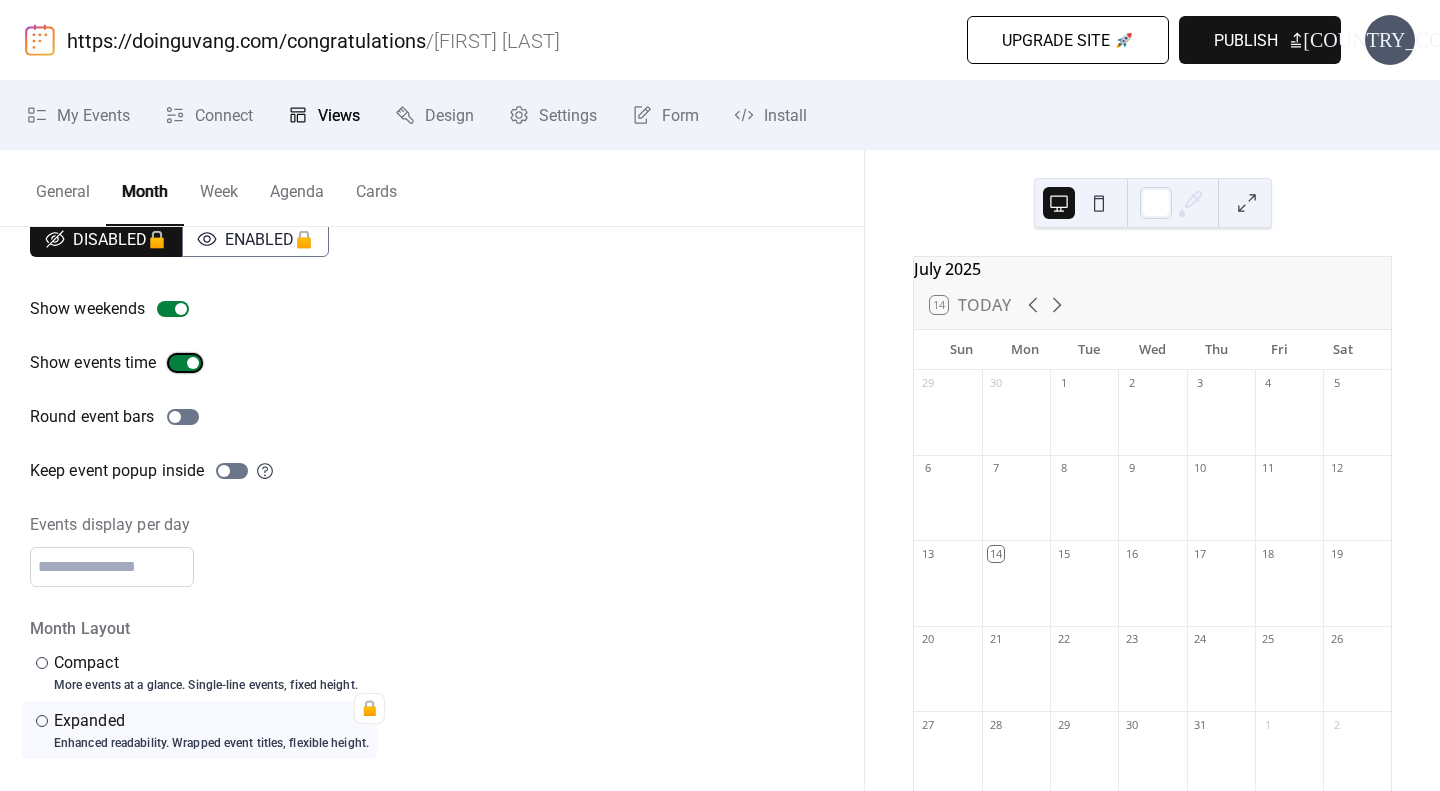 click at bounding box center [193, 363] 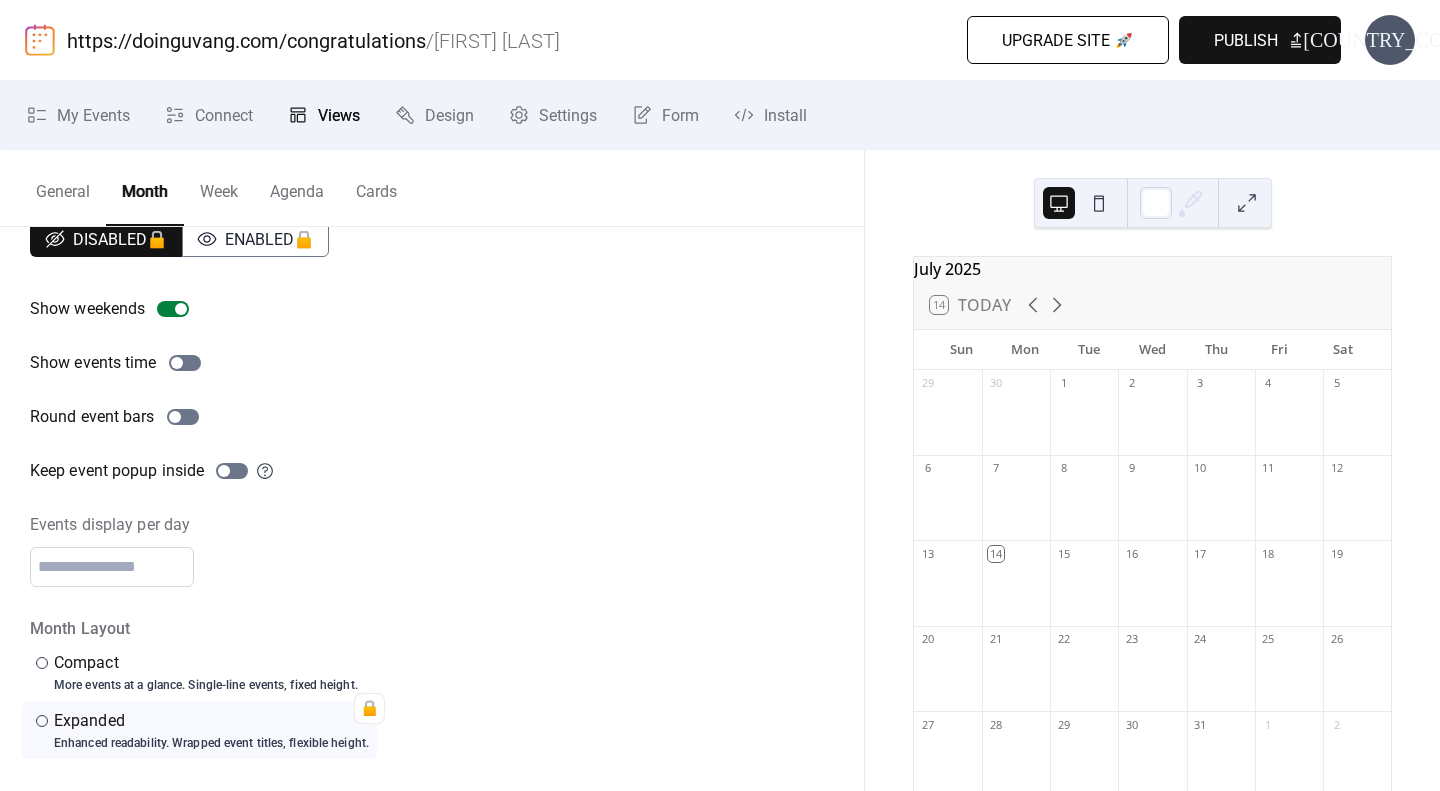 click on "Week" at bounding box center (219, 187) 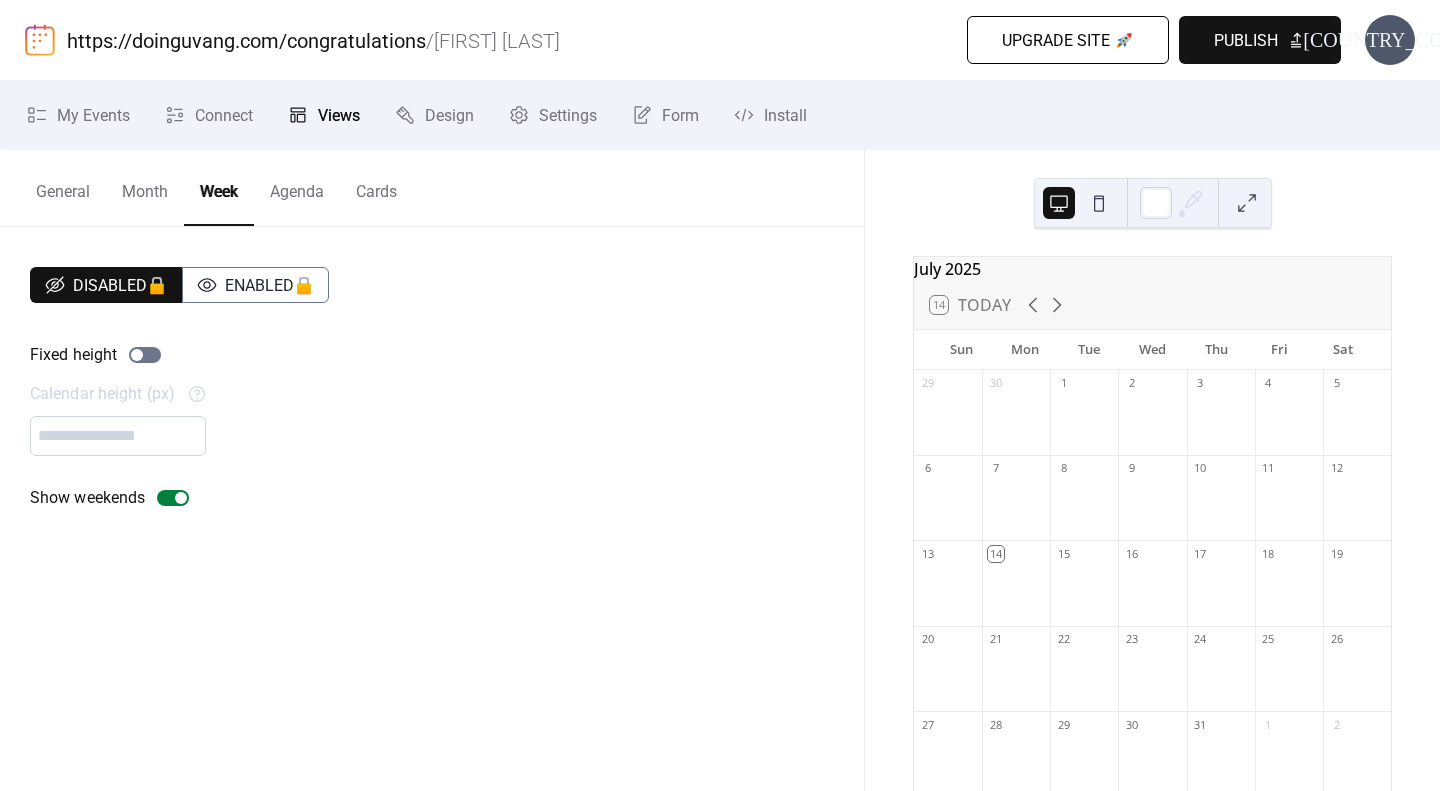 scroll, scrollTop: 0, scrollLeft: 0, axis: both 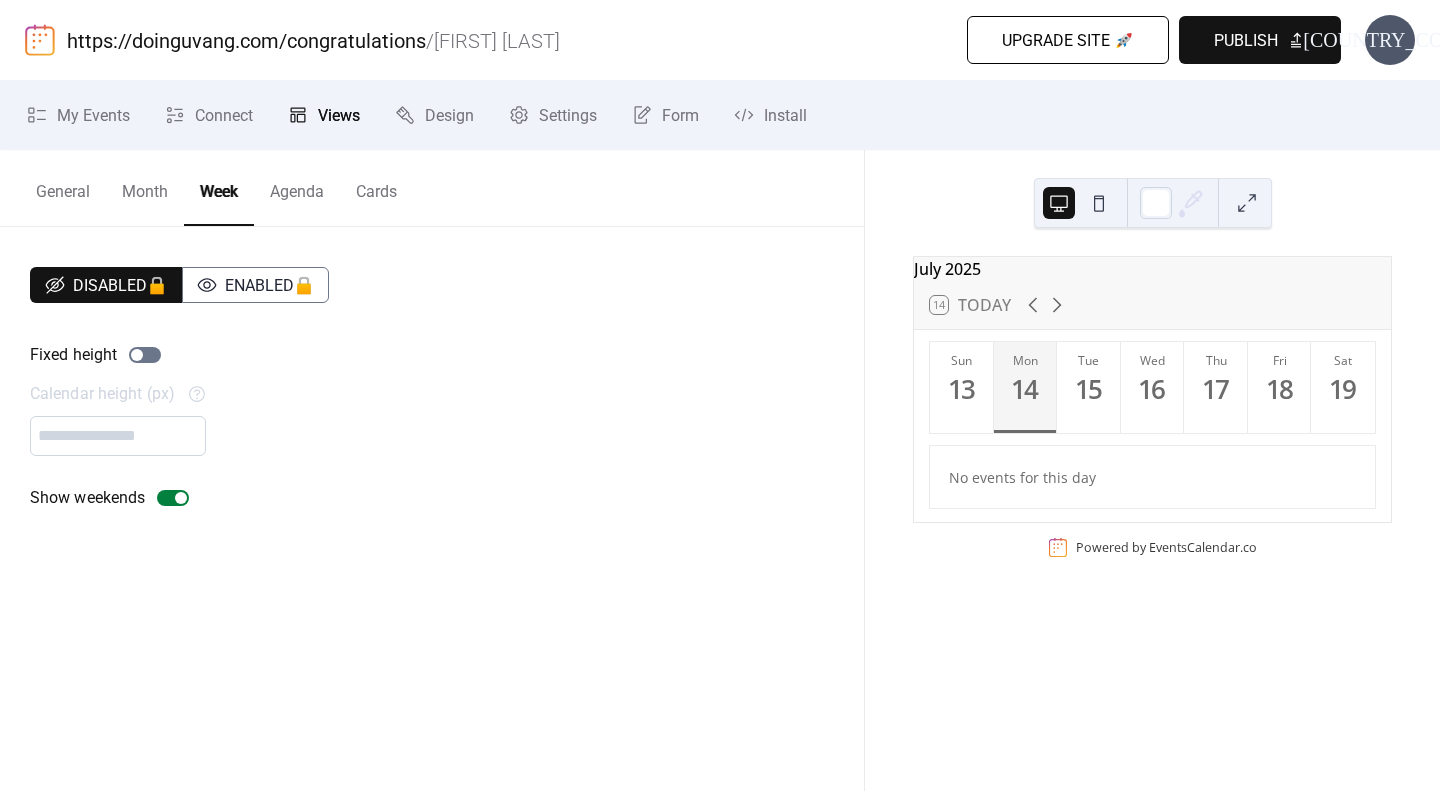 click on "Agenda" at bounding box center (297, 187) 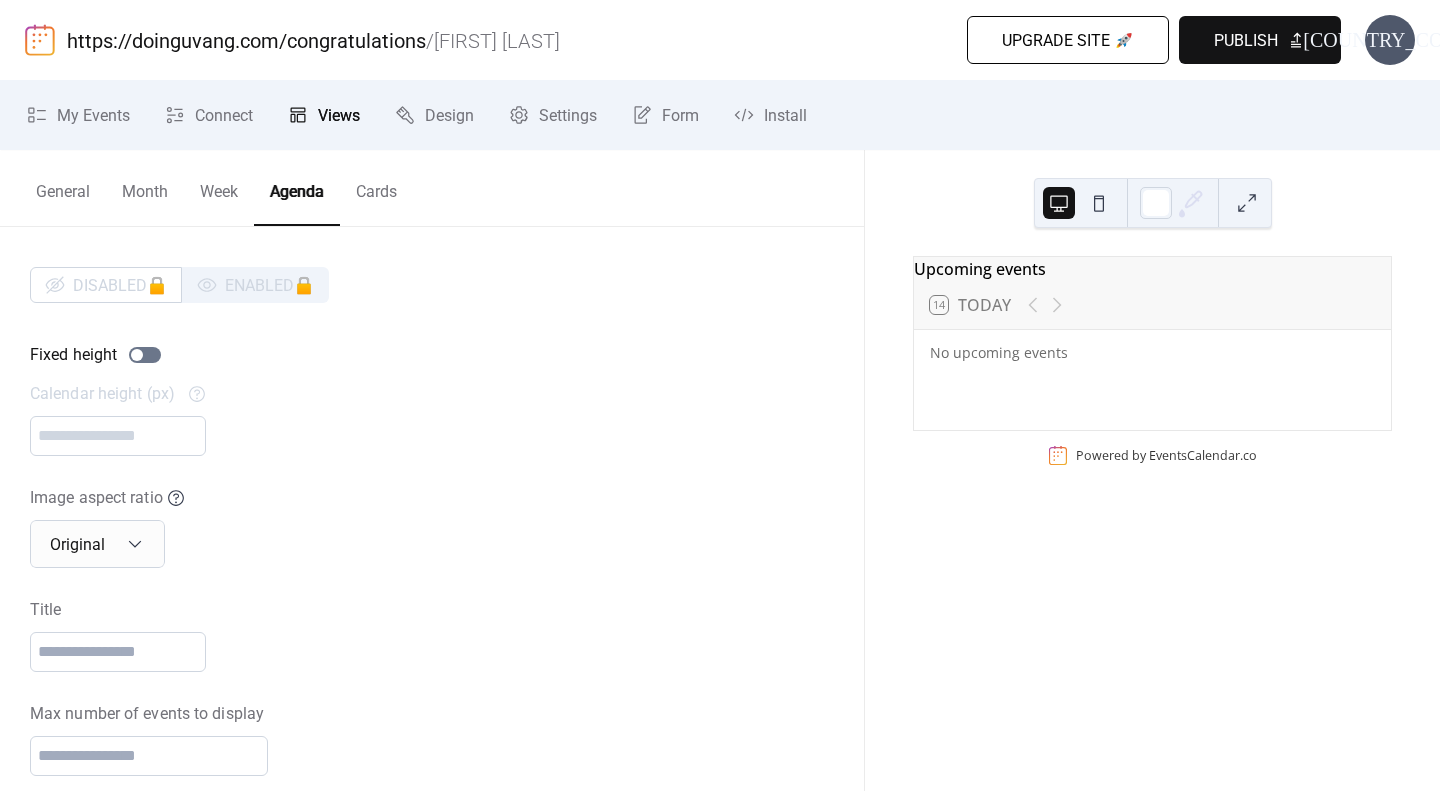 click on "Cards" at bounding box center (376, 187) 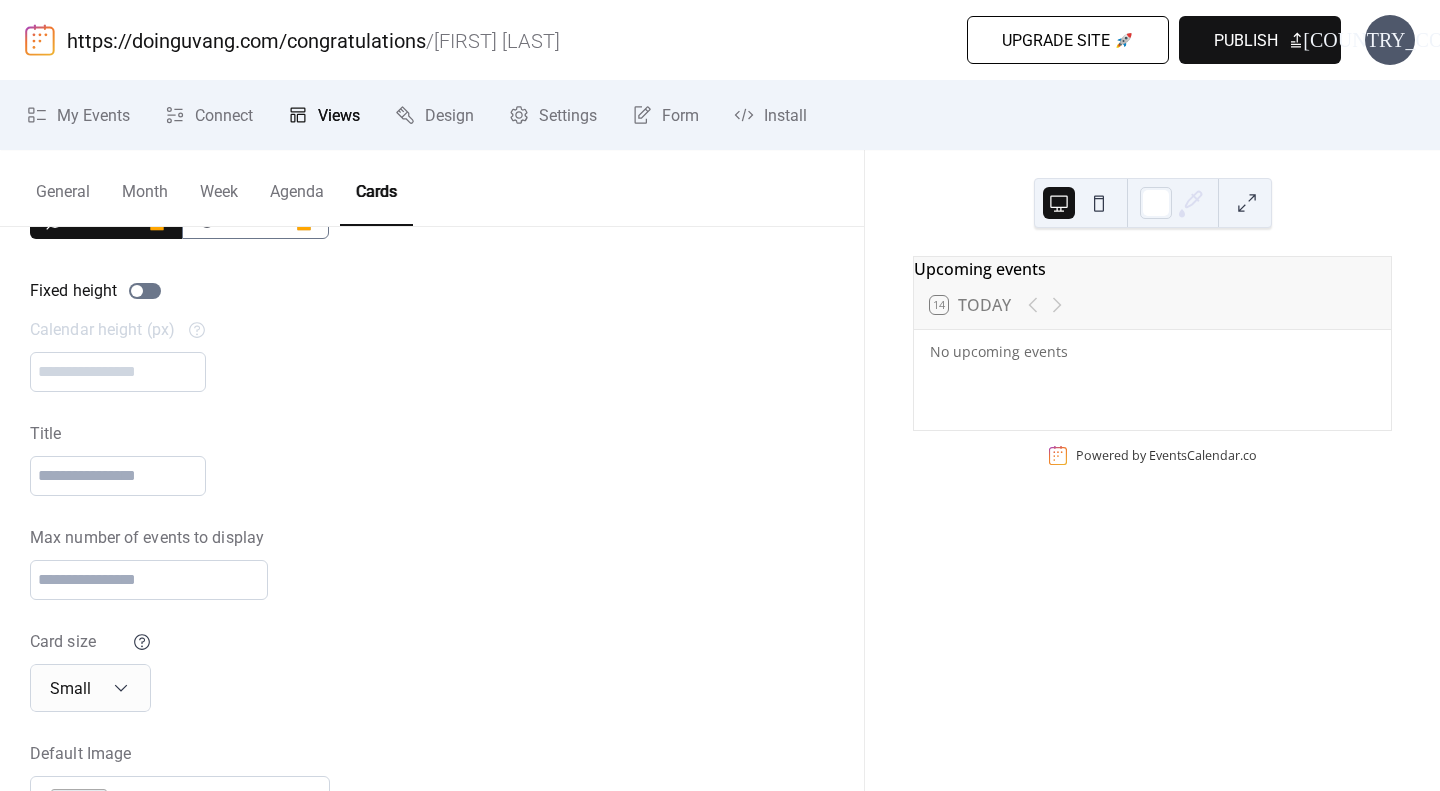 scroll, scrollTop: 0, scrollLeft: 0, axis: both 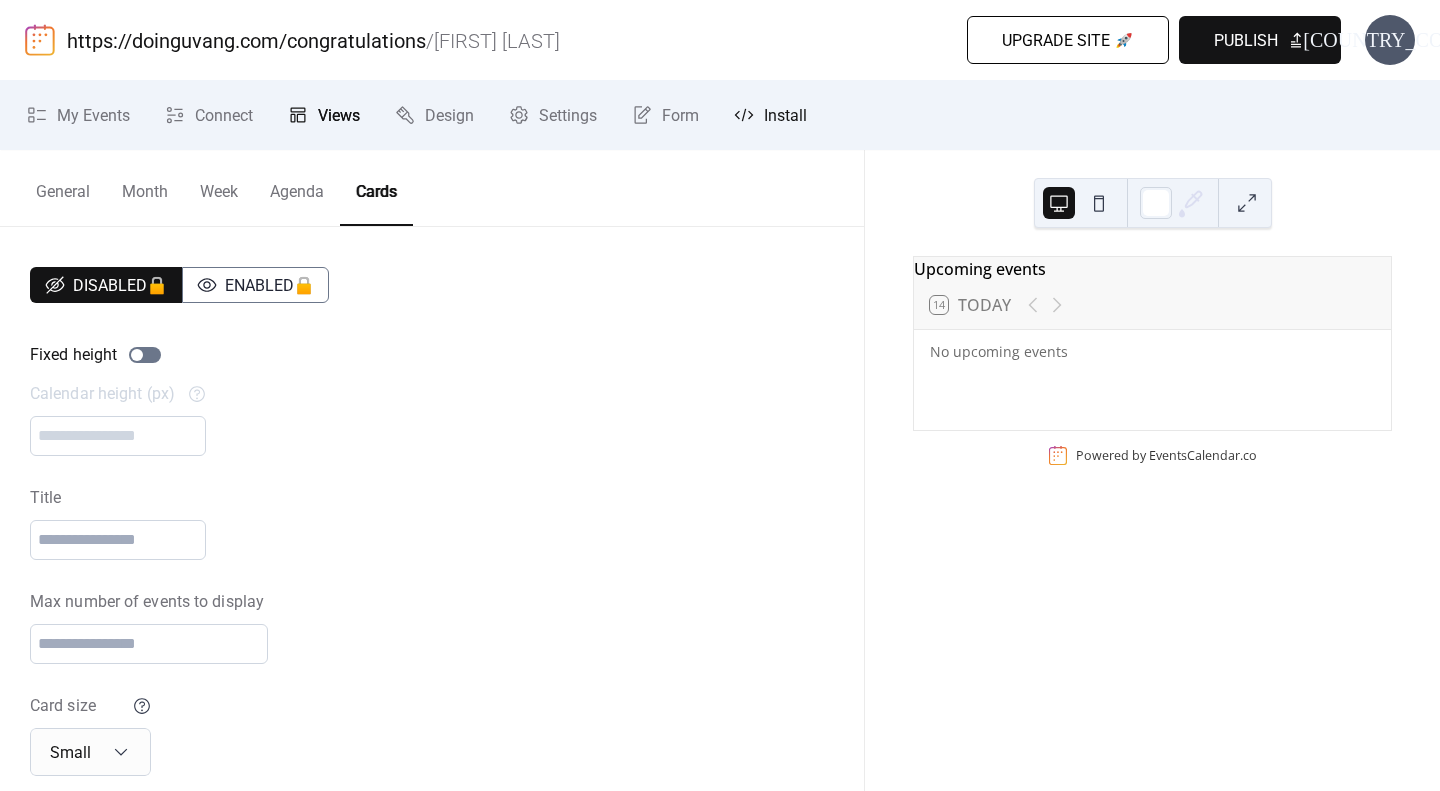 click on "Install" at bounding box center [785, 116] 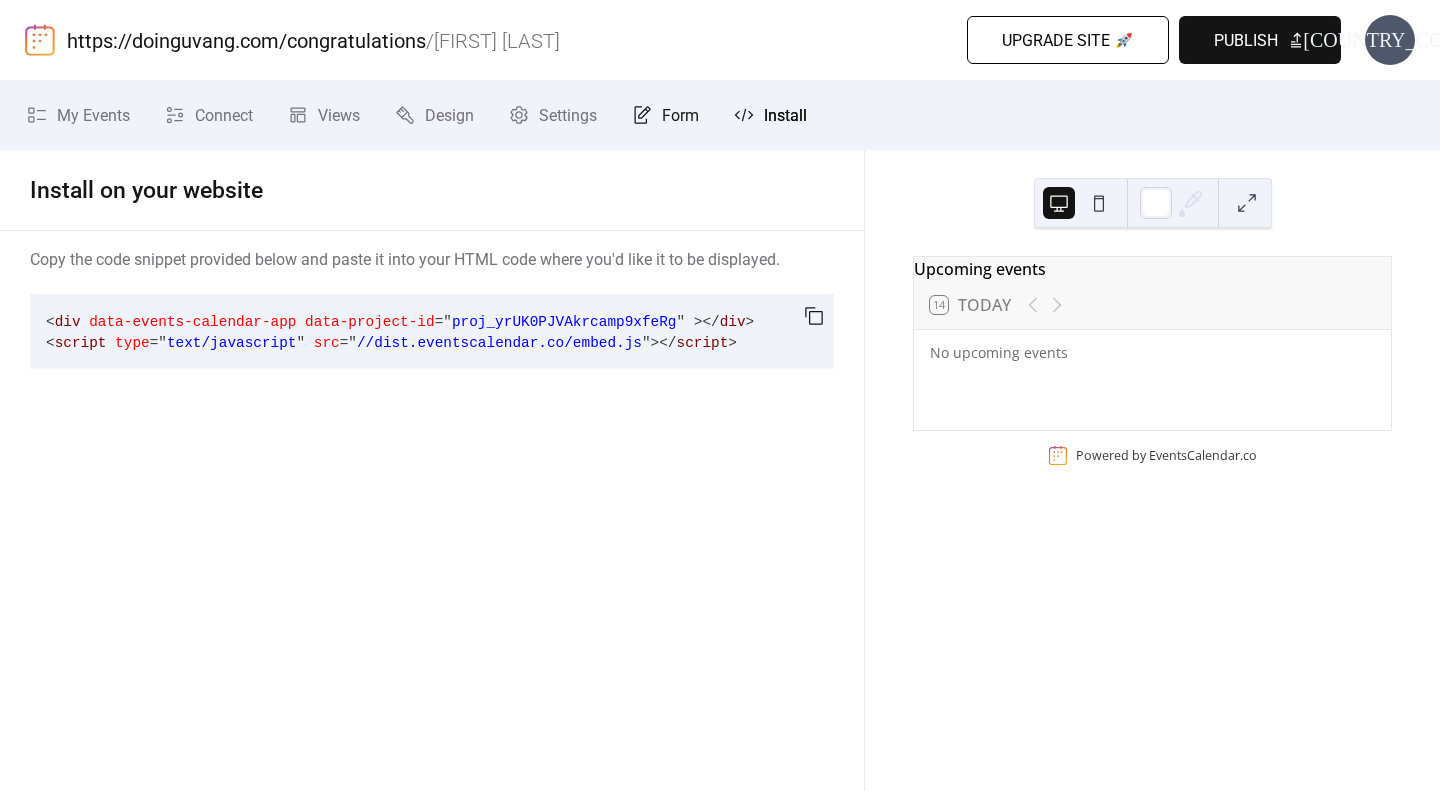 click on "Form" at bounding box center [680, 116] 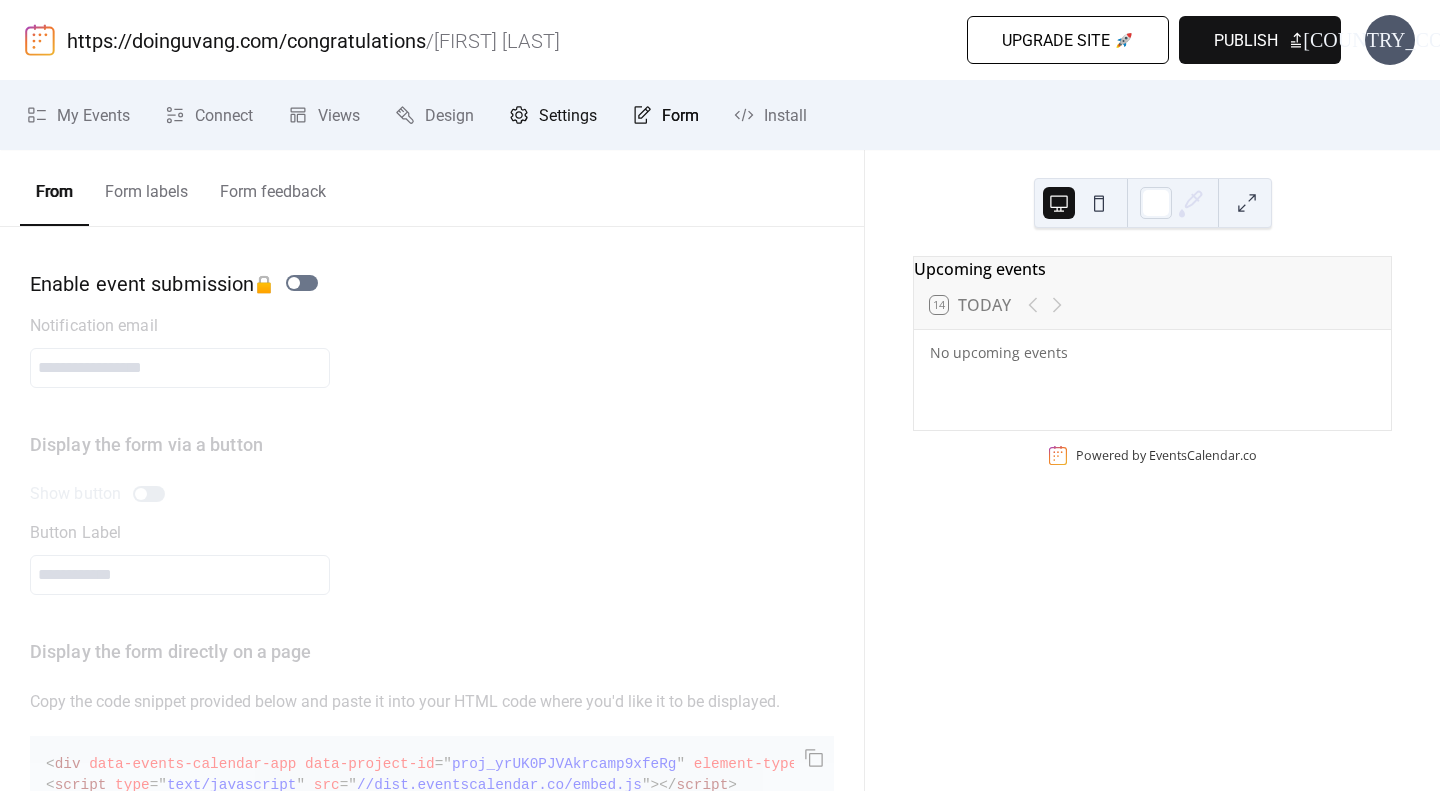 click on "Settings" at bounding box center (568, 116) 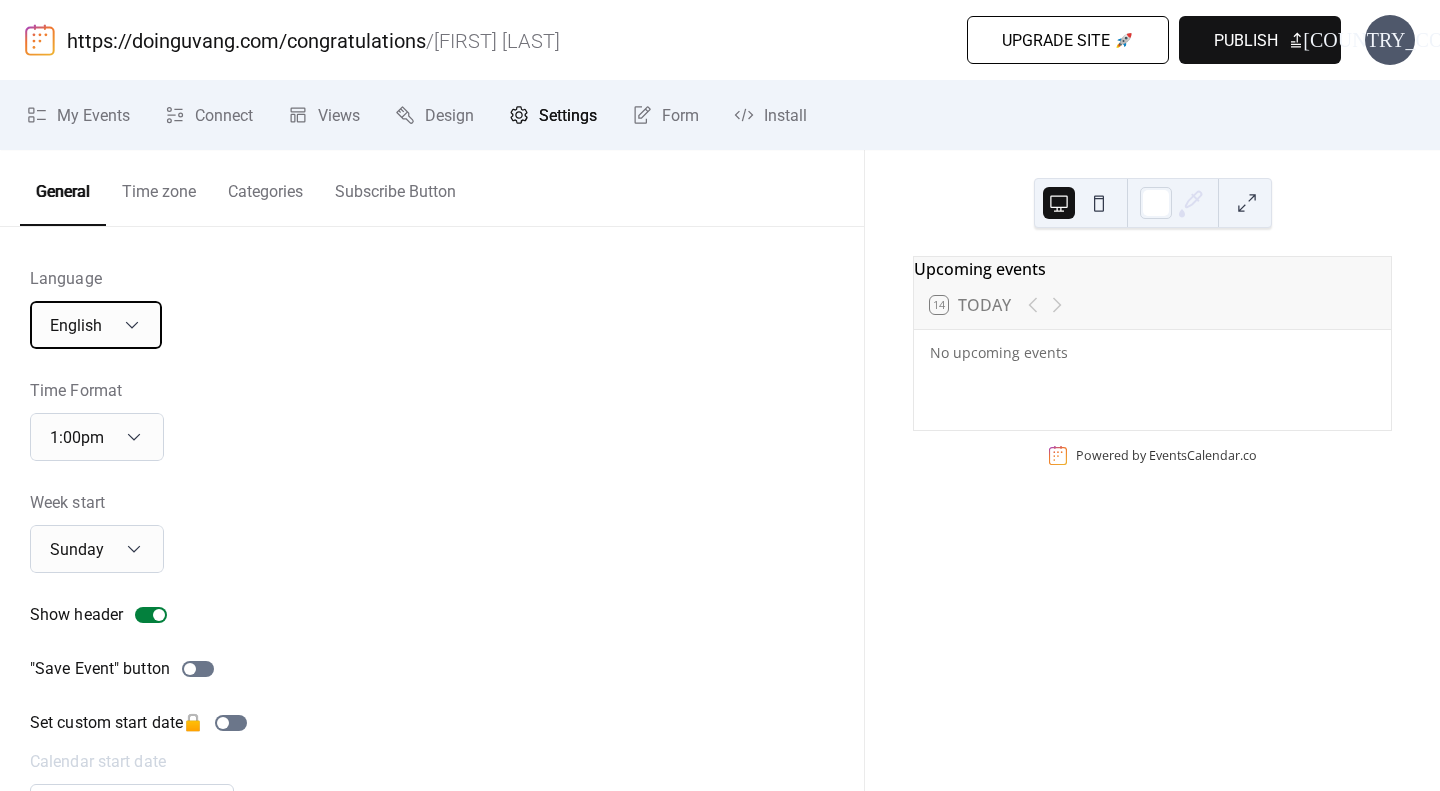 click on "English" at bounding box center [96, 325] 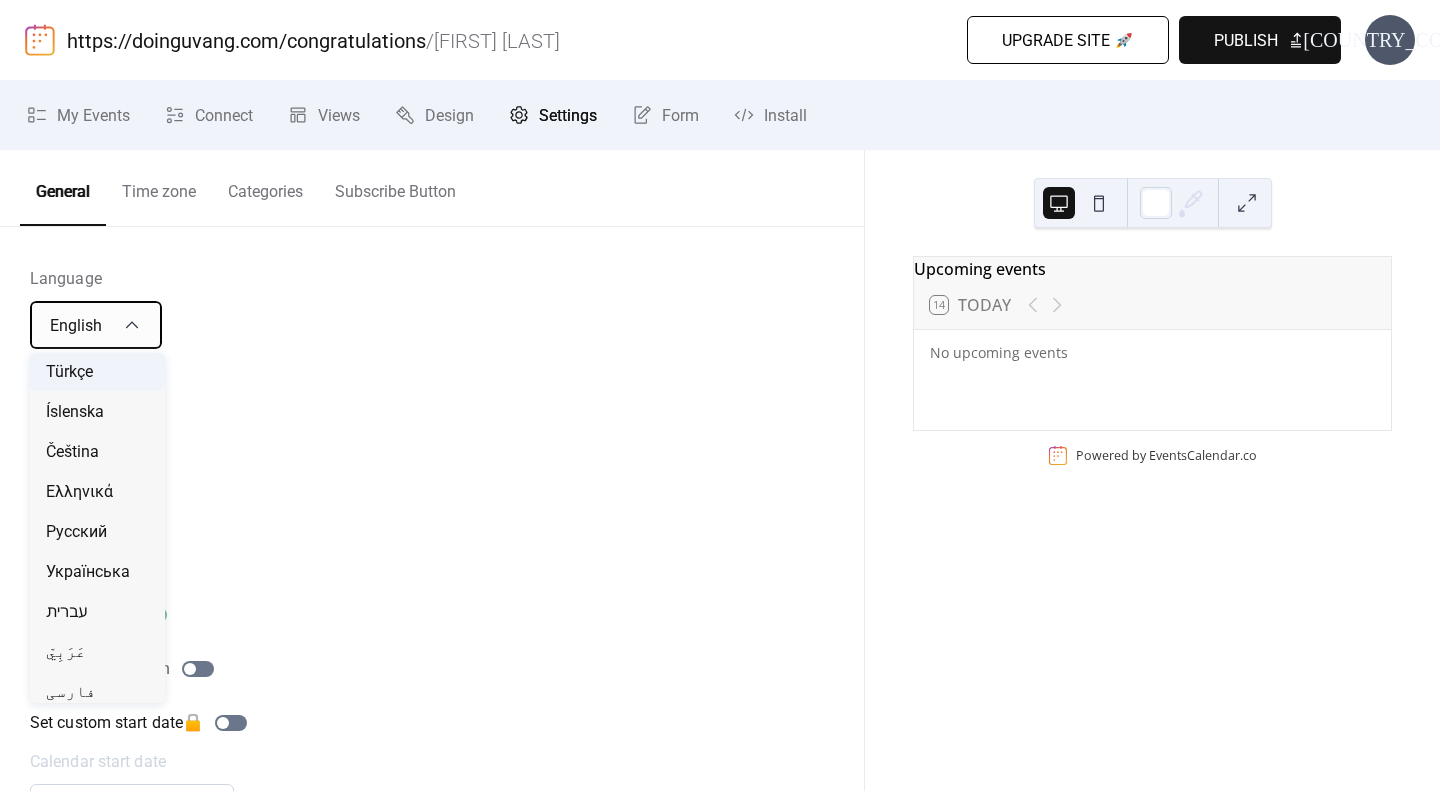 scroll, scrollTop: 1130, scrollLeft: 0, axis: vertical 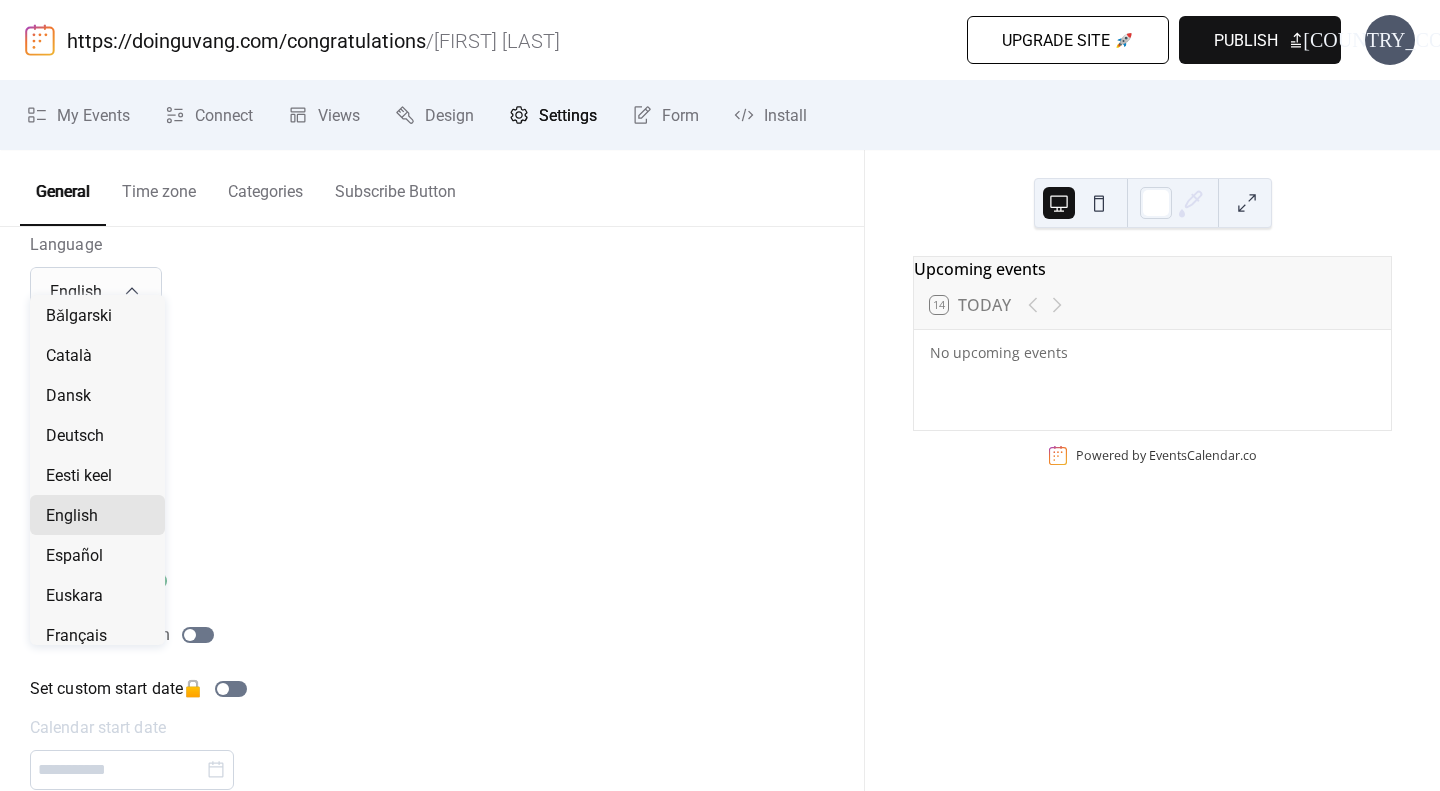 click on "Language English Time Format [TIME] Week start Sunday Show header "Save Event" button Set custom start date  🔒 Calendar start date Hide branding  🔒" at bounding box center (432, 538) 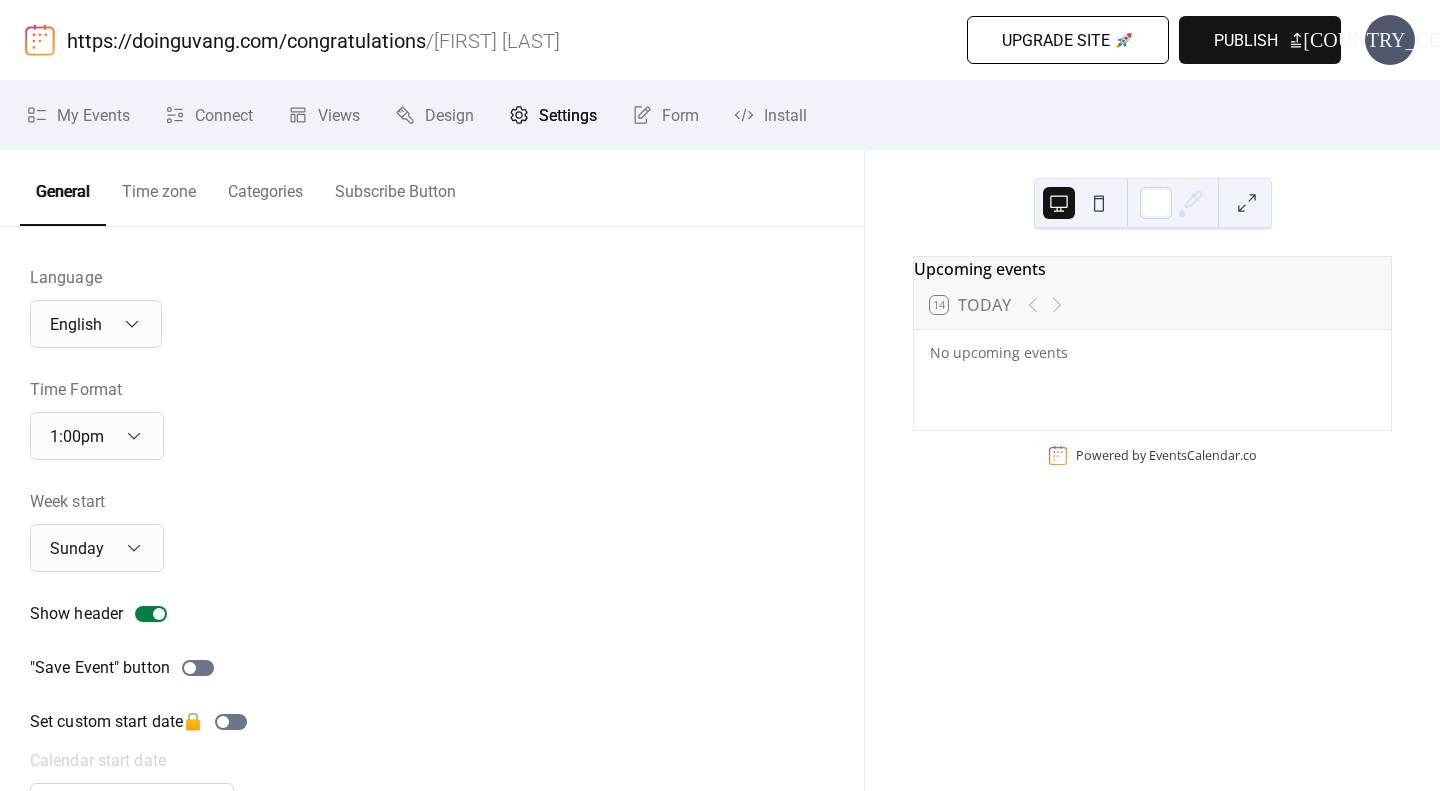 scroll, scrollTop: 0, scrollLeft: 0, axis: both 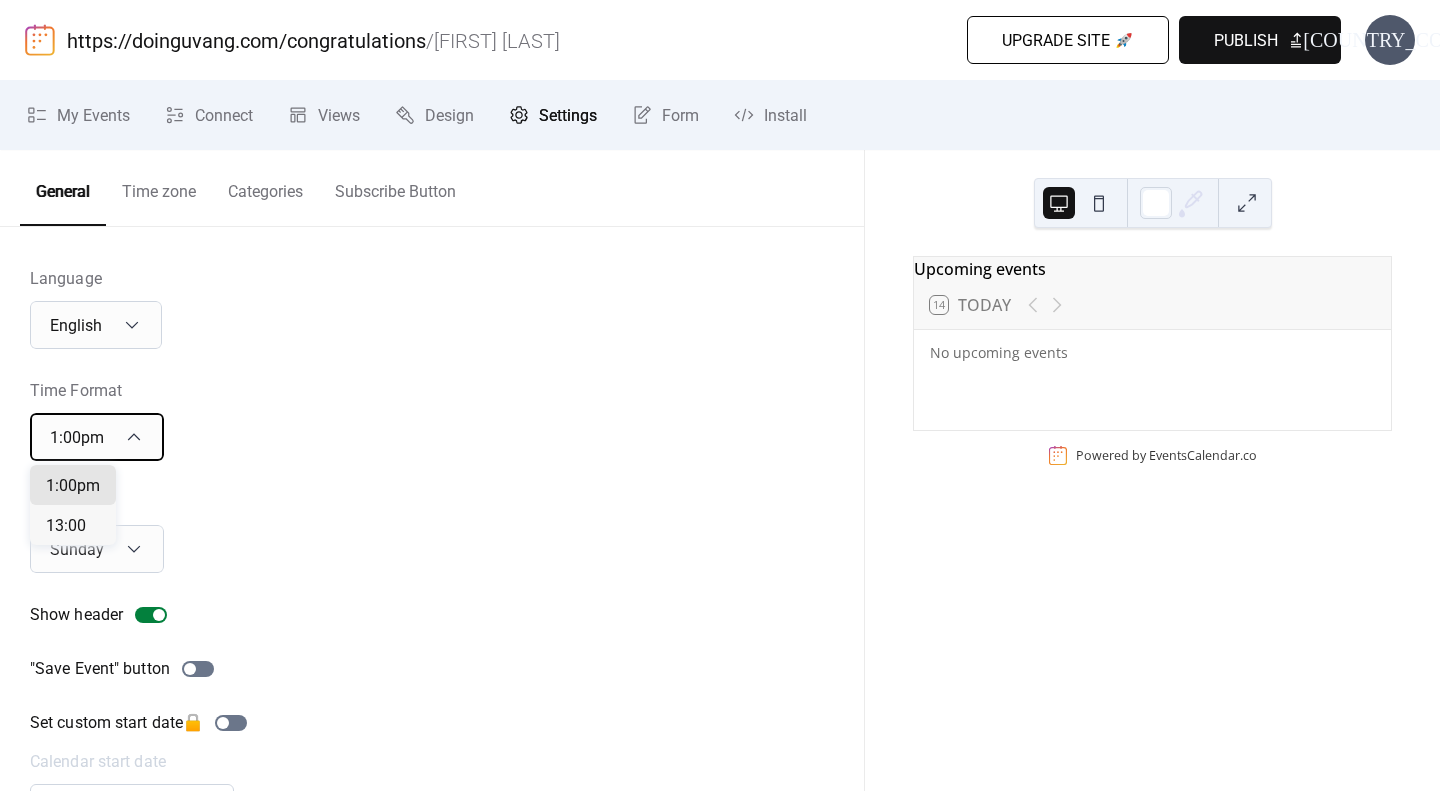 click 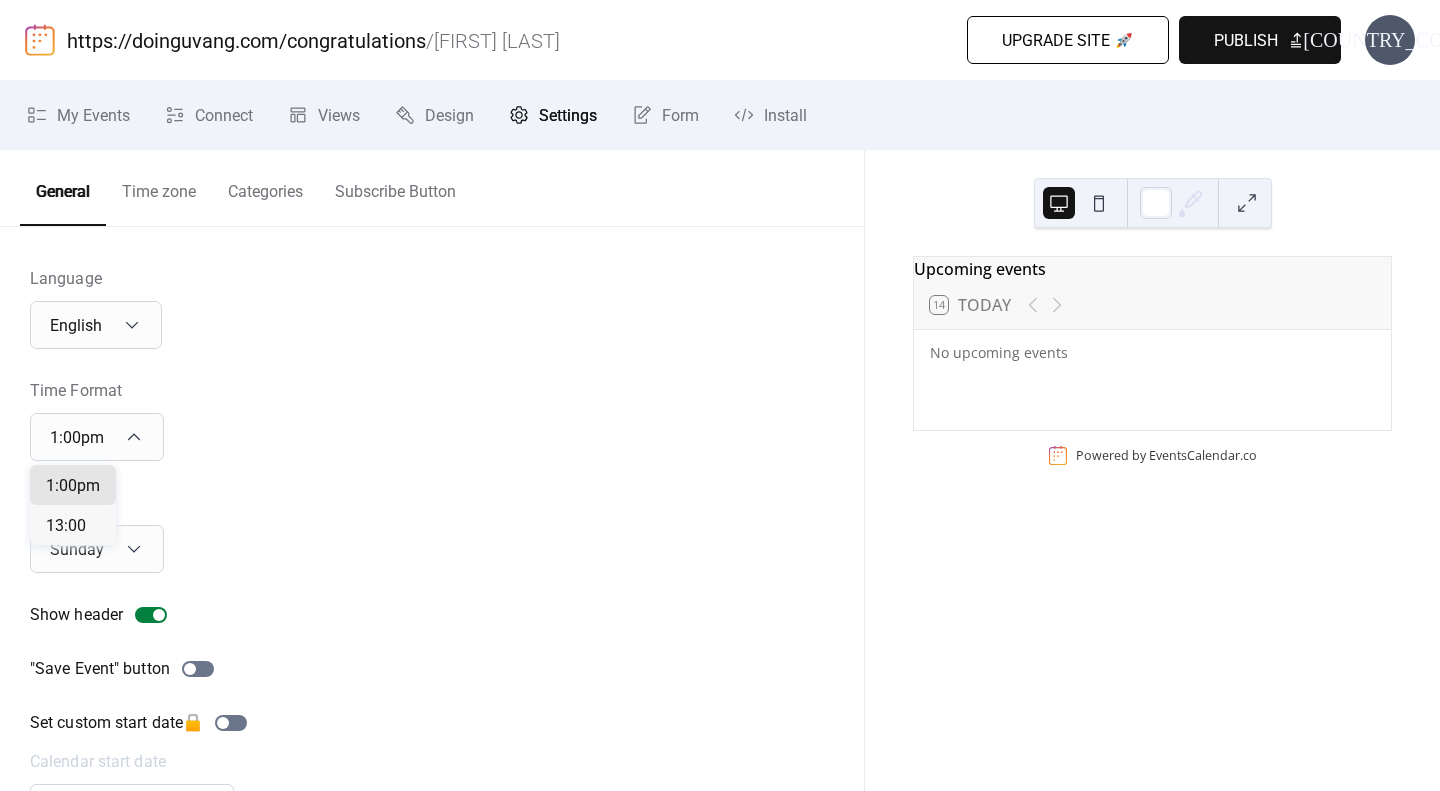 click on "Week start Sunday" at bounding box center [432, 532] 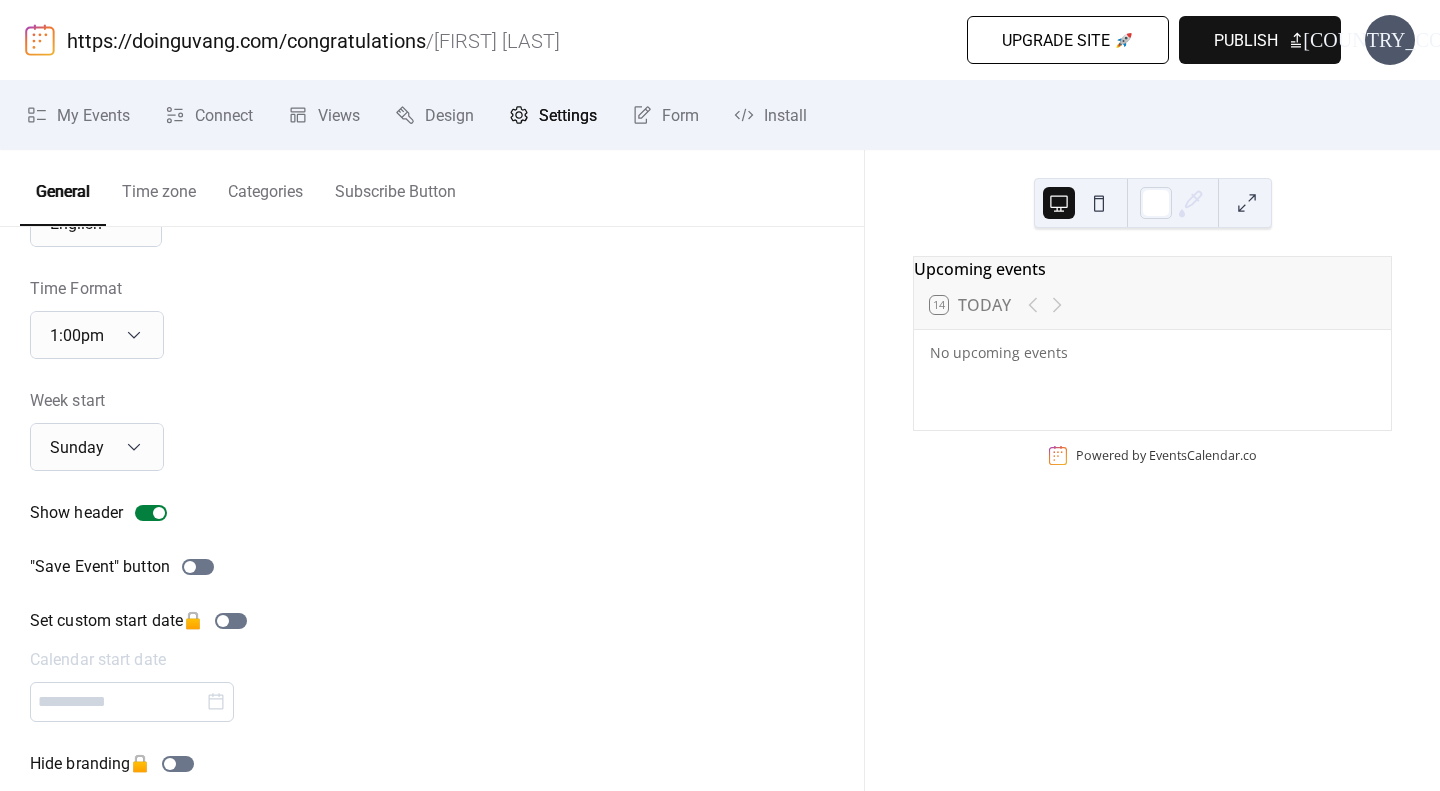 scroll, scrollTop: 127, scrollLeft: 0, axis: vertical 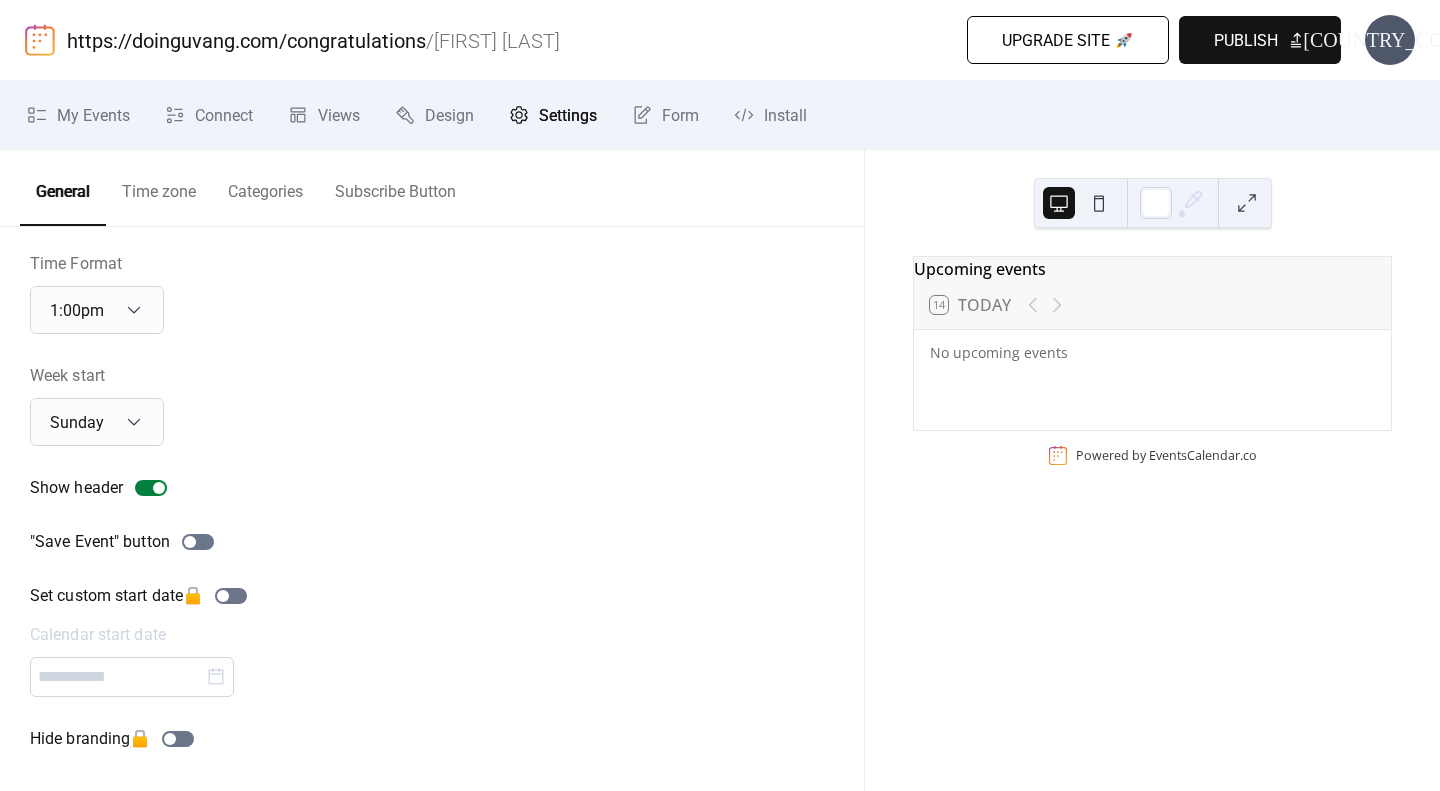 click on "Time zone" at bounding box center (159, 187) 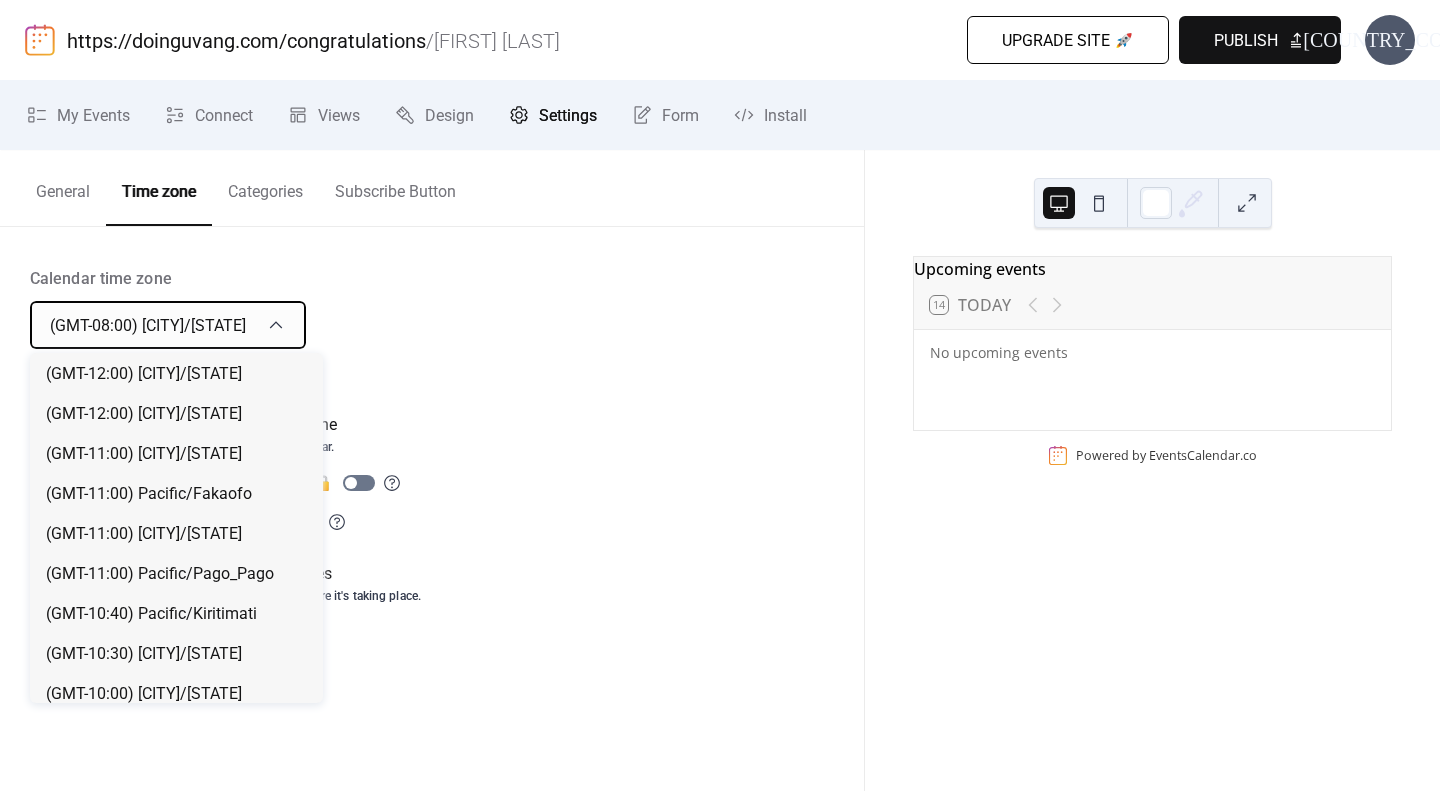 click on "(GMT-08:00) [CITY]/[STATE]" at bounding box center [168, 325] 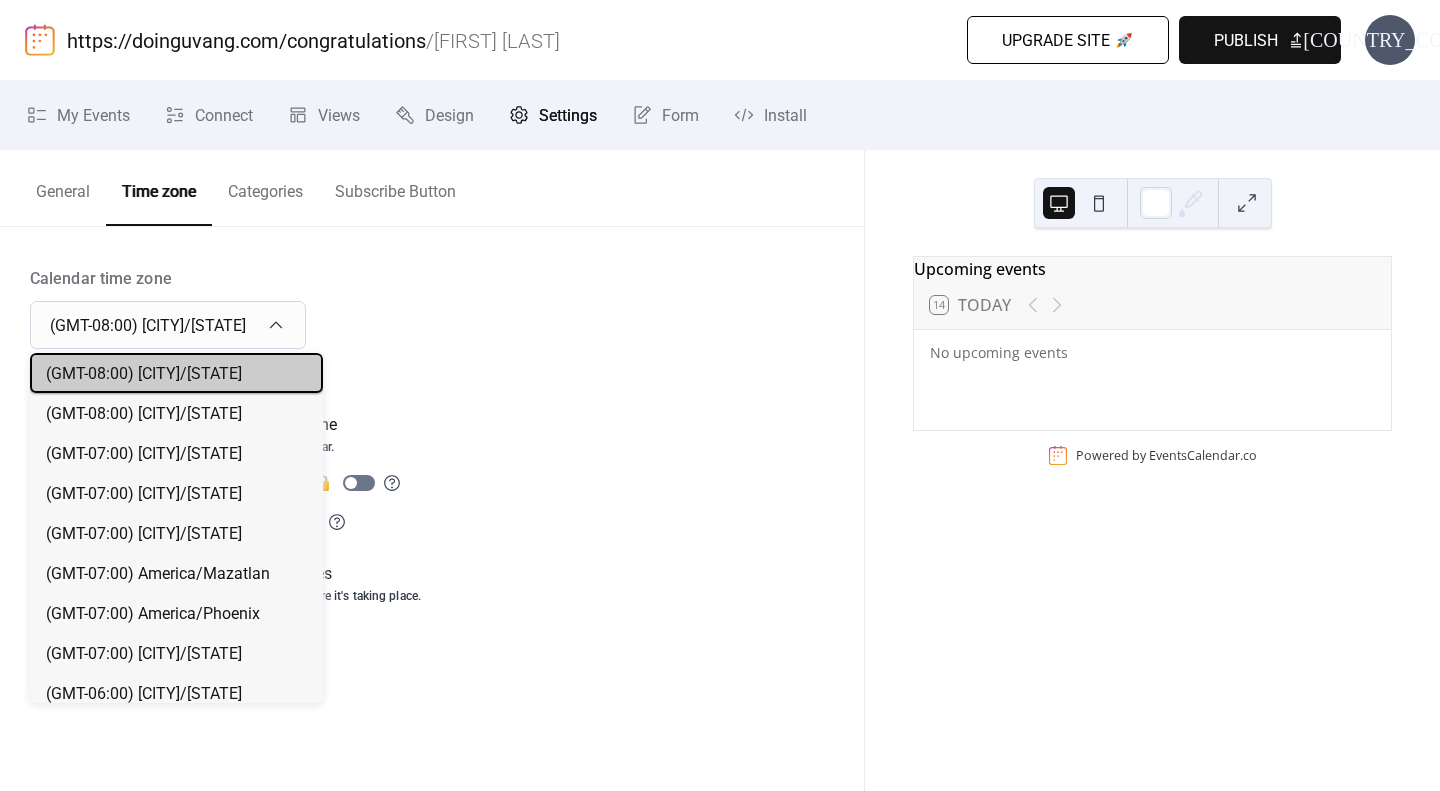 click on "(GMT-08:00) [CITY]/[STATE]" at bounding box center [144, 374] 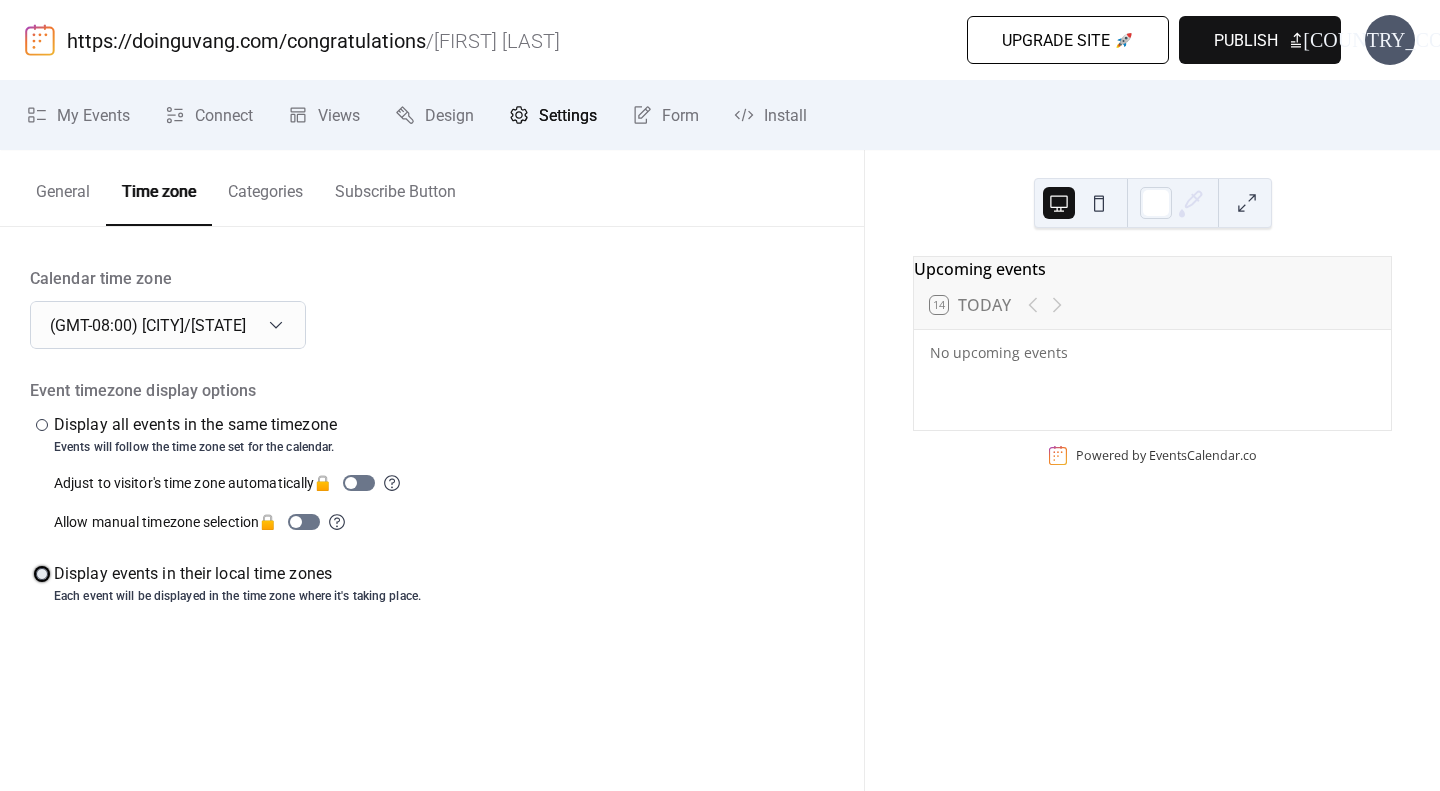 click at bounding box center (42, 574) 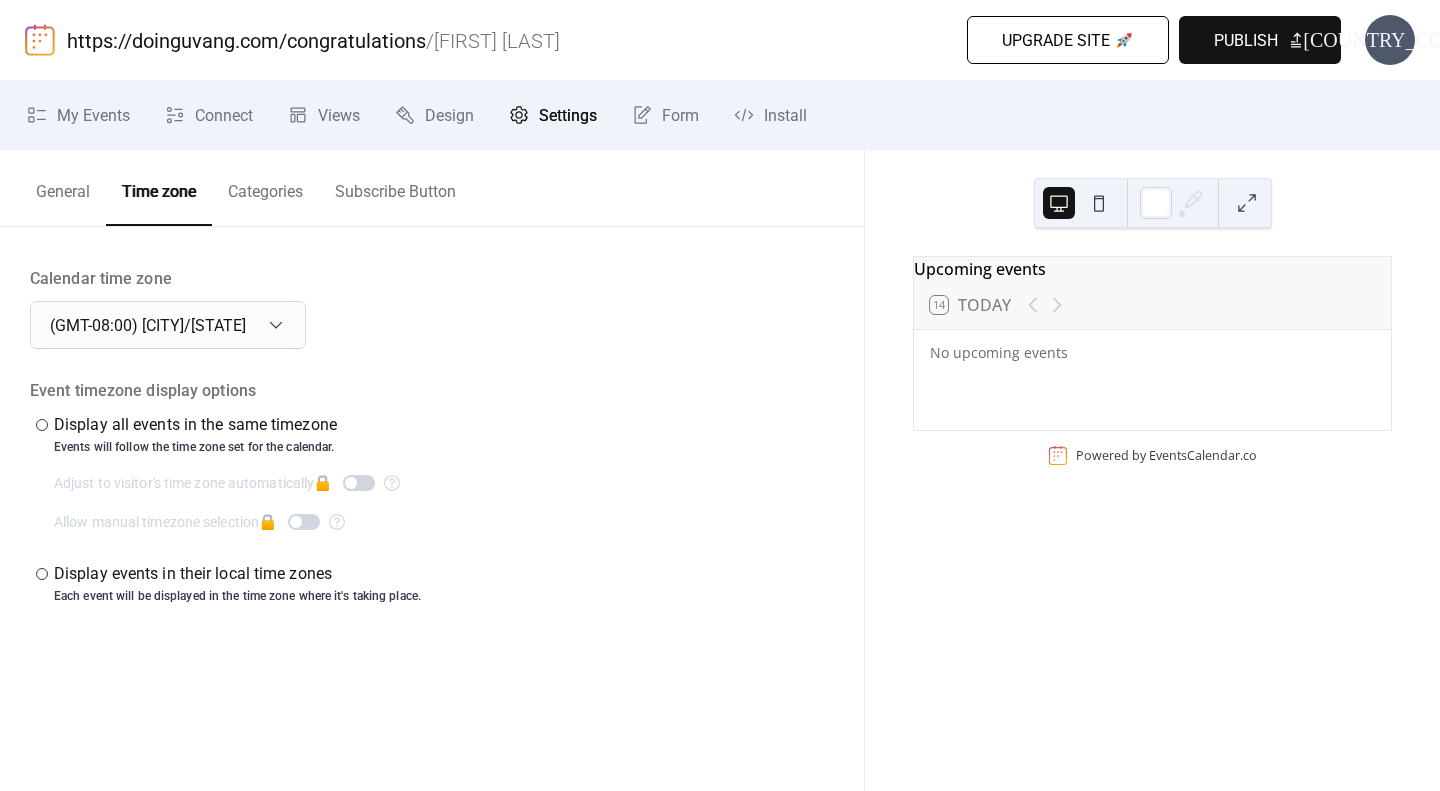 click on "Categories" at bounding box center [265, 187] 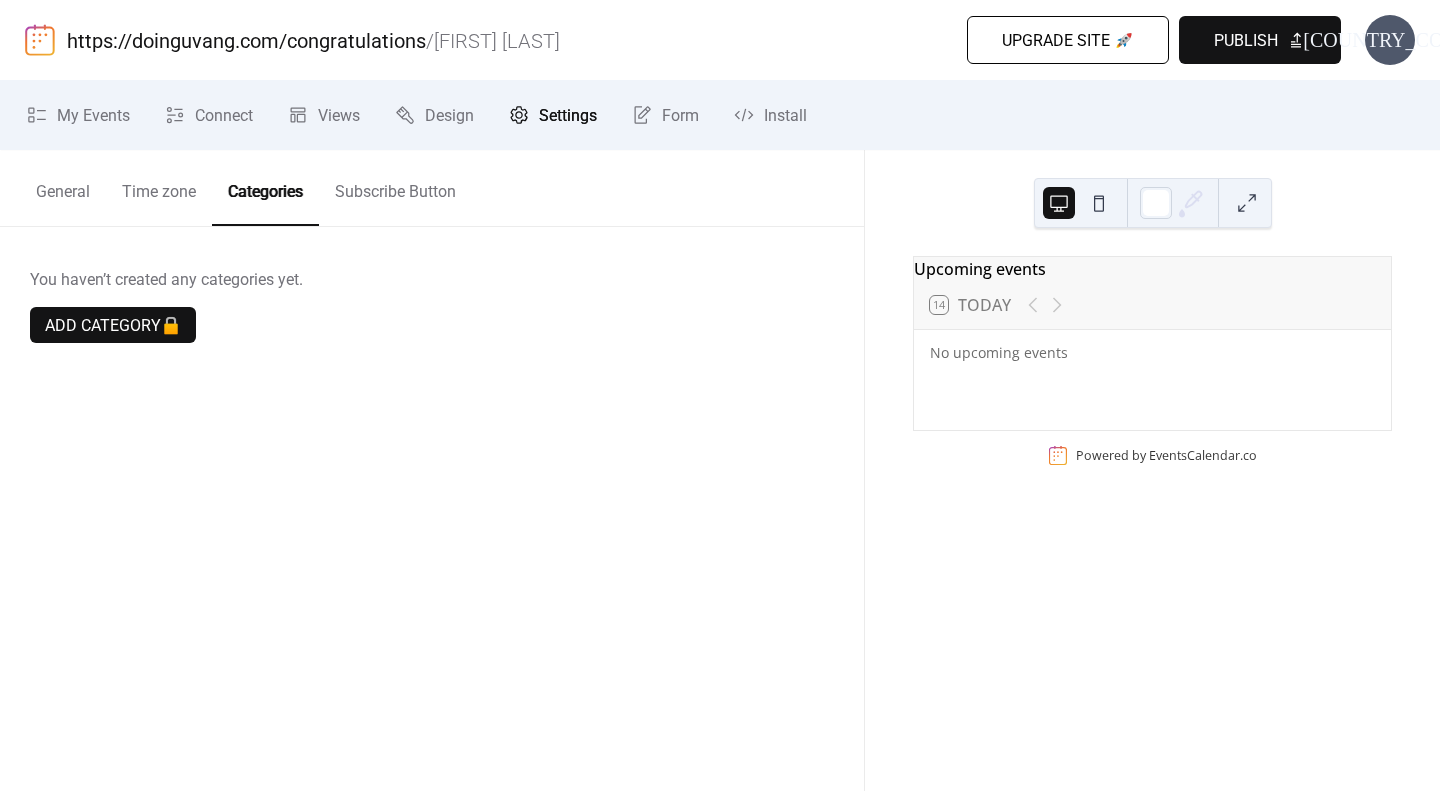 click on "Subscribe Button" at bounding box center [395, 187] 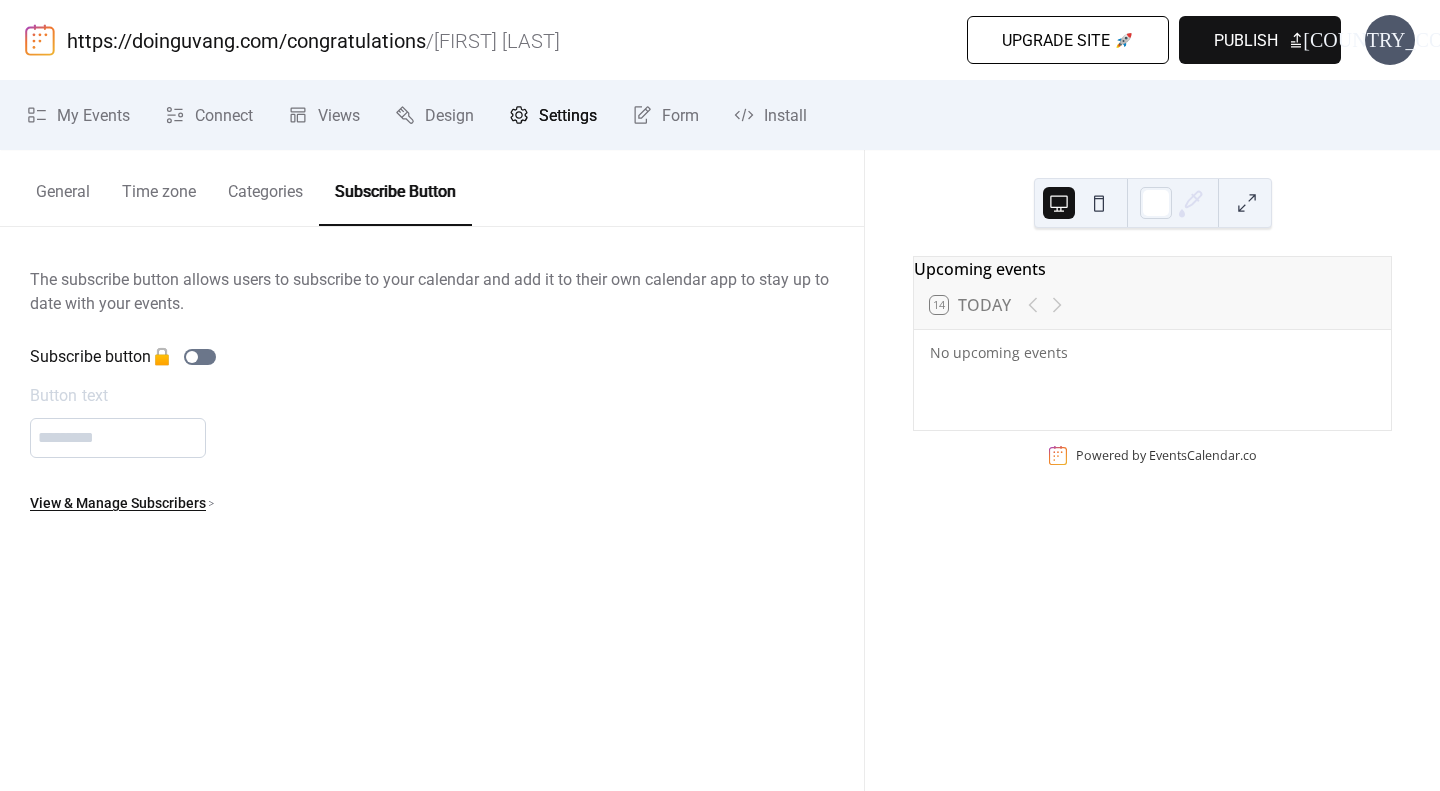 click on "General" at bounding box center [63, 187] 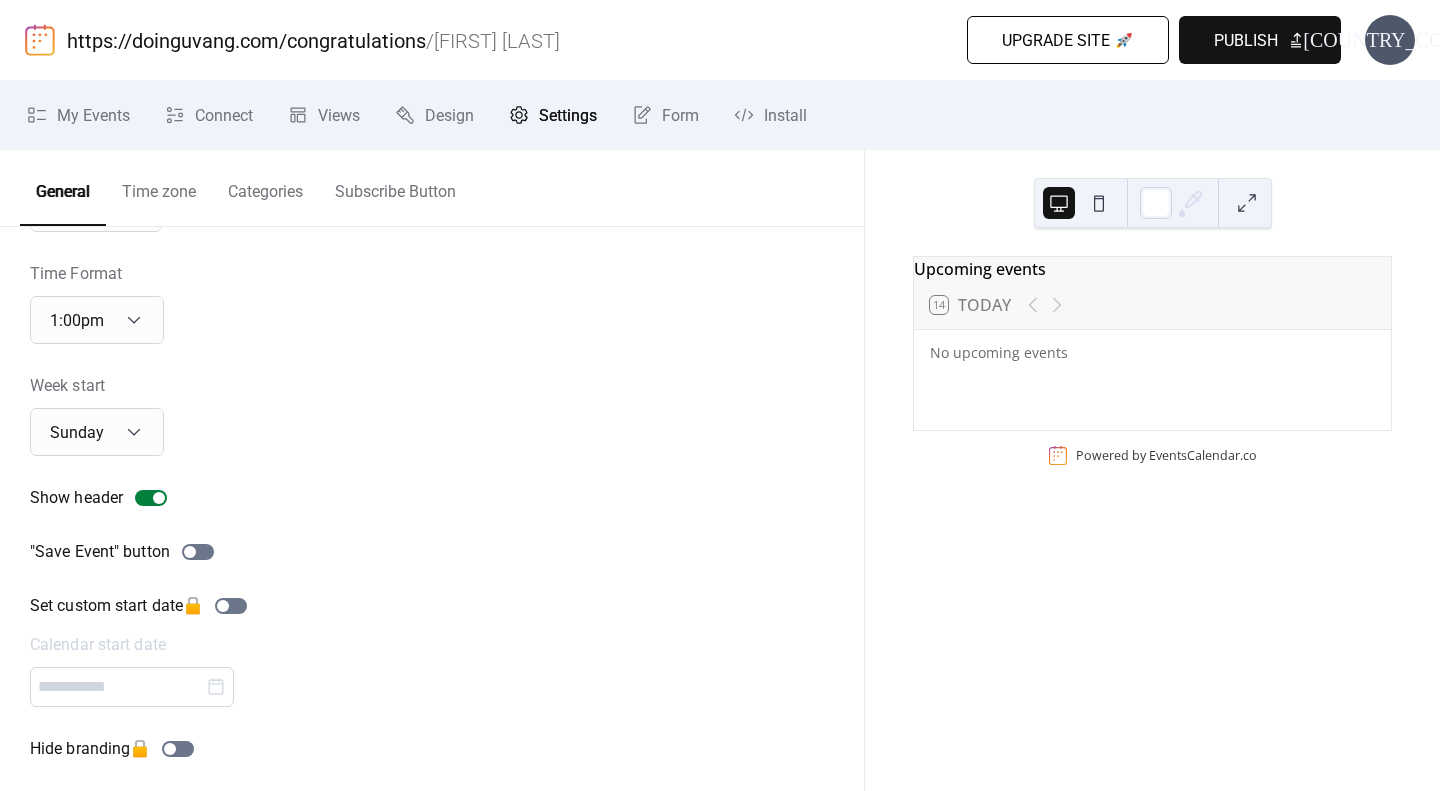 scroll, scrollTop: 127, scrollLeft: 0, axis: vertical 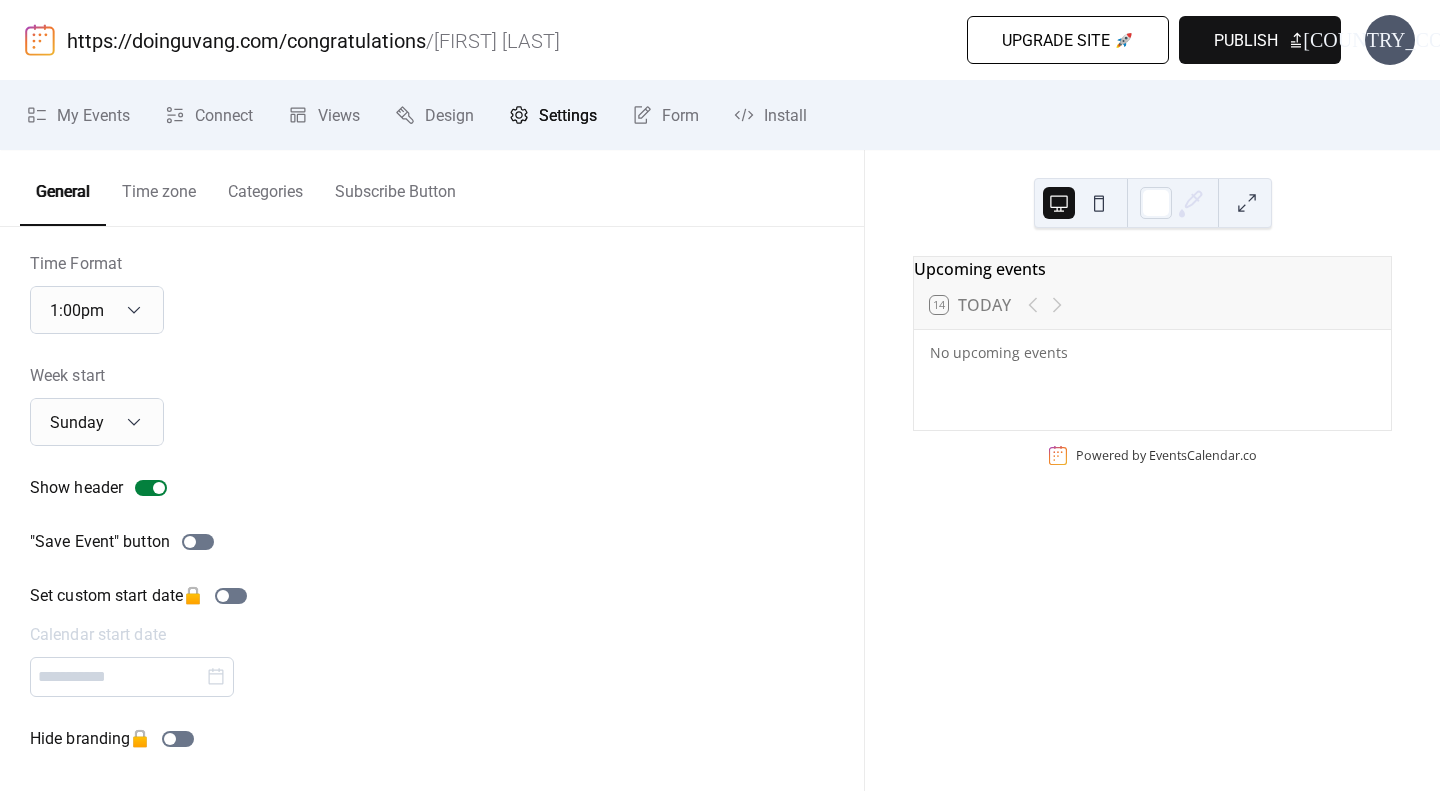 drag, startPoint x: 153, startPoint y: 196, endPoint x: 324, endPoint y: 199, distance: 171.0263 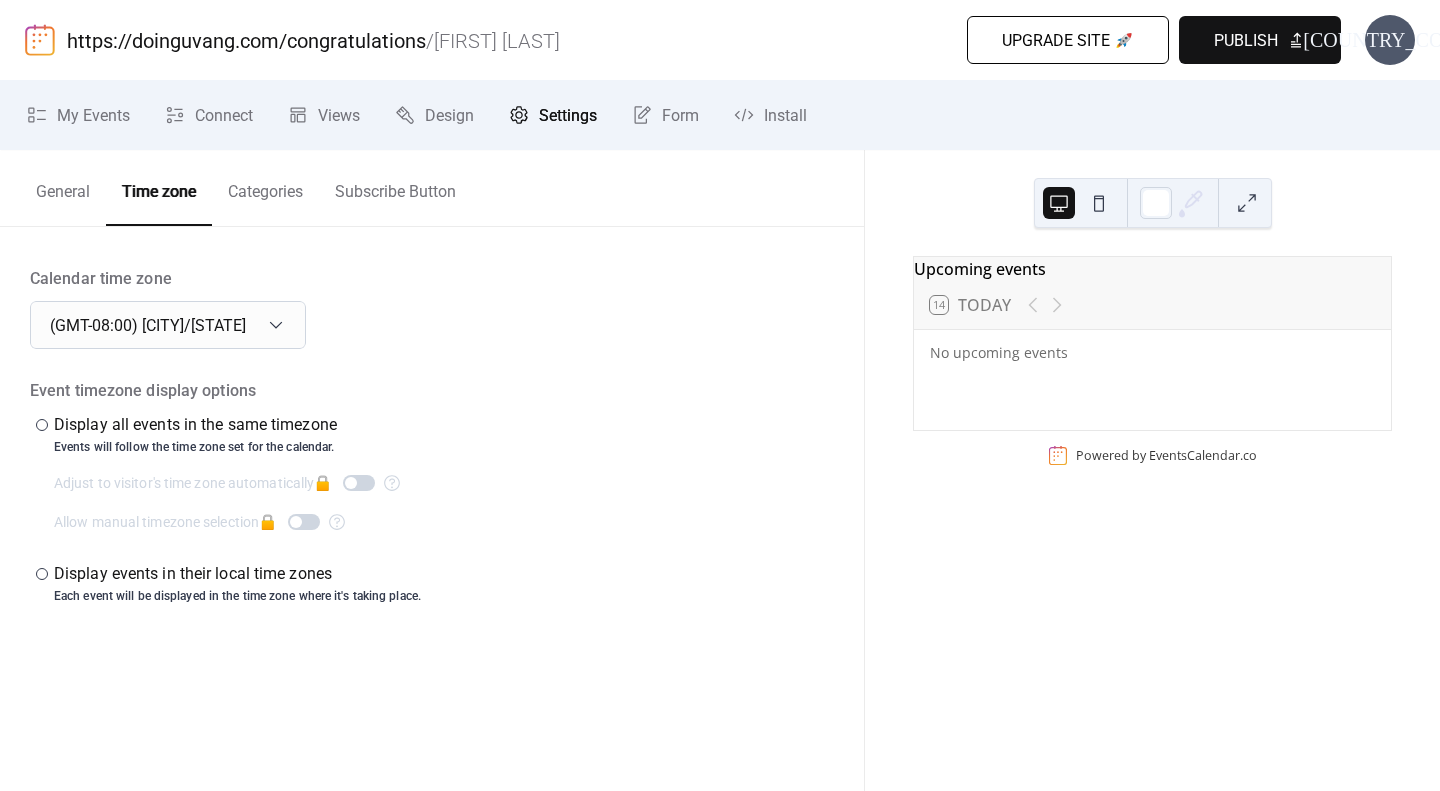 click on "Subscribe Button" at bounding box center [395, 187] 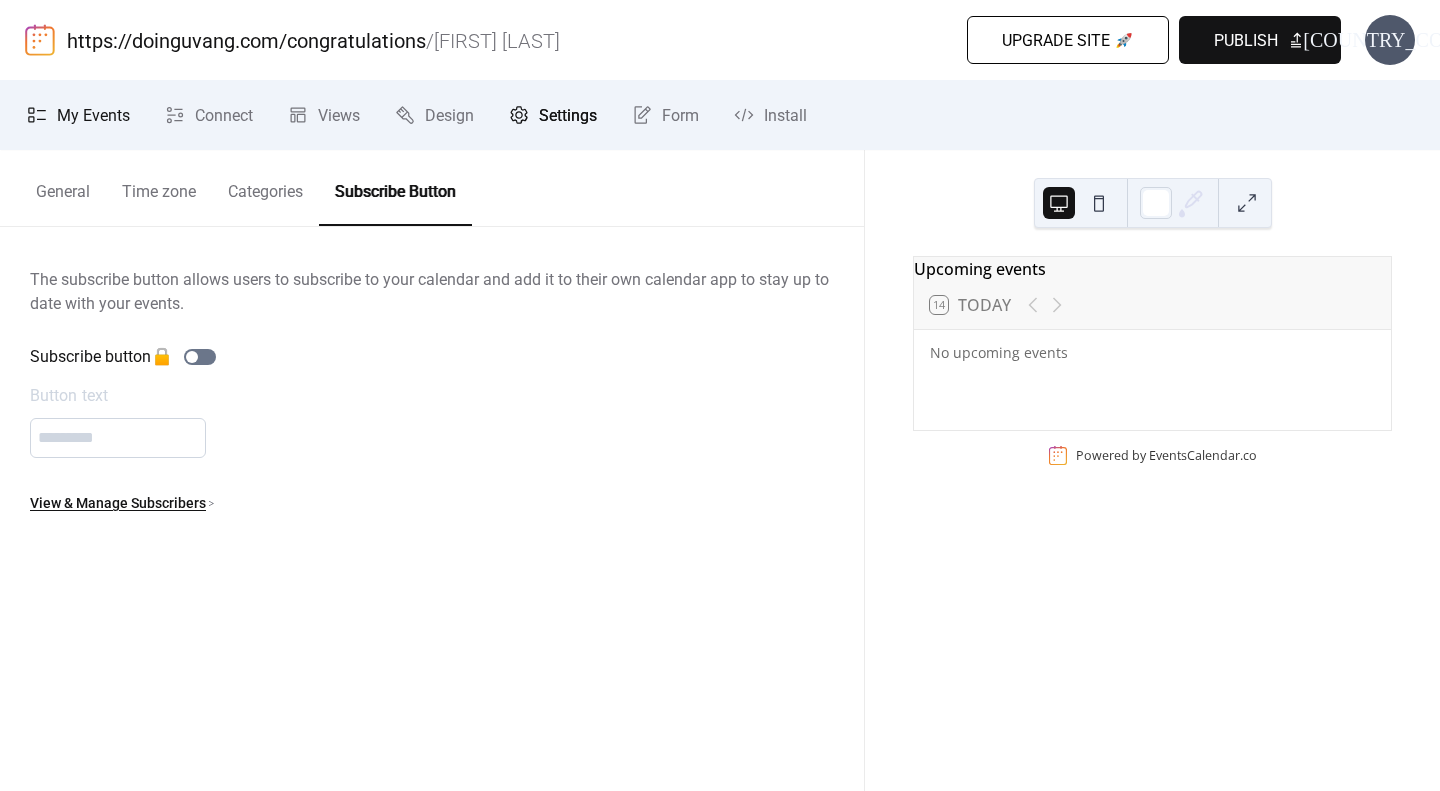 click on "My Events" at bounding box center (93, 116) 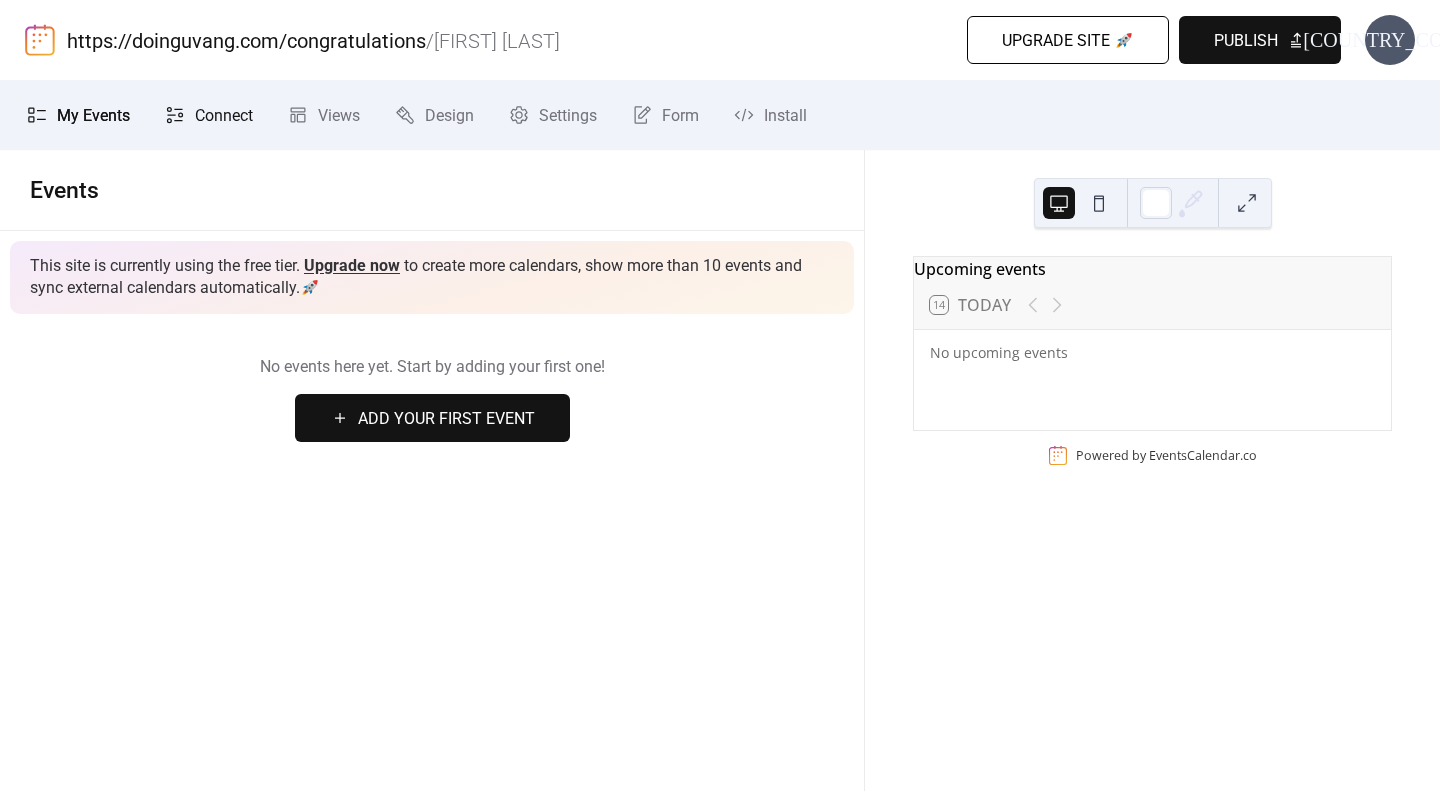 click on "Connect" at bounding box center [224, 116] 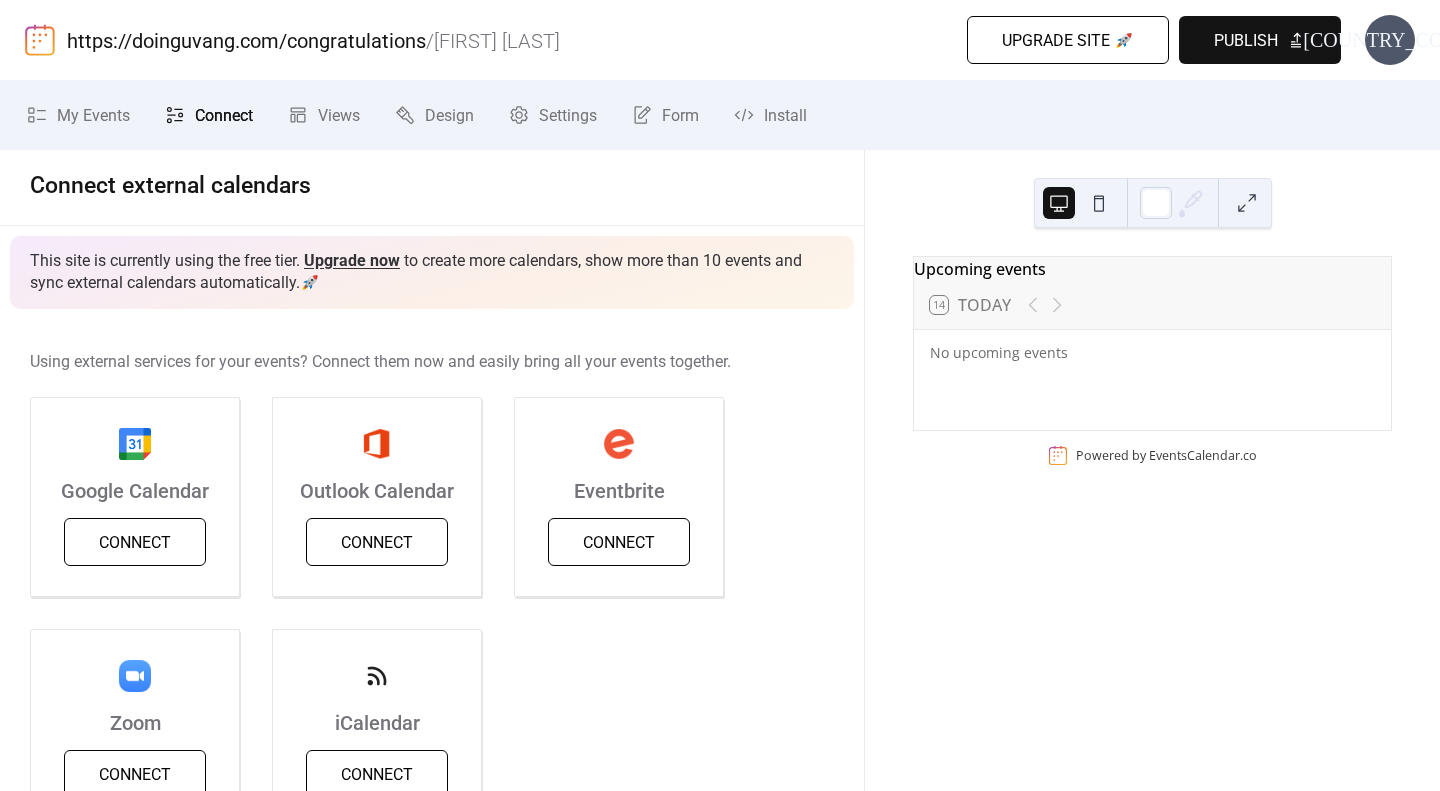 scroll, scrollTop: 0, scrollLeft: 0, axis: both 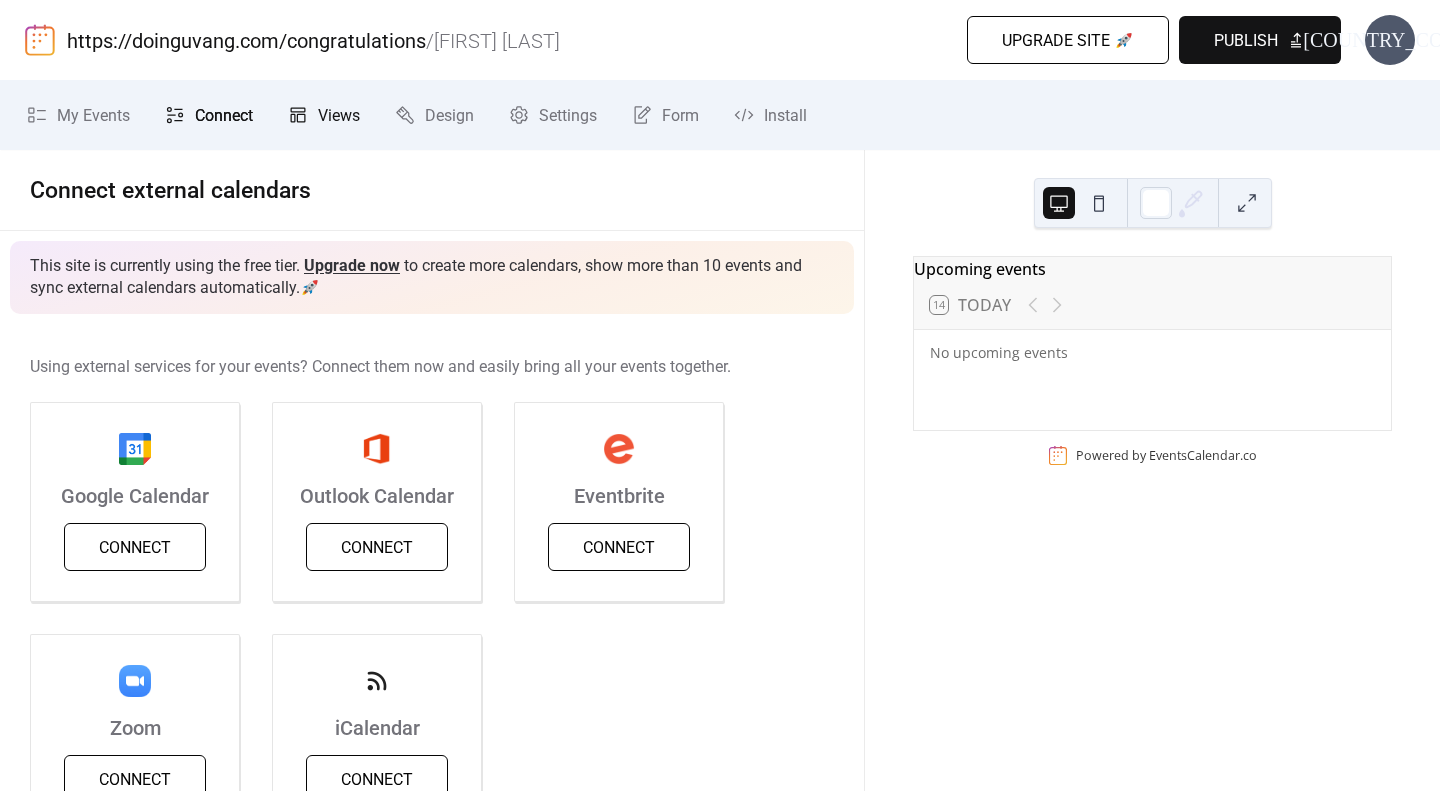 click on "Views" at bounding box center [339, 116] 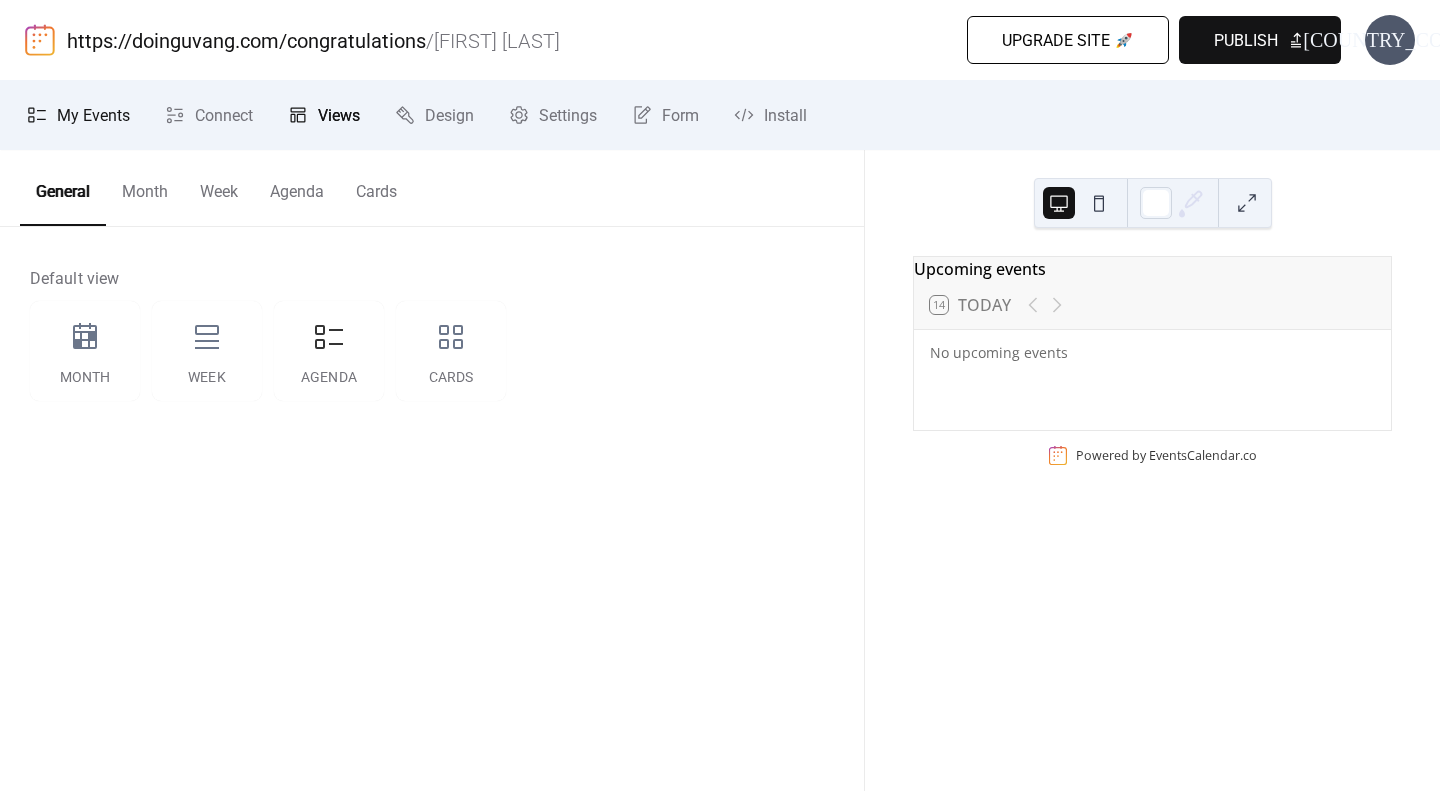 click 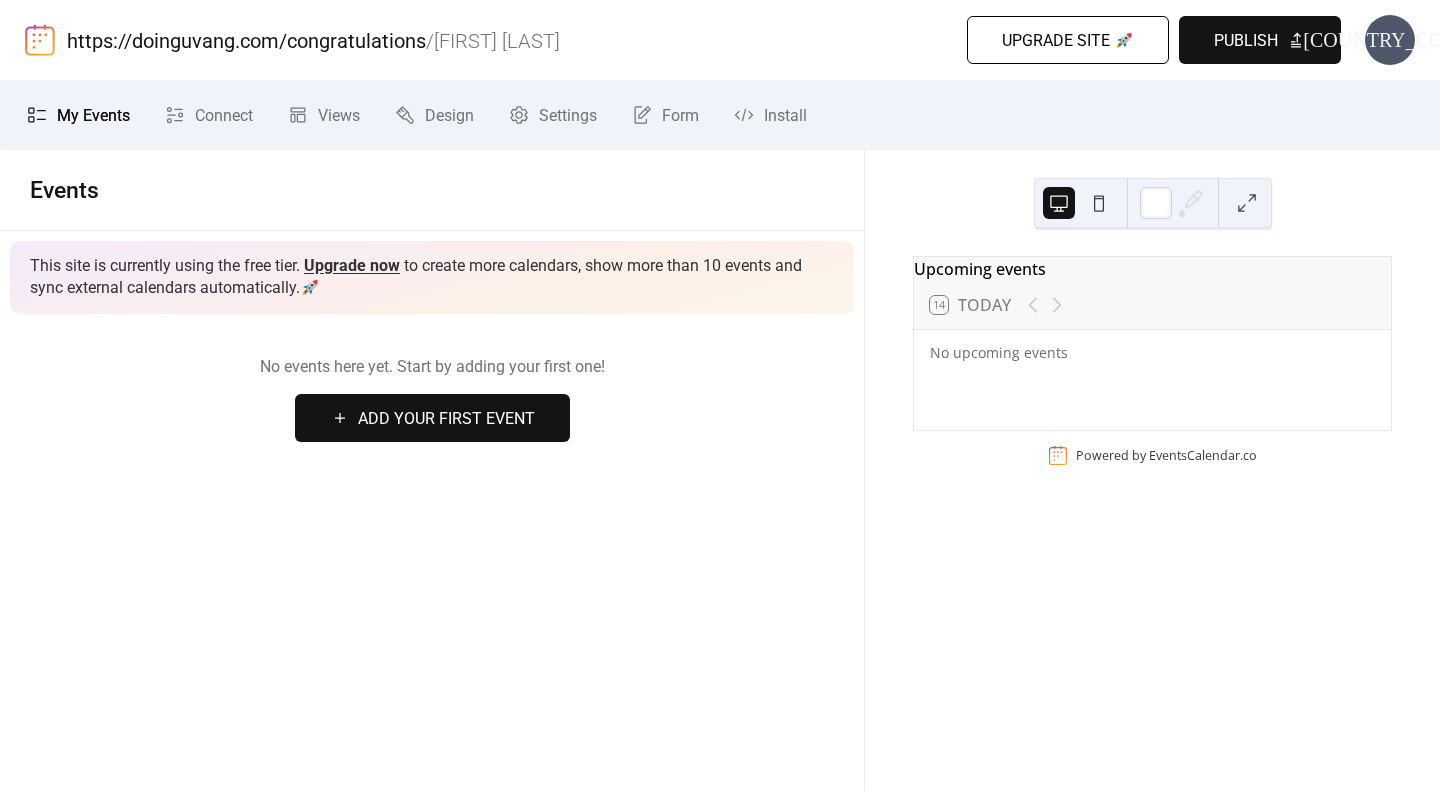 click on "Add Your First Event" at bounding box center [446, 419] 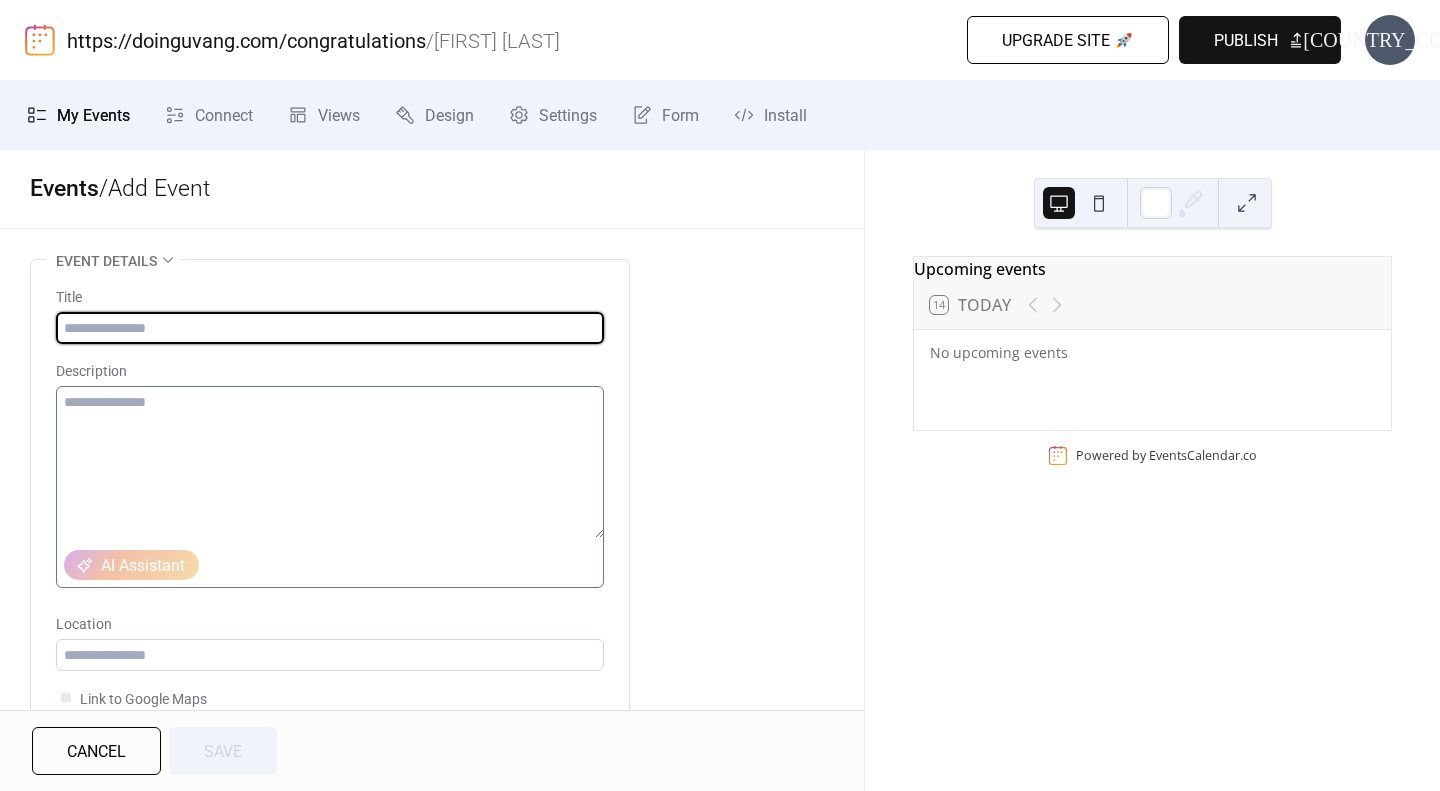 scroll, scrollTop: 0, scrollLeft: 0, axis: both 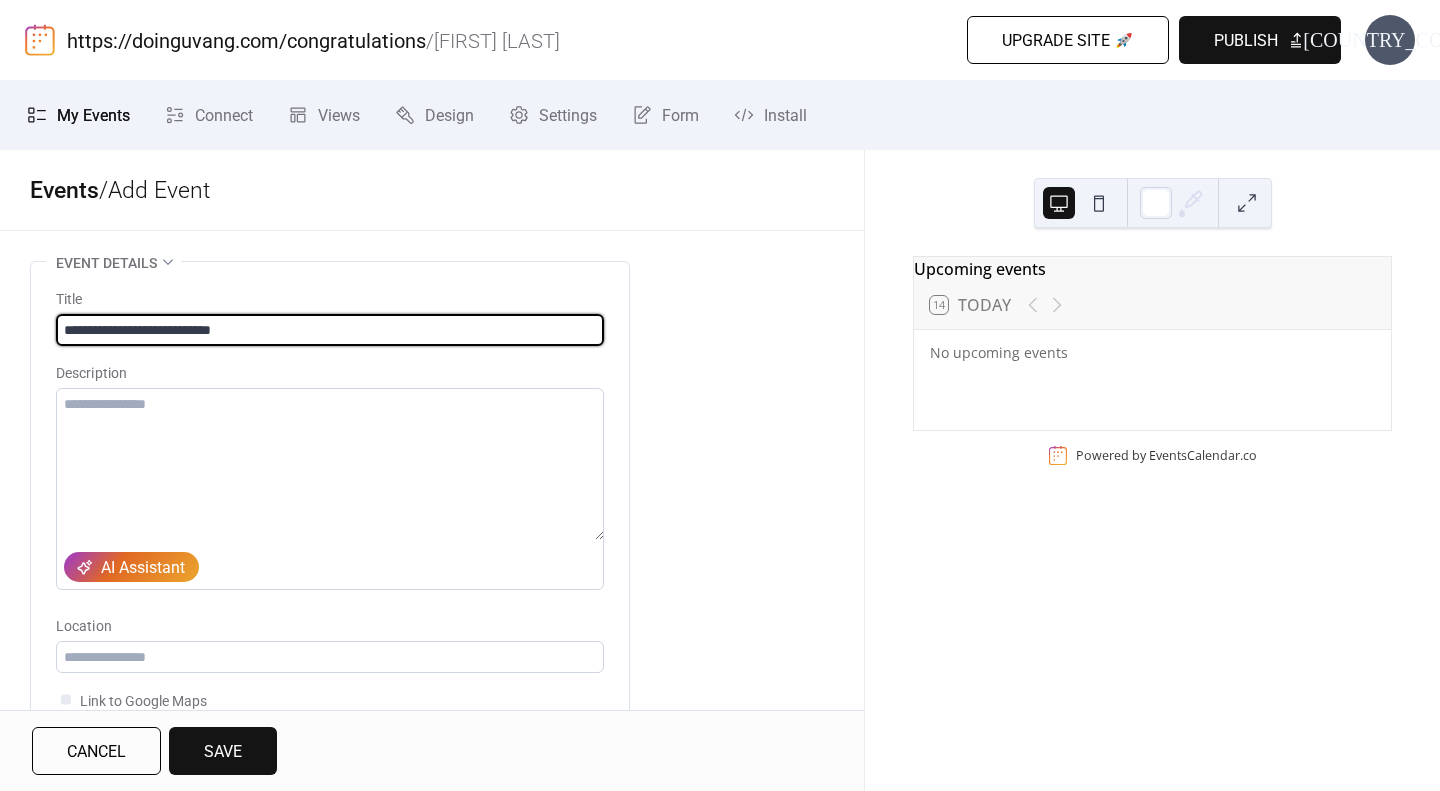 type on "**********" 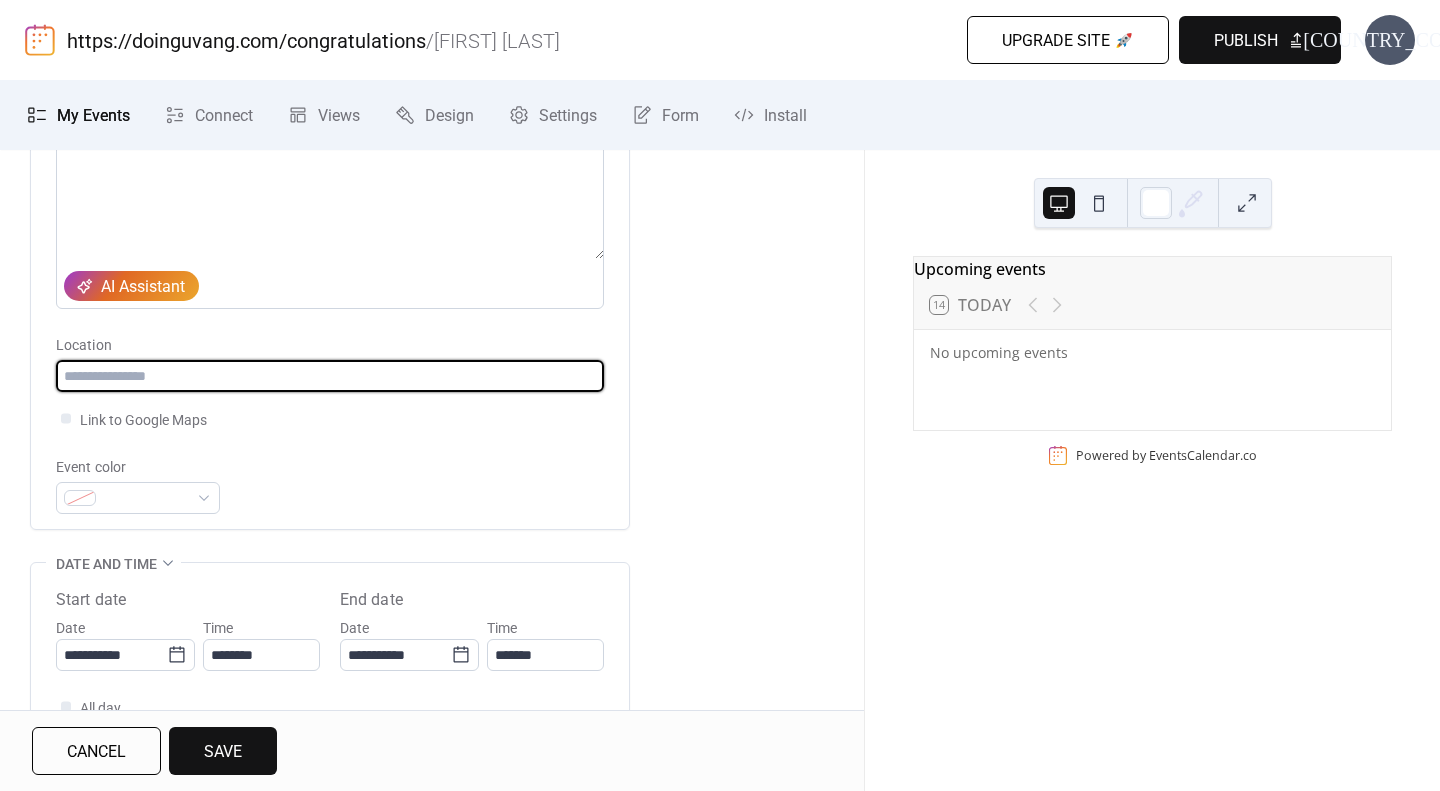 click at bounding box center [330, 376] 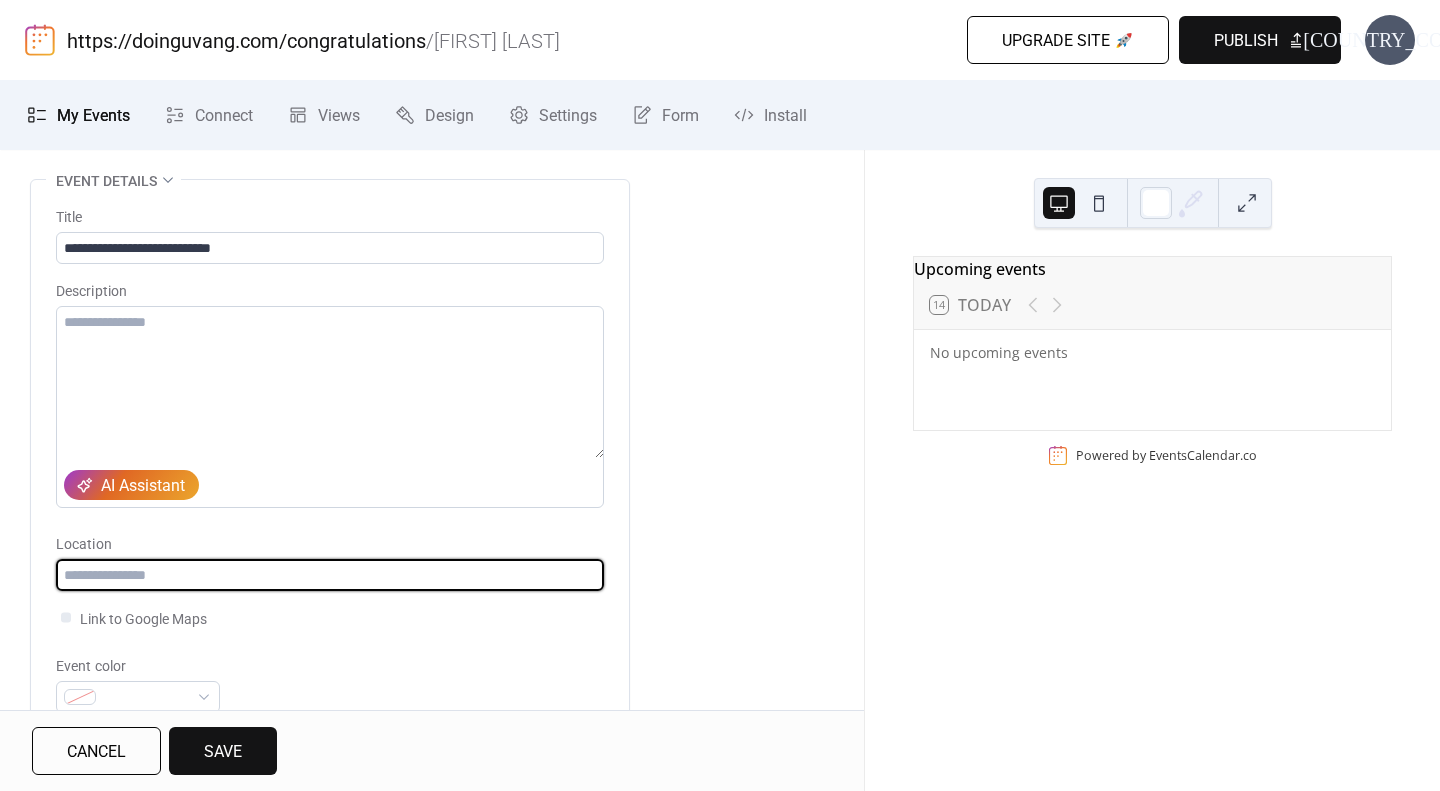 scroll, scrollTop: 0, scrollLeft: 0, axis: both 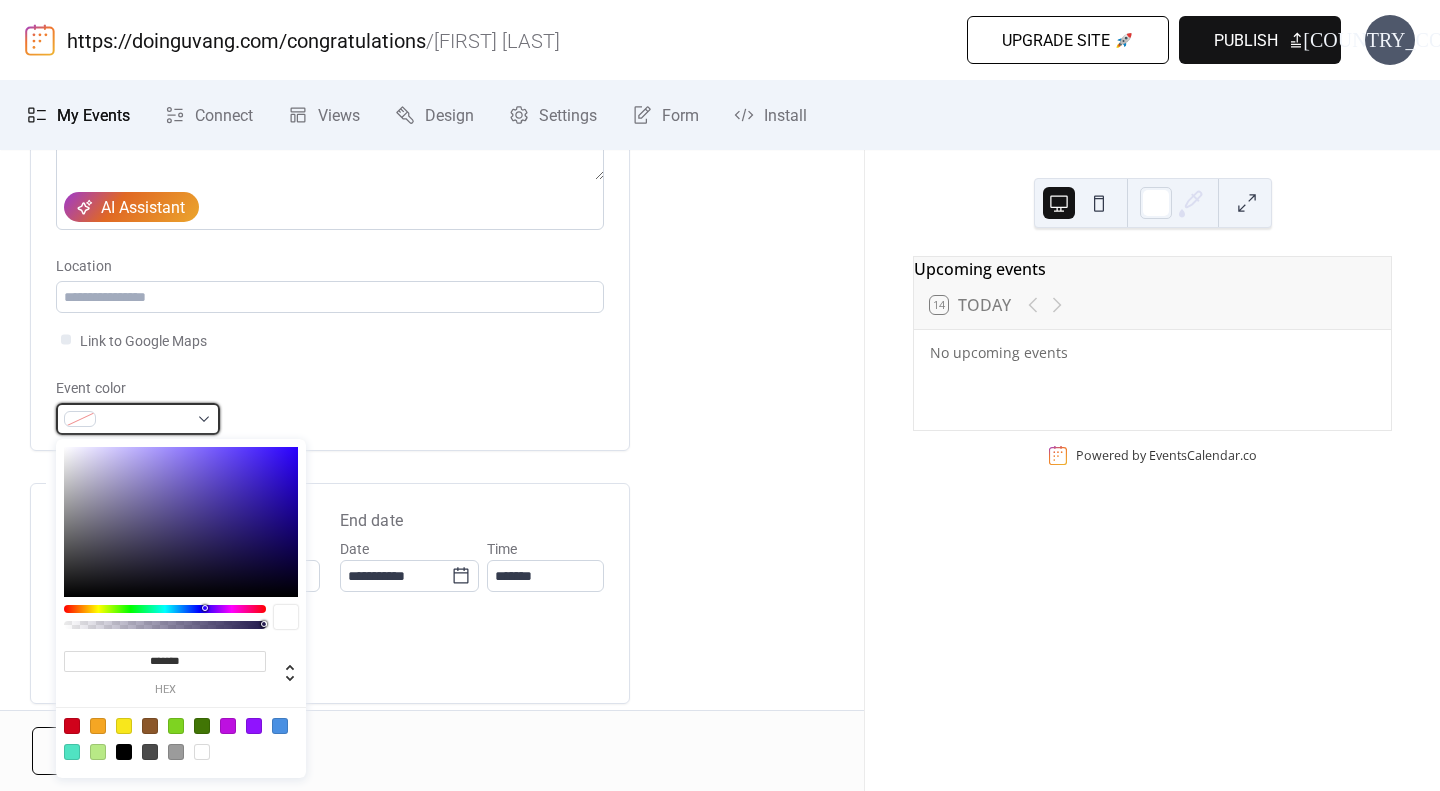 click at bounding box center [138, 419] 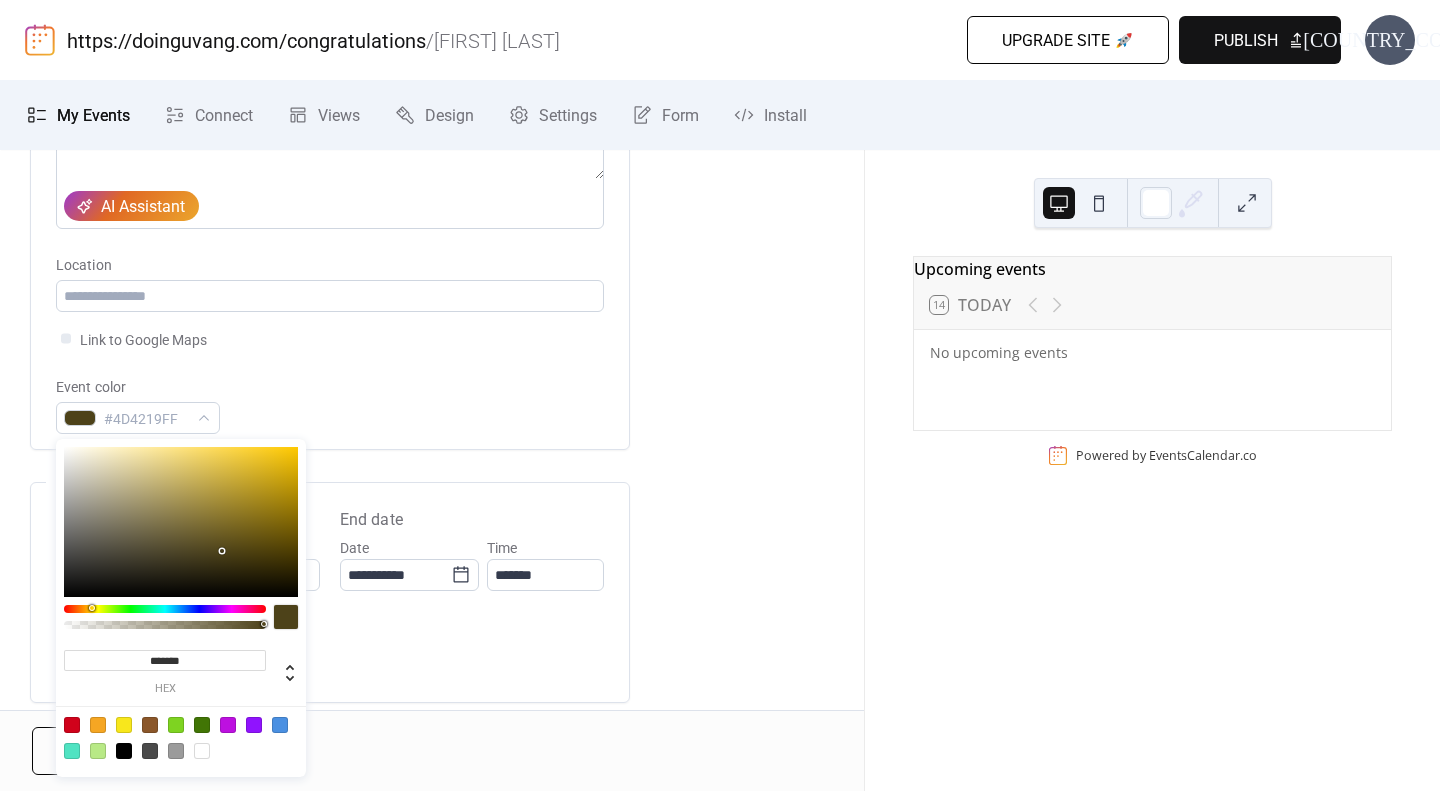 click at bounding box center (165, 609) 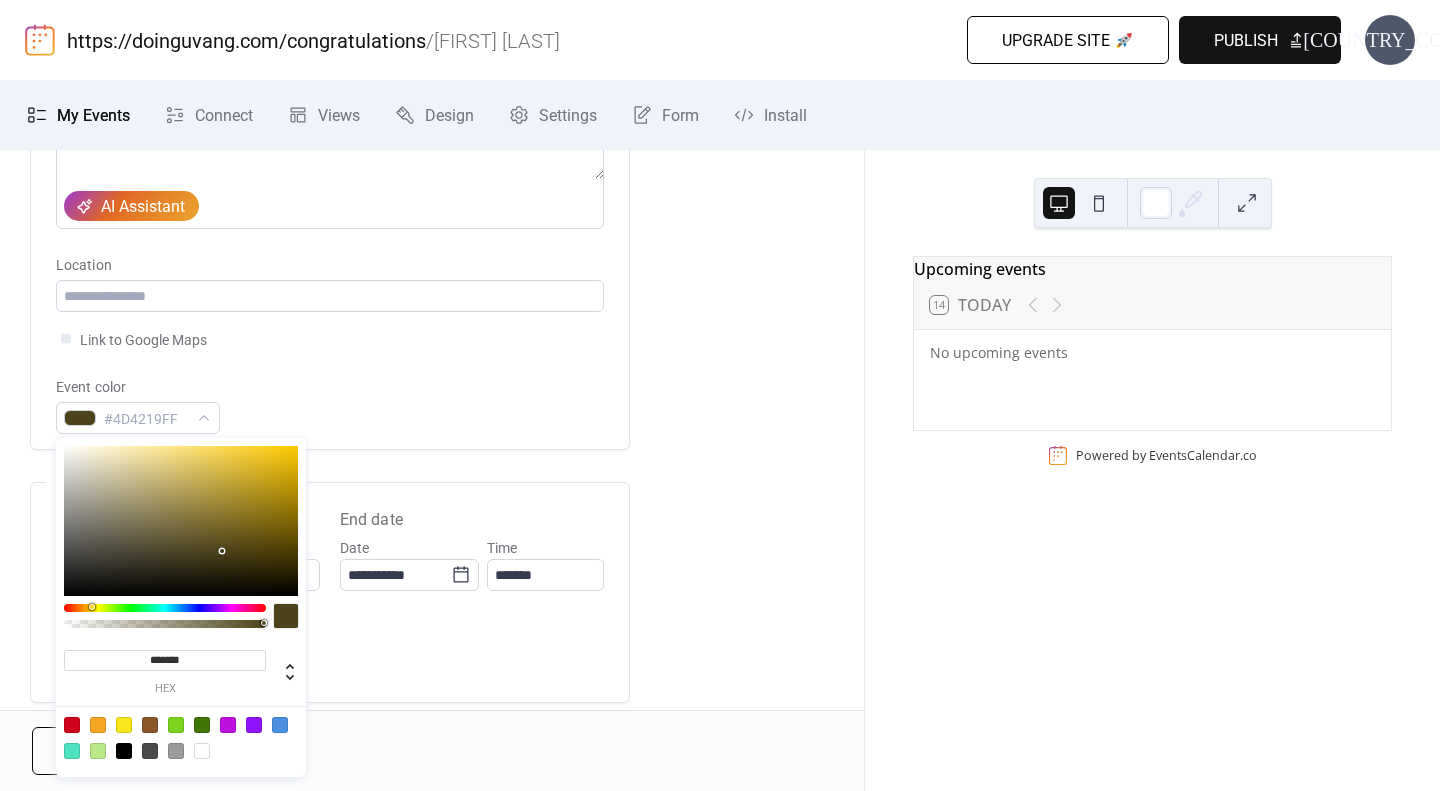 click at bounding box center (165, 608) 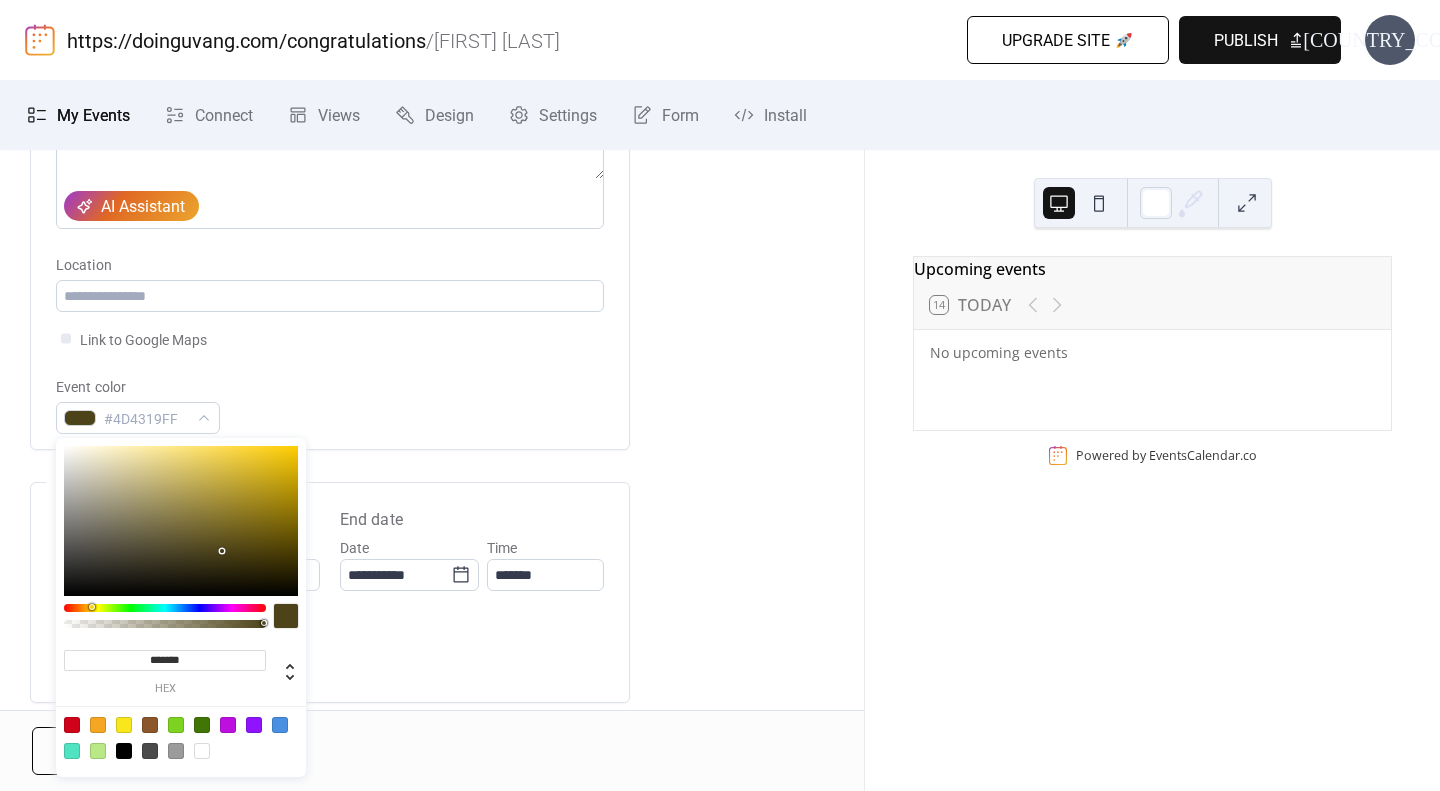 click at bounding box center [92, 607] 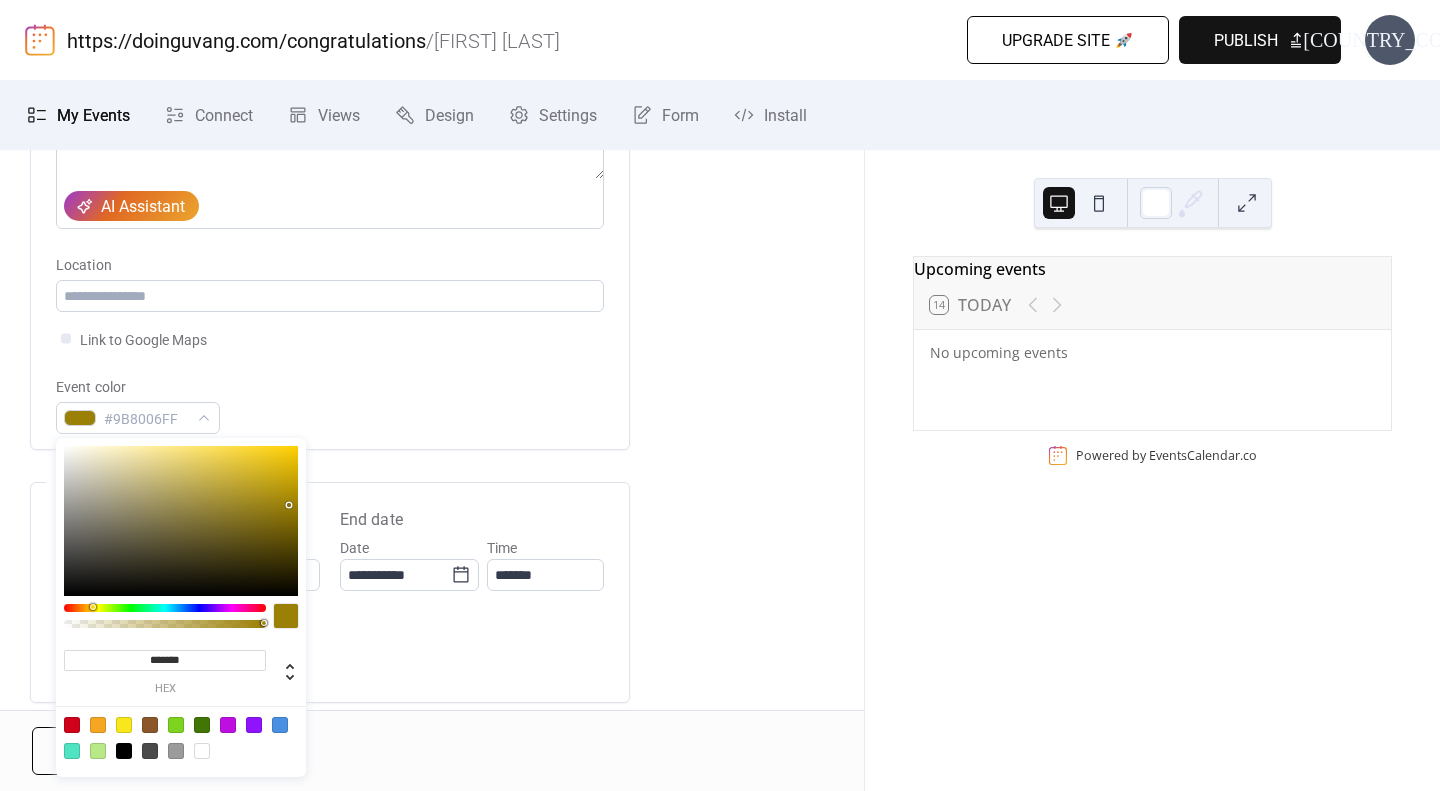 type on "*******" 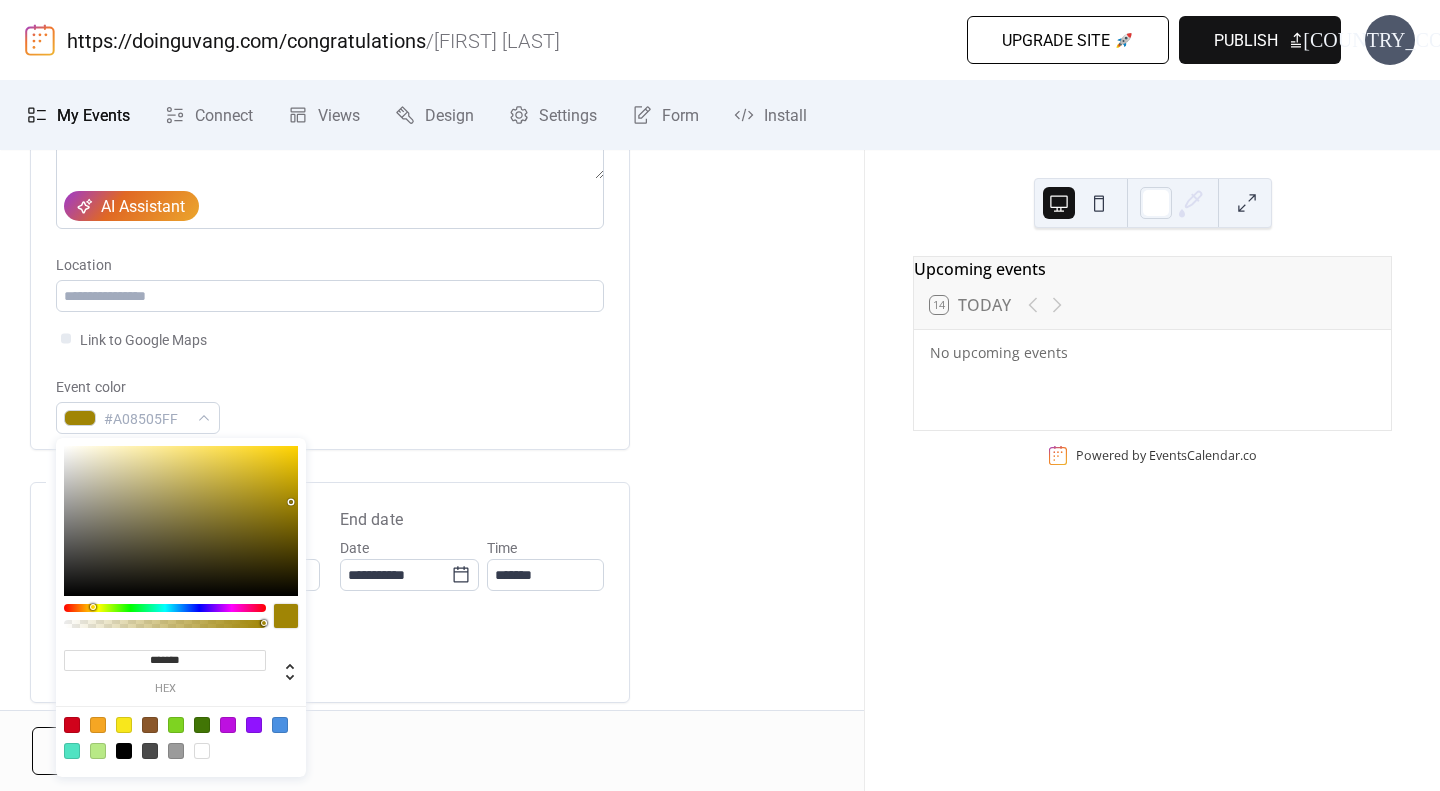 drag, startPoint x: 242, startPoint y: 539, endPoint x: 290, endPoint y: 502, distance: 60.60528 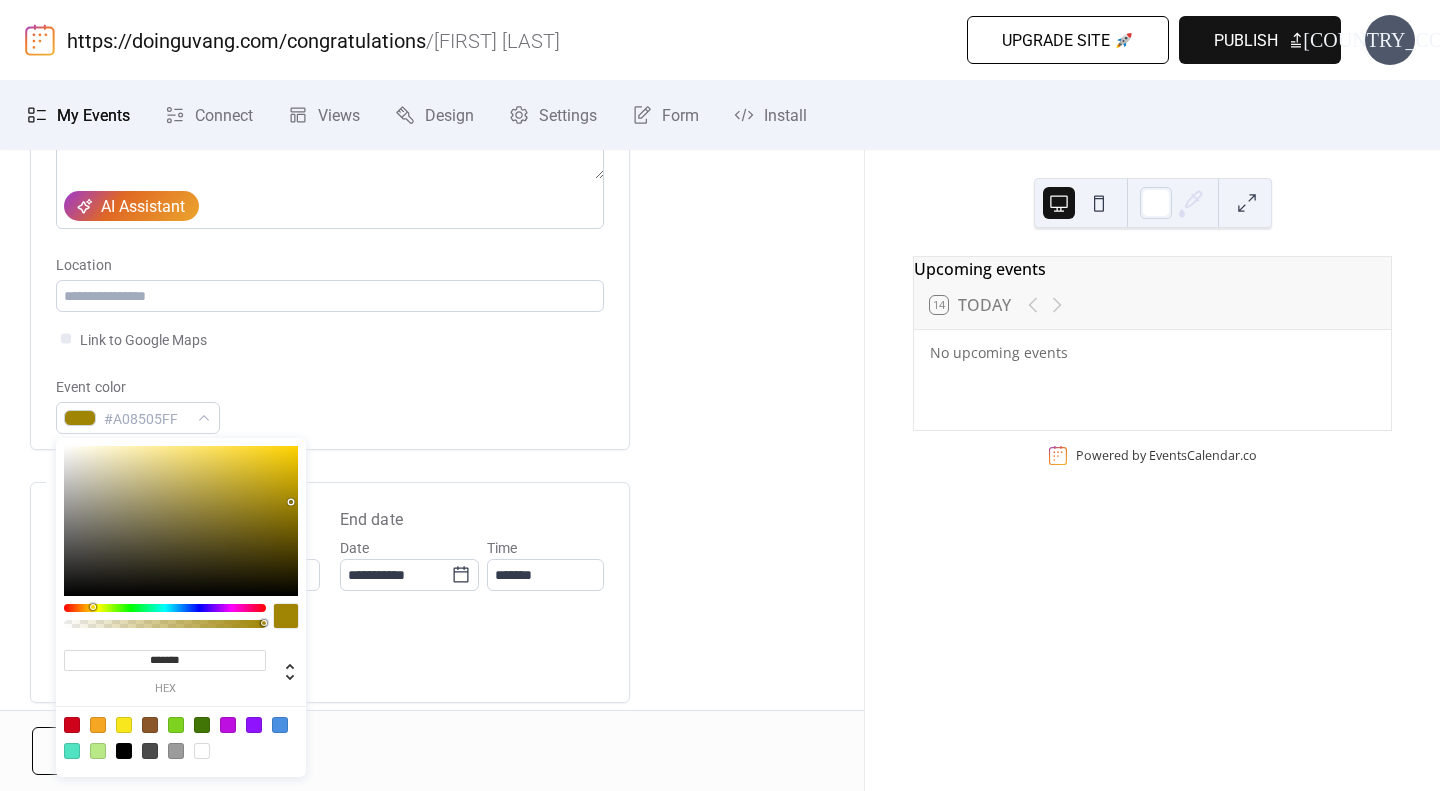 click at bounding box center [181, 521] 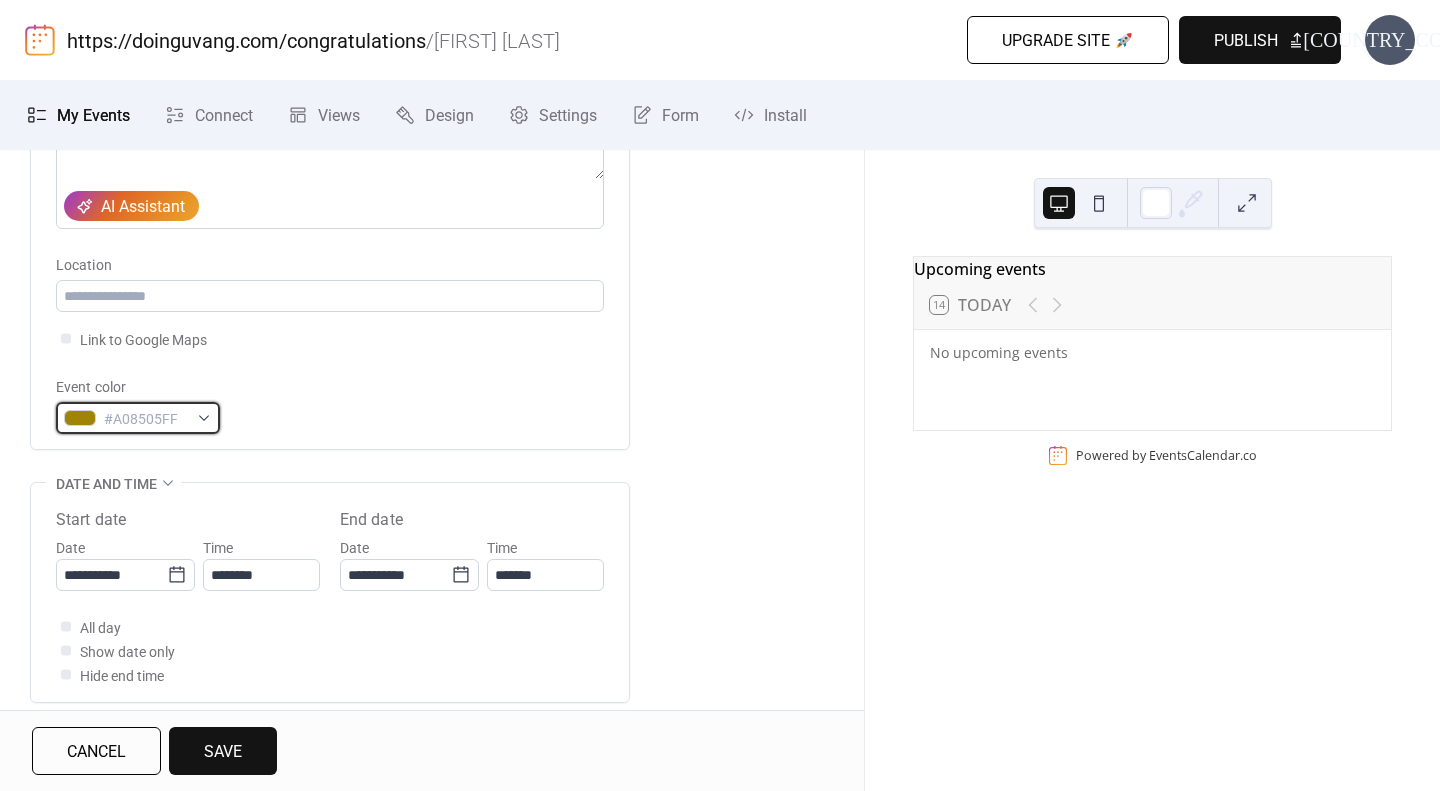 click at bounding box center [80, 418] 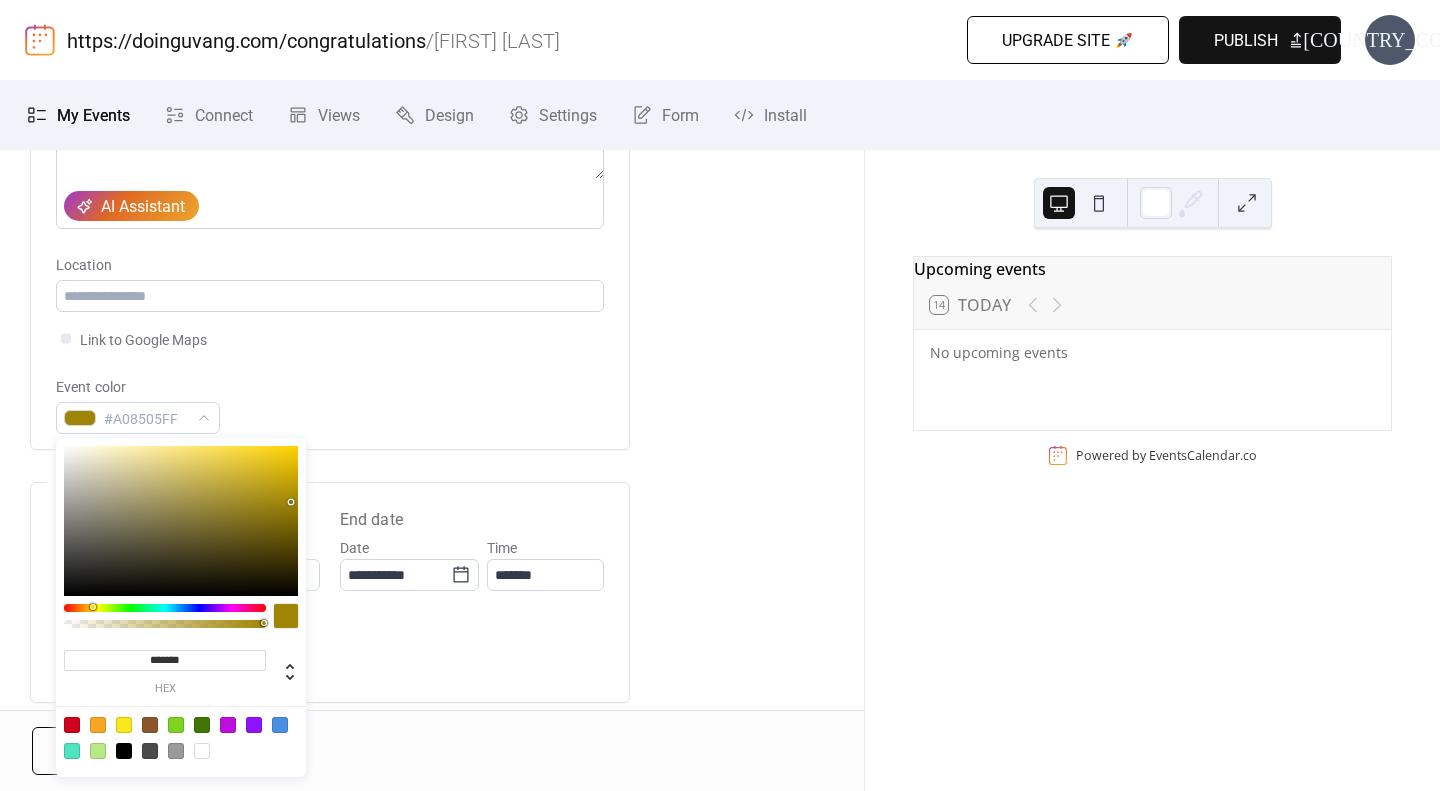 click at bounding box center (181, 521) 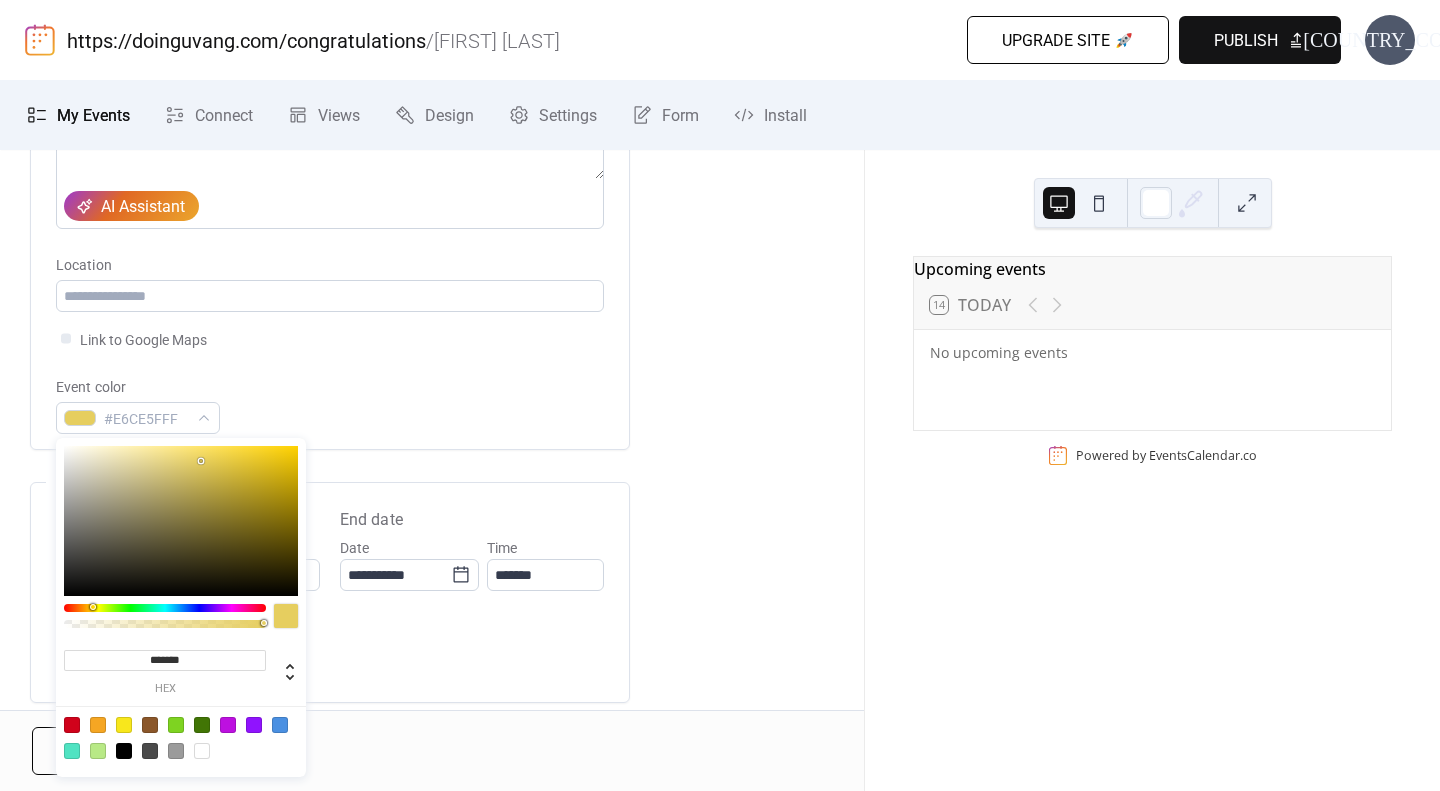 click at bounding box center [181, 521] 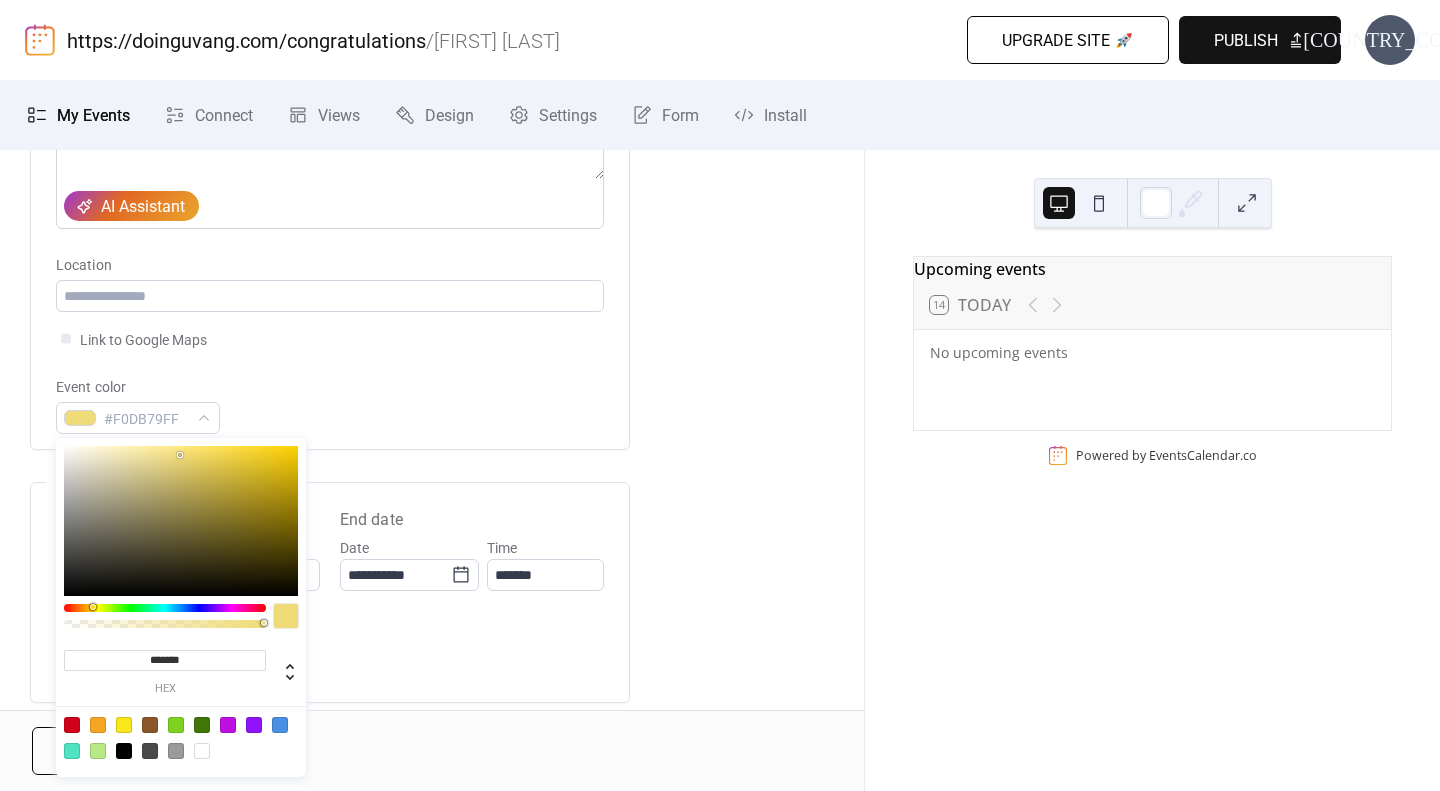 click at bounding box center (181, 521) 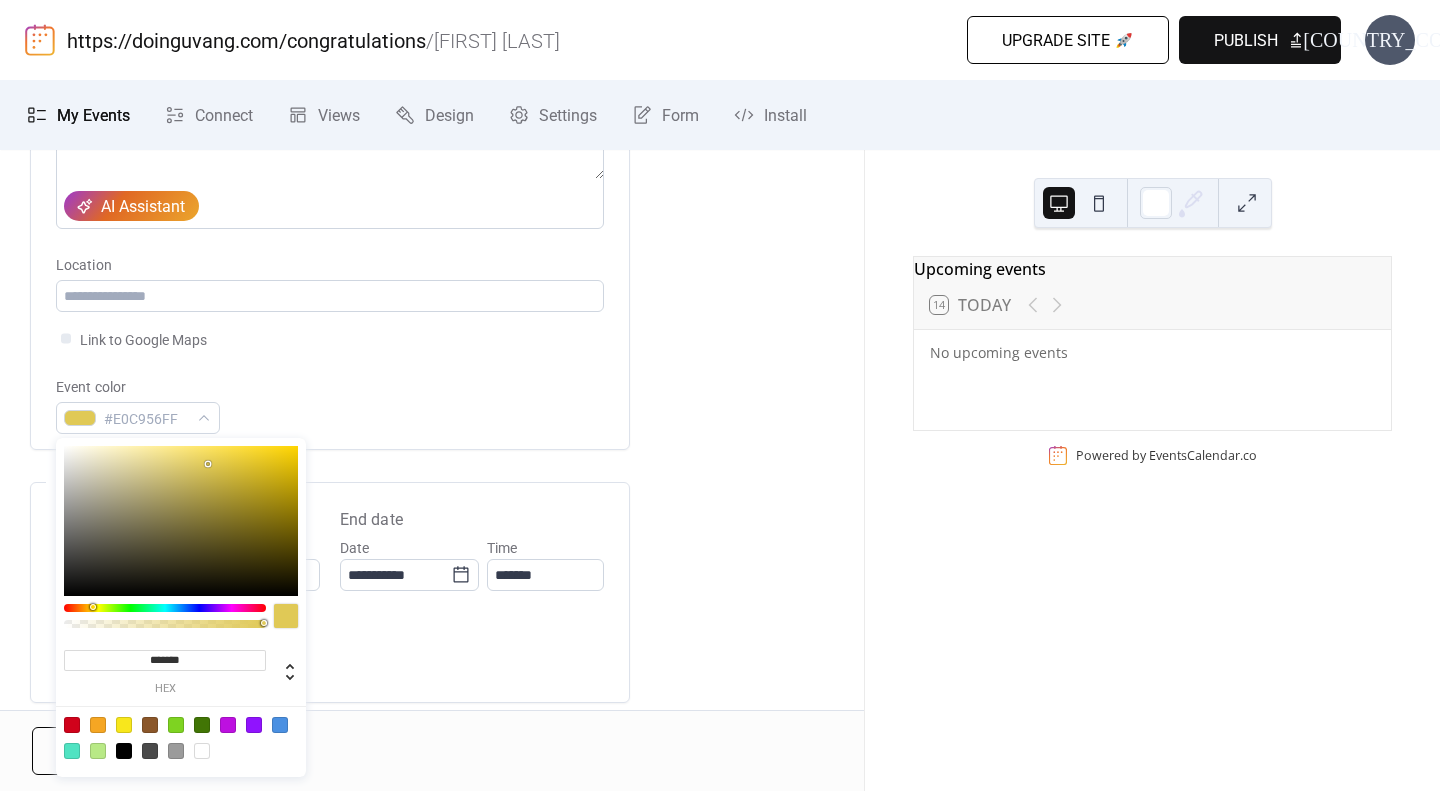 click at bounding box center (181, 521) 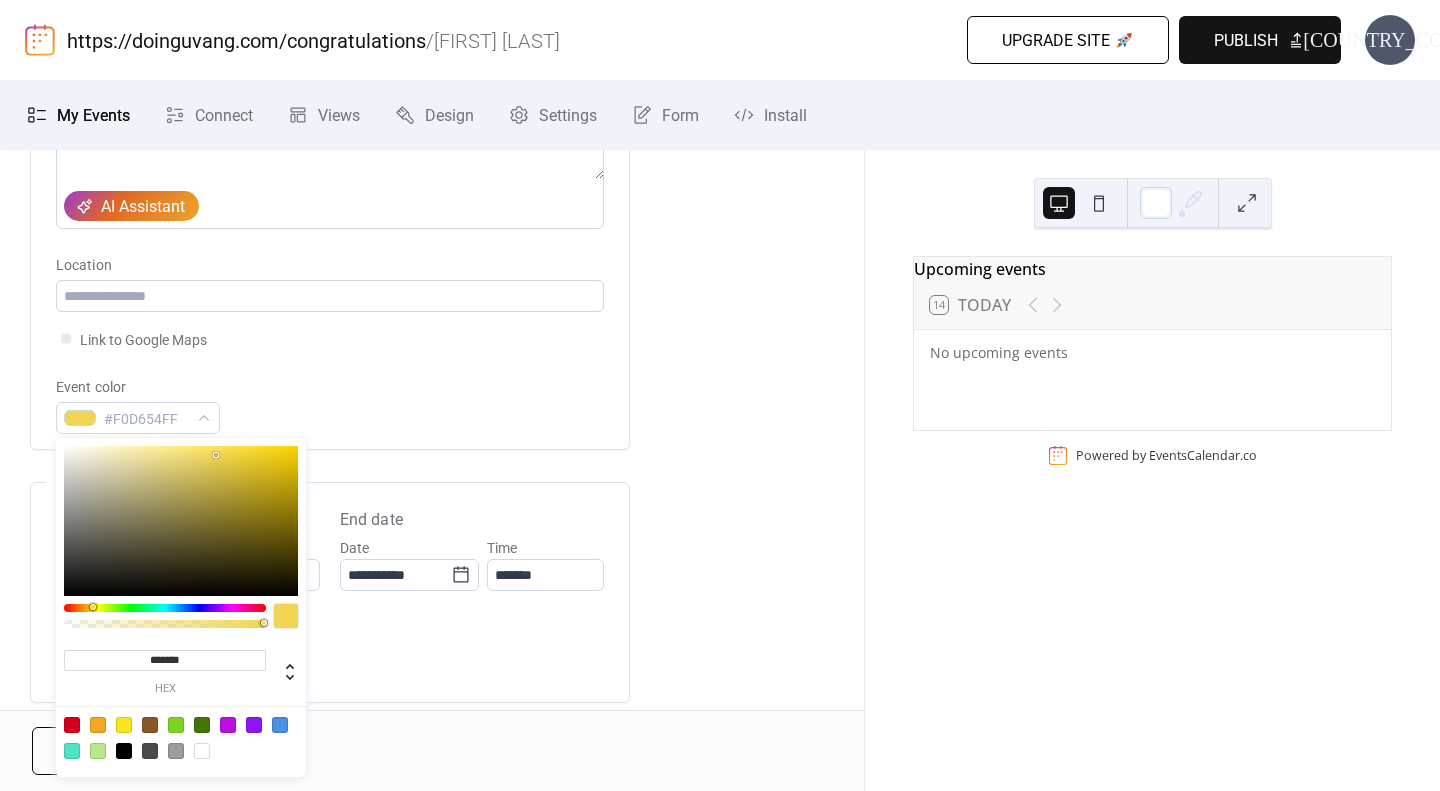 type on "*******" 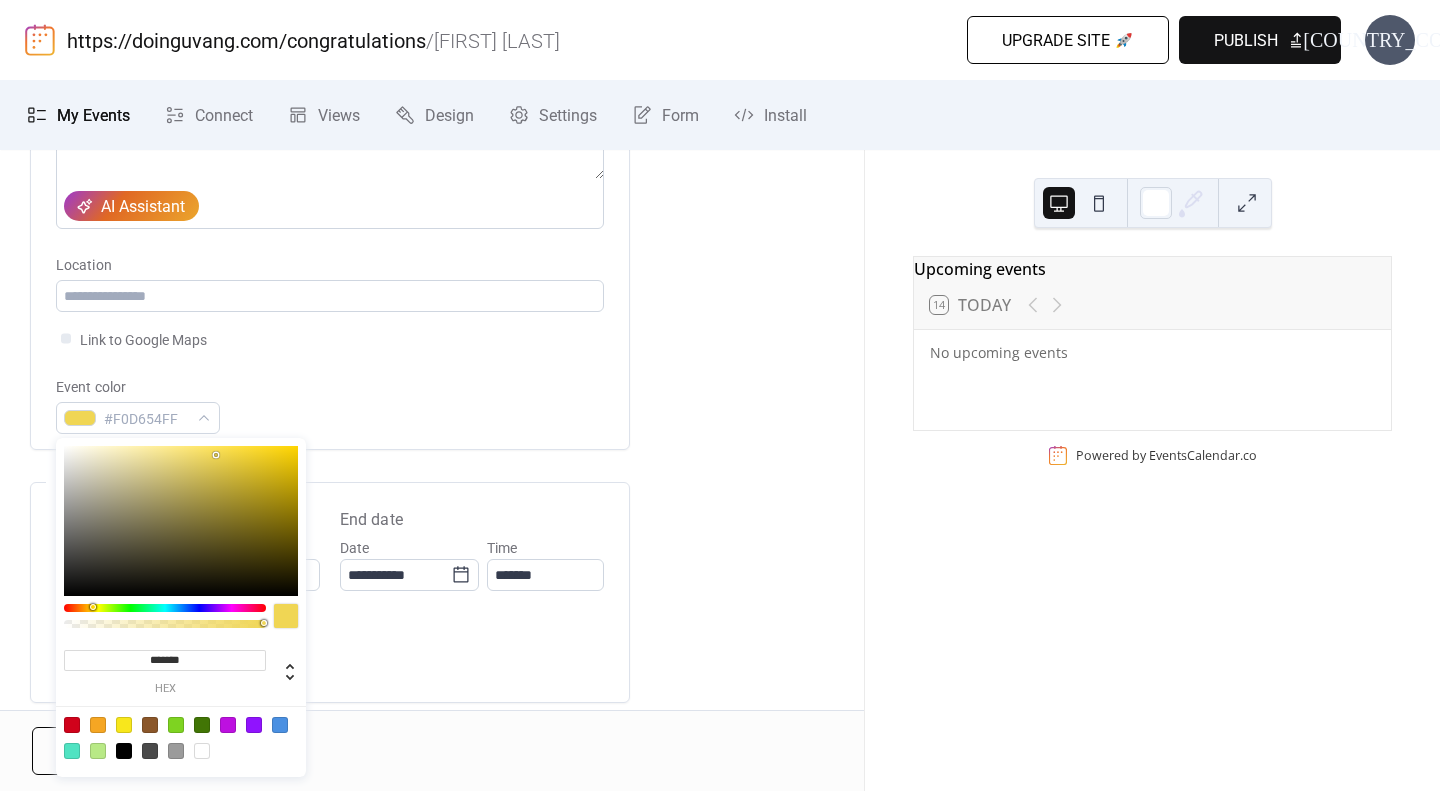 click at bounding box center (181, 521) 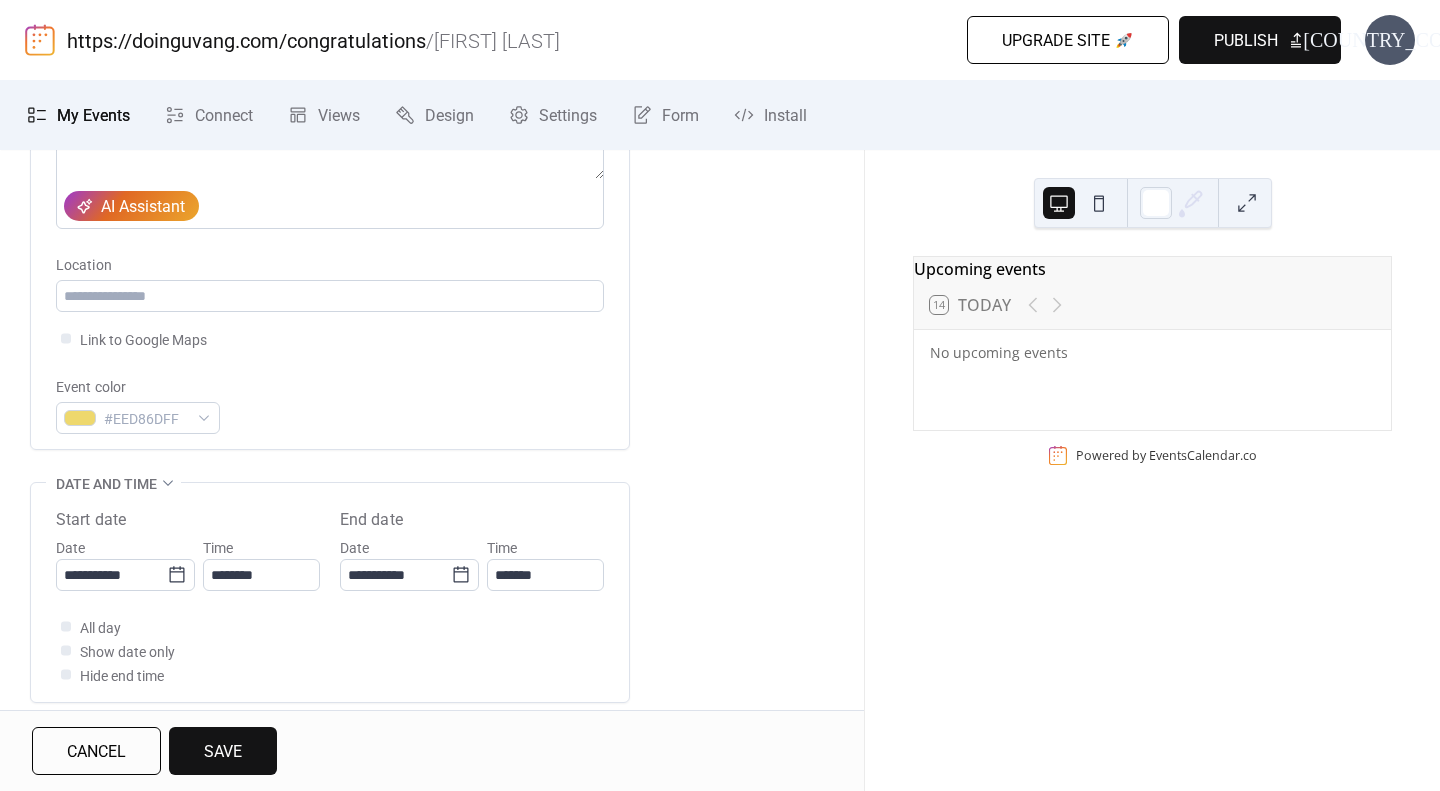 click on "Event color #EED86DFF" at bounding box center (330, 404) 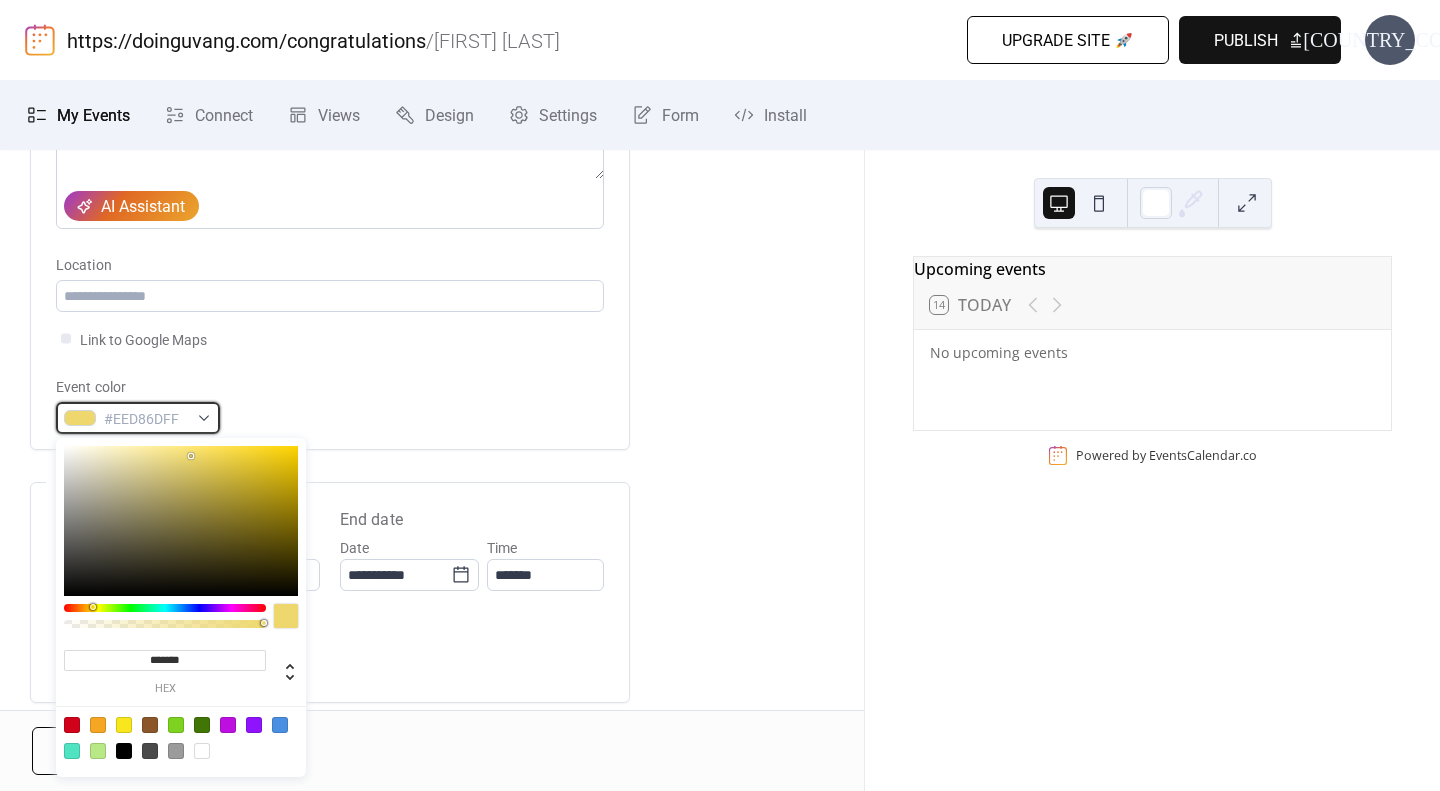 click at bounding box center (80, 418) 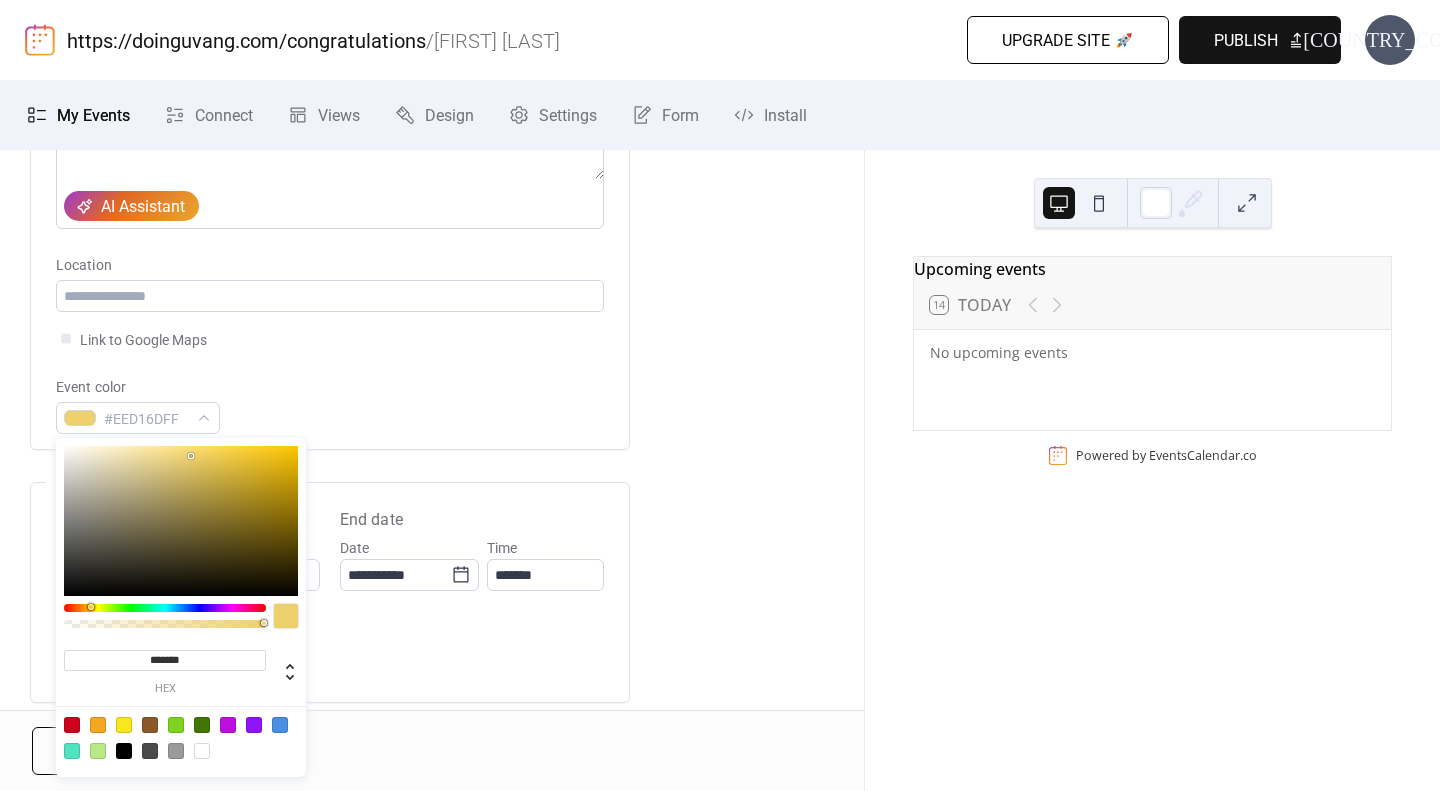 click at bounding box center [91, 607] 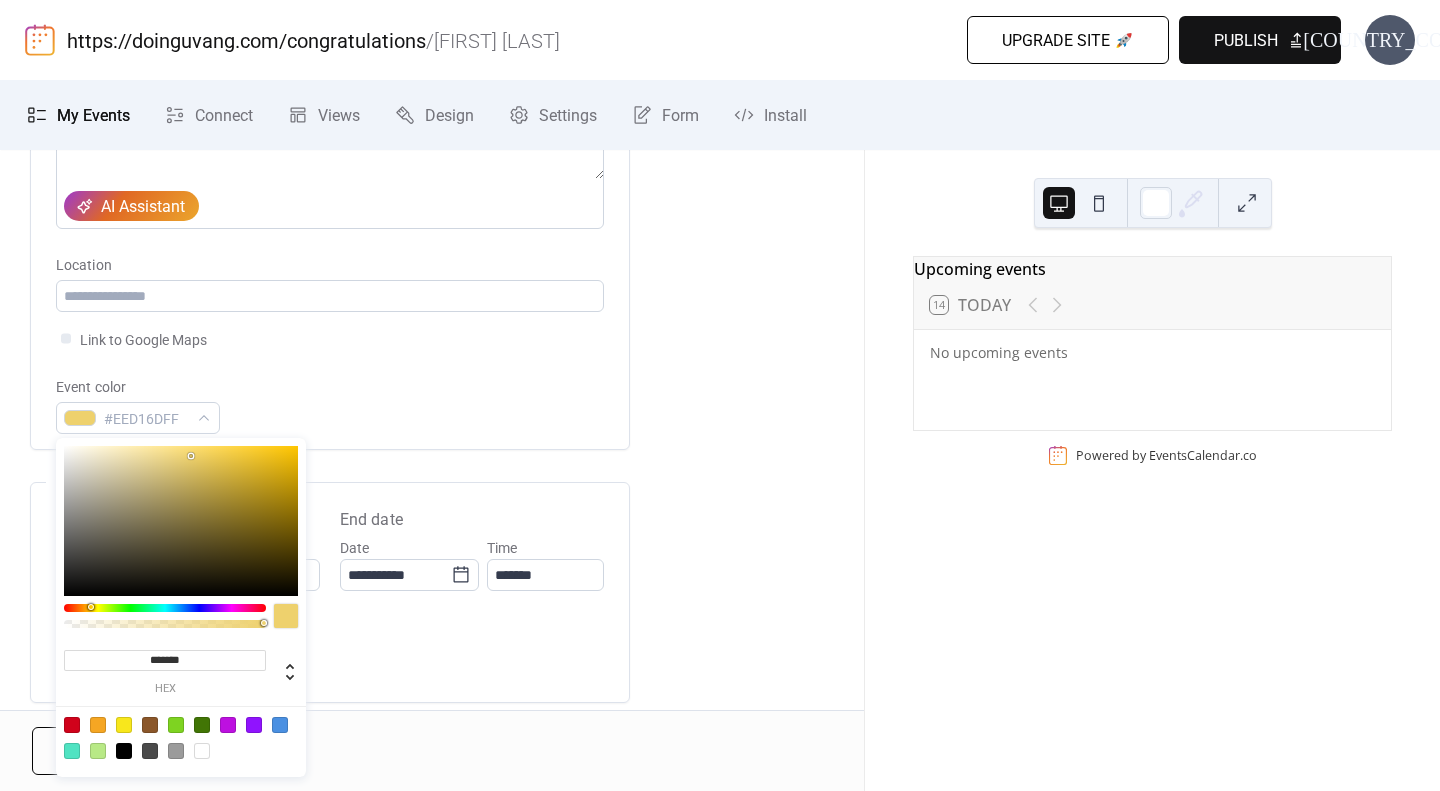 click at bounding box center (181, 521) 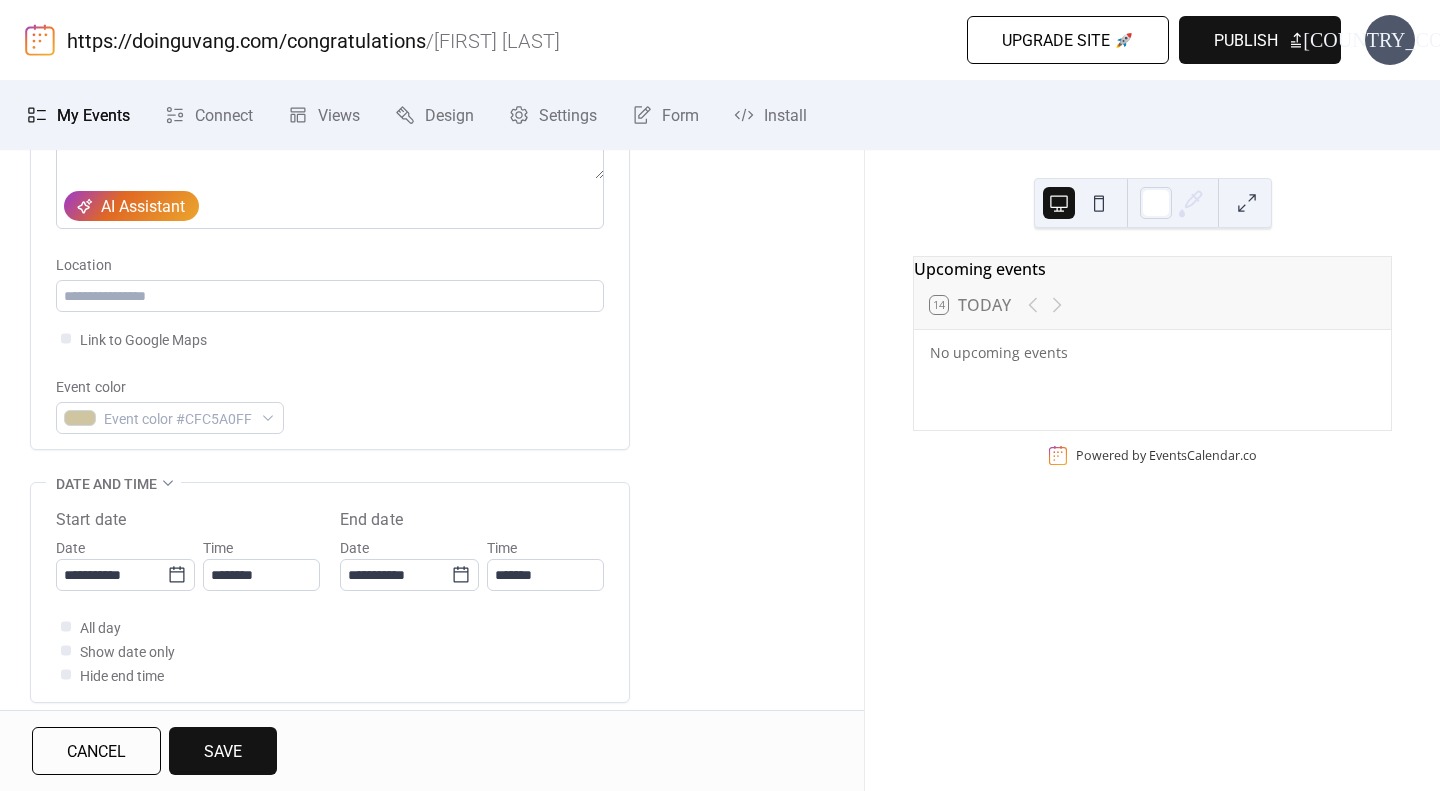 click on "Event color #CFC5A0FF" at bounding box center [330, 404] 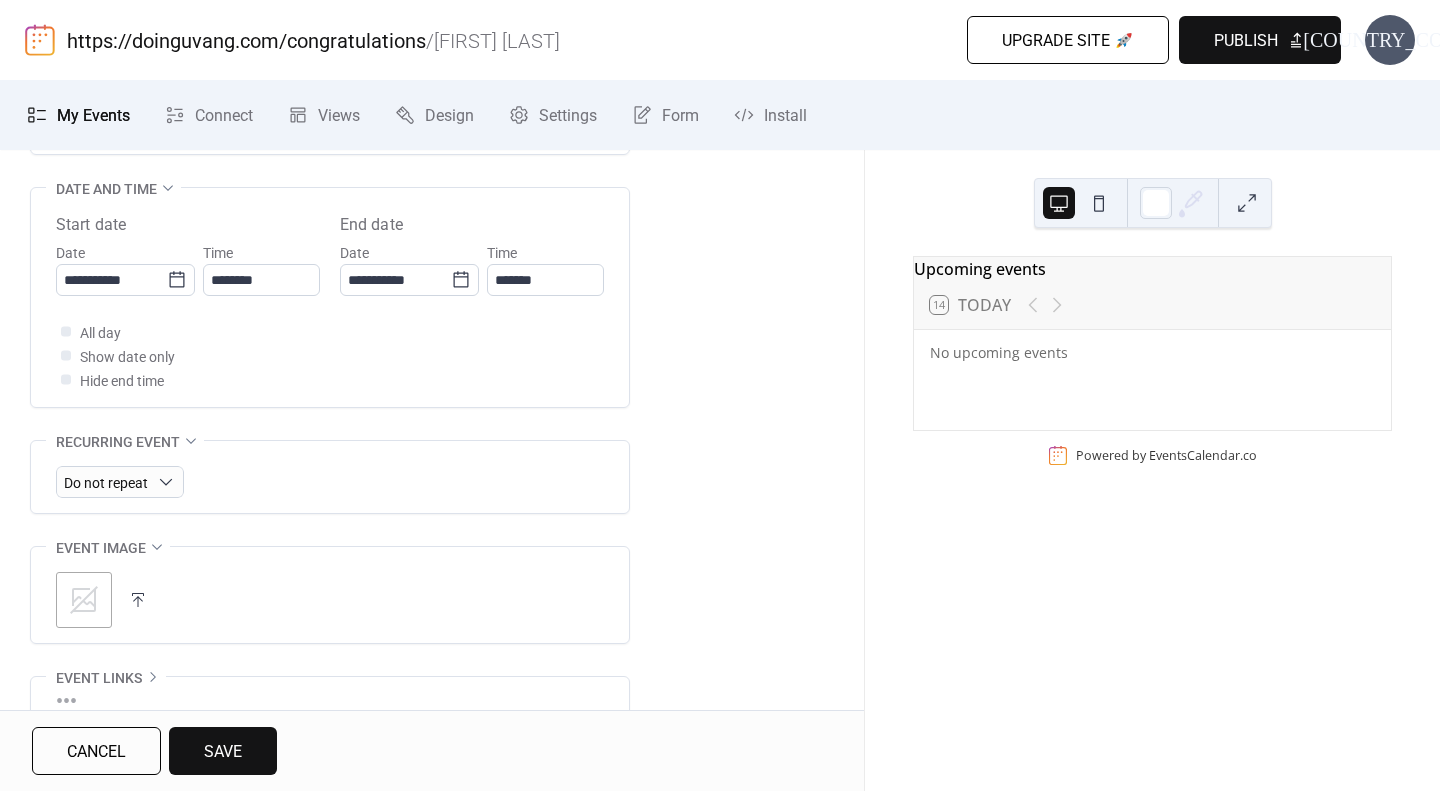 scroll, scrollTop: 655, scrollLeft: 0, axis: vertical 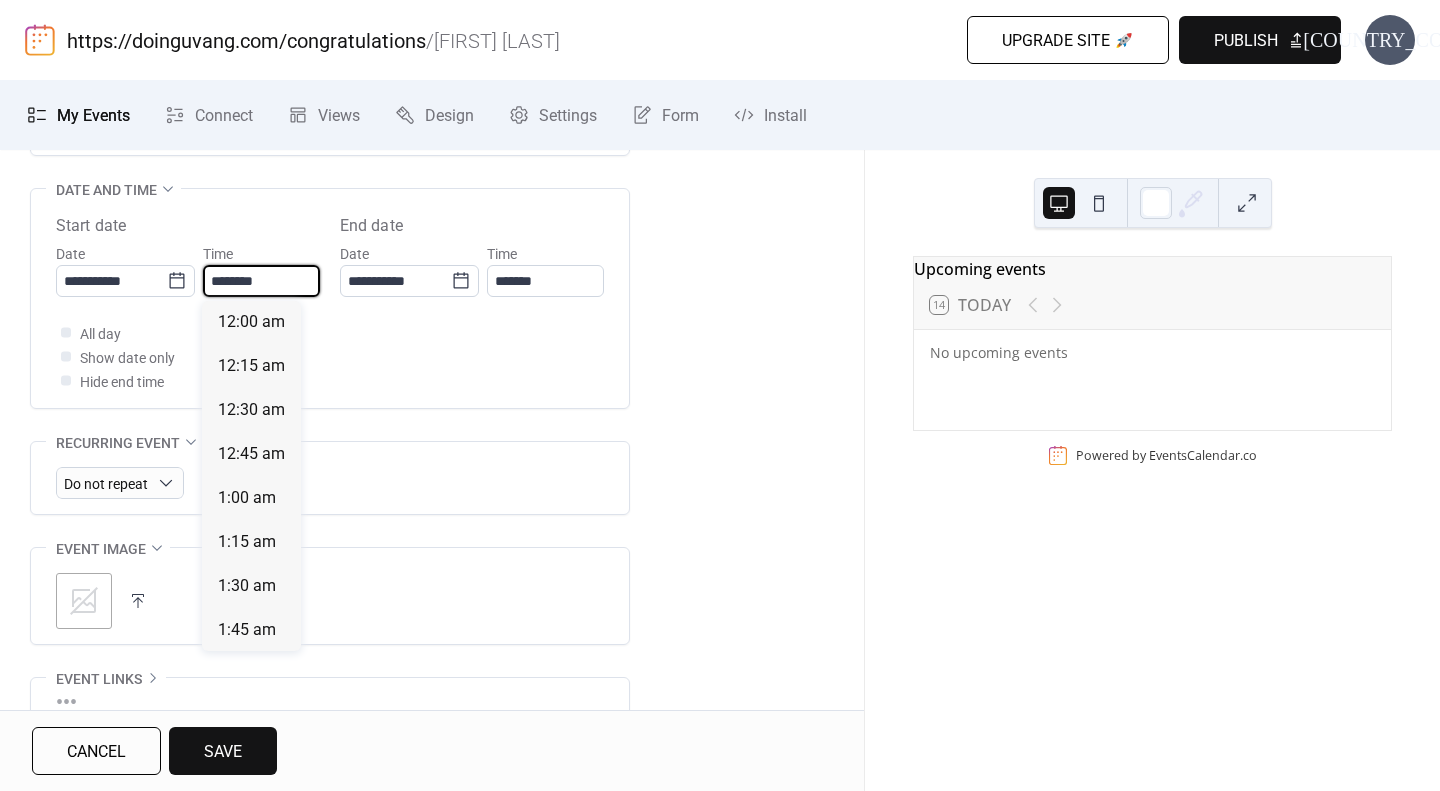 click on "********" at bounding box center (261, 281) 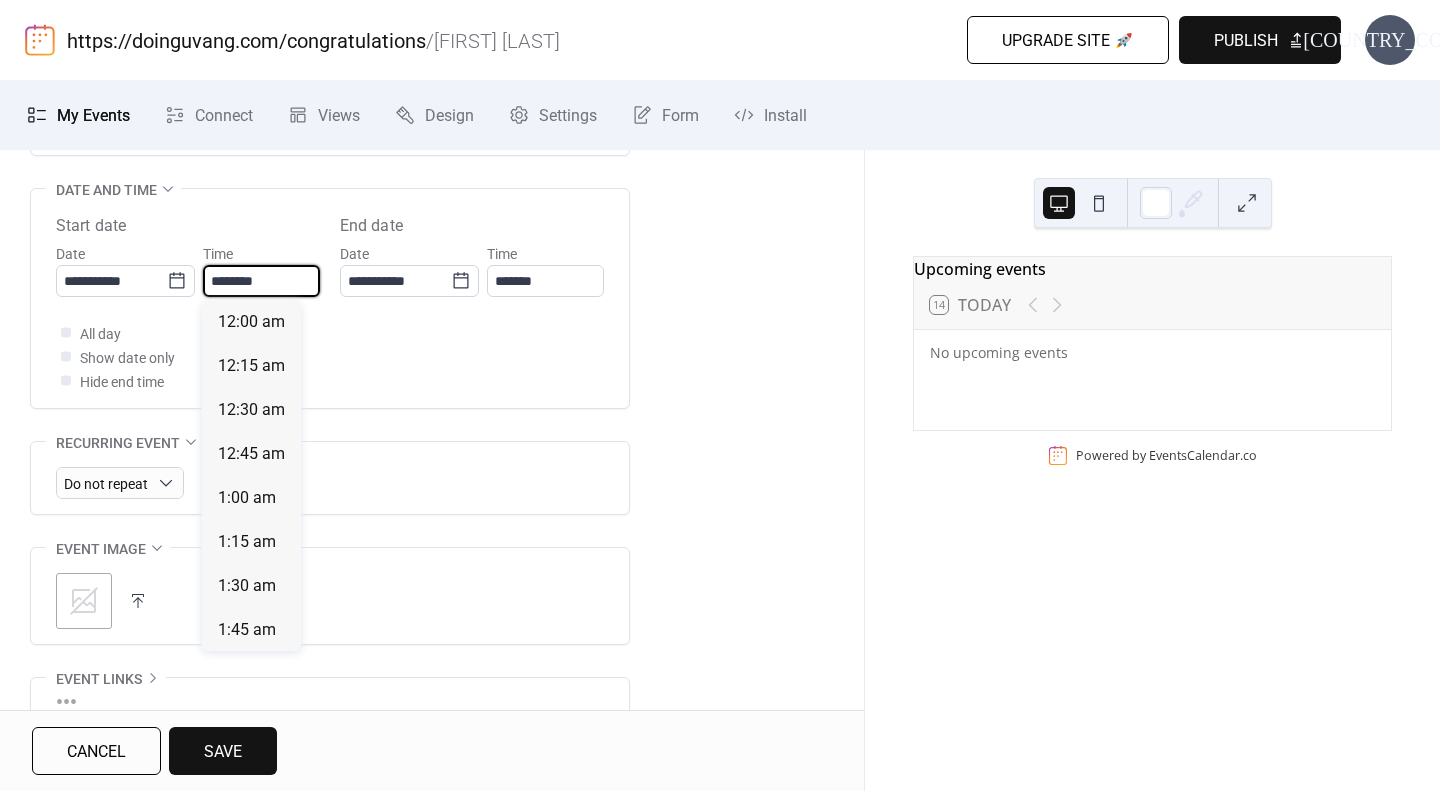 scroll, scrollTop: 2112, scrollLeft: 0, axis: vertical 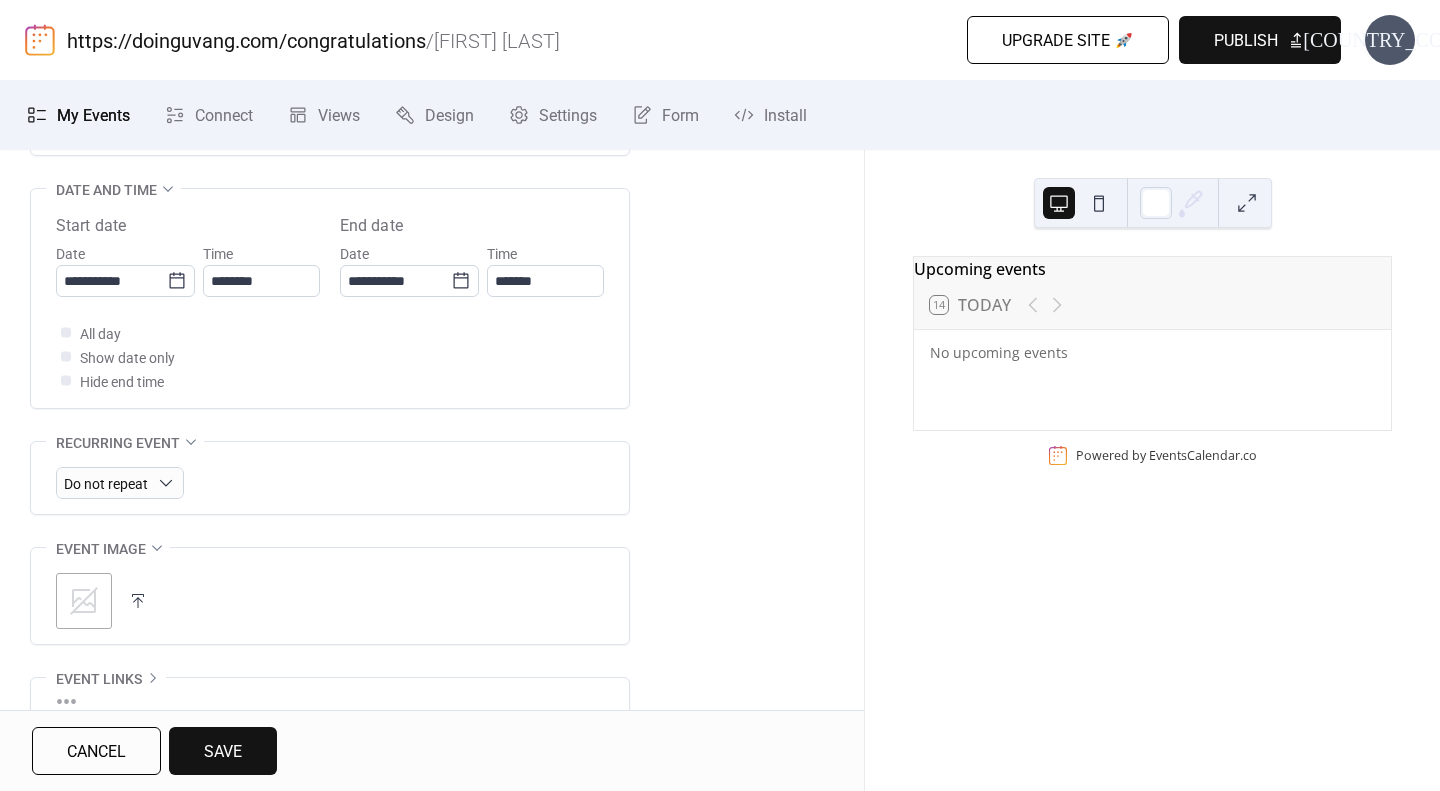 click on "All day Show date only Hide end time" at bounding box center [330, 357] 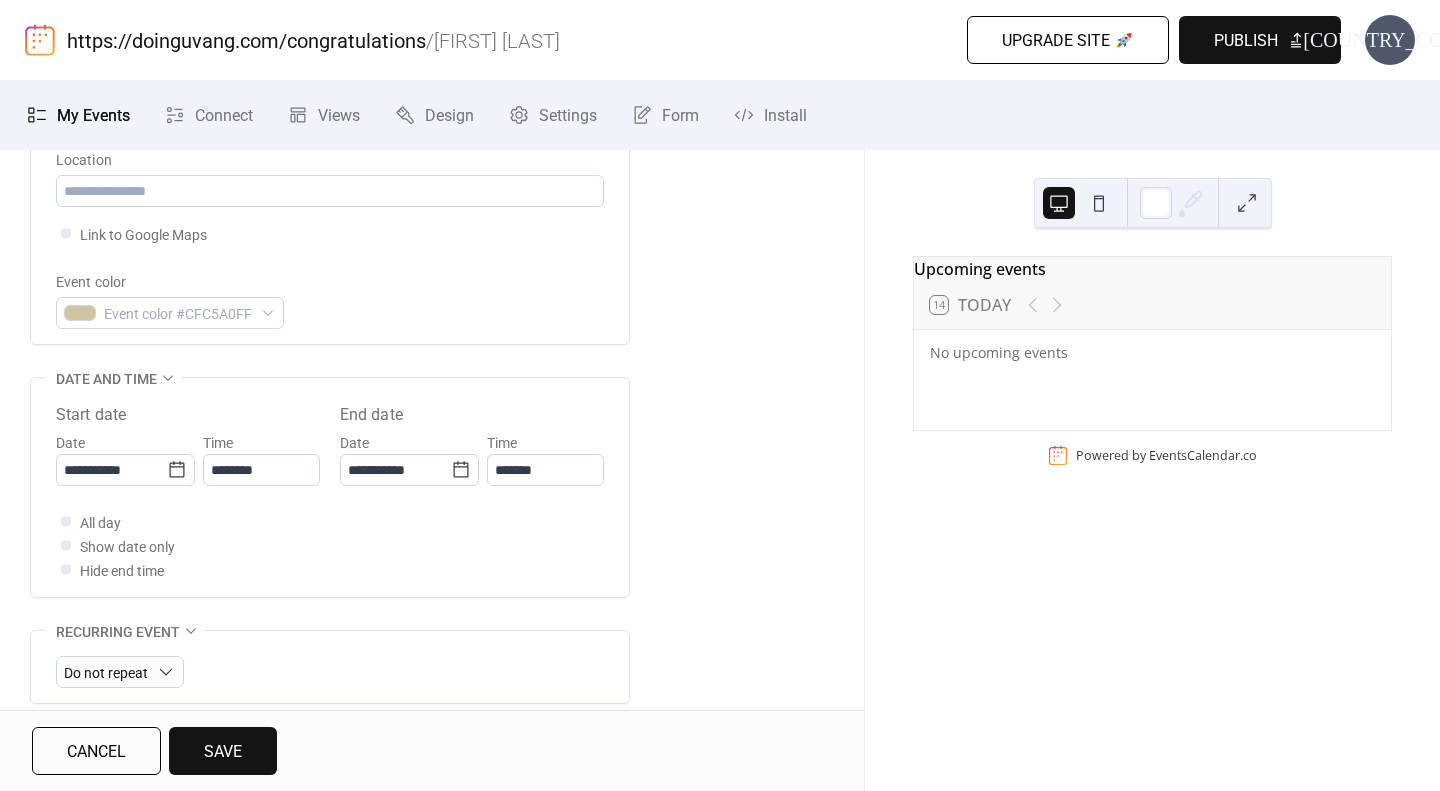 scroll, scrollTop: 466, scrollLeft: 0, axis: vertical 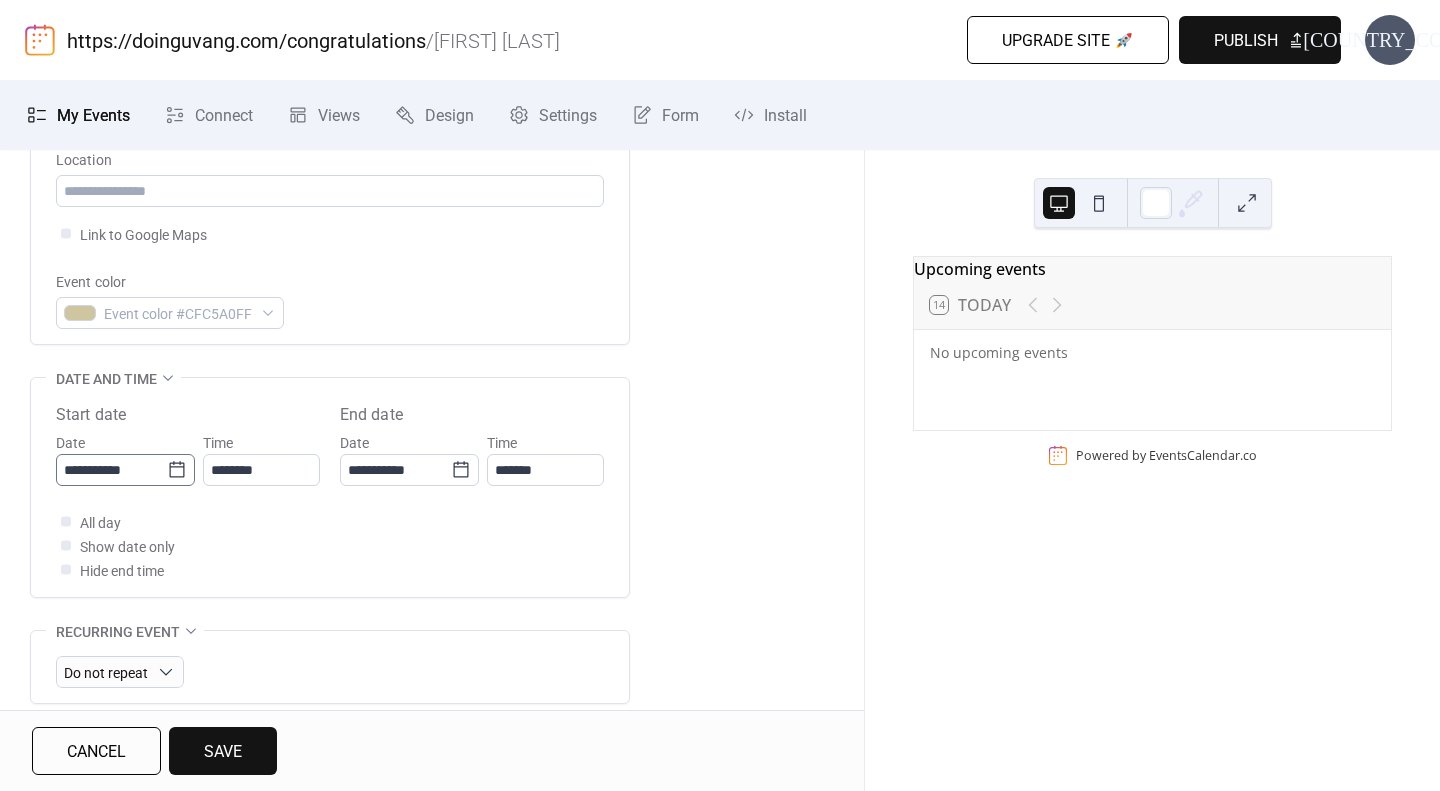 click 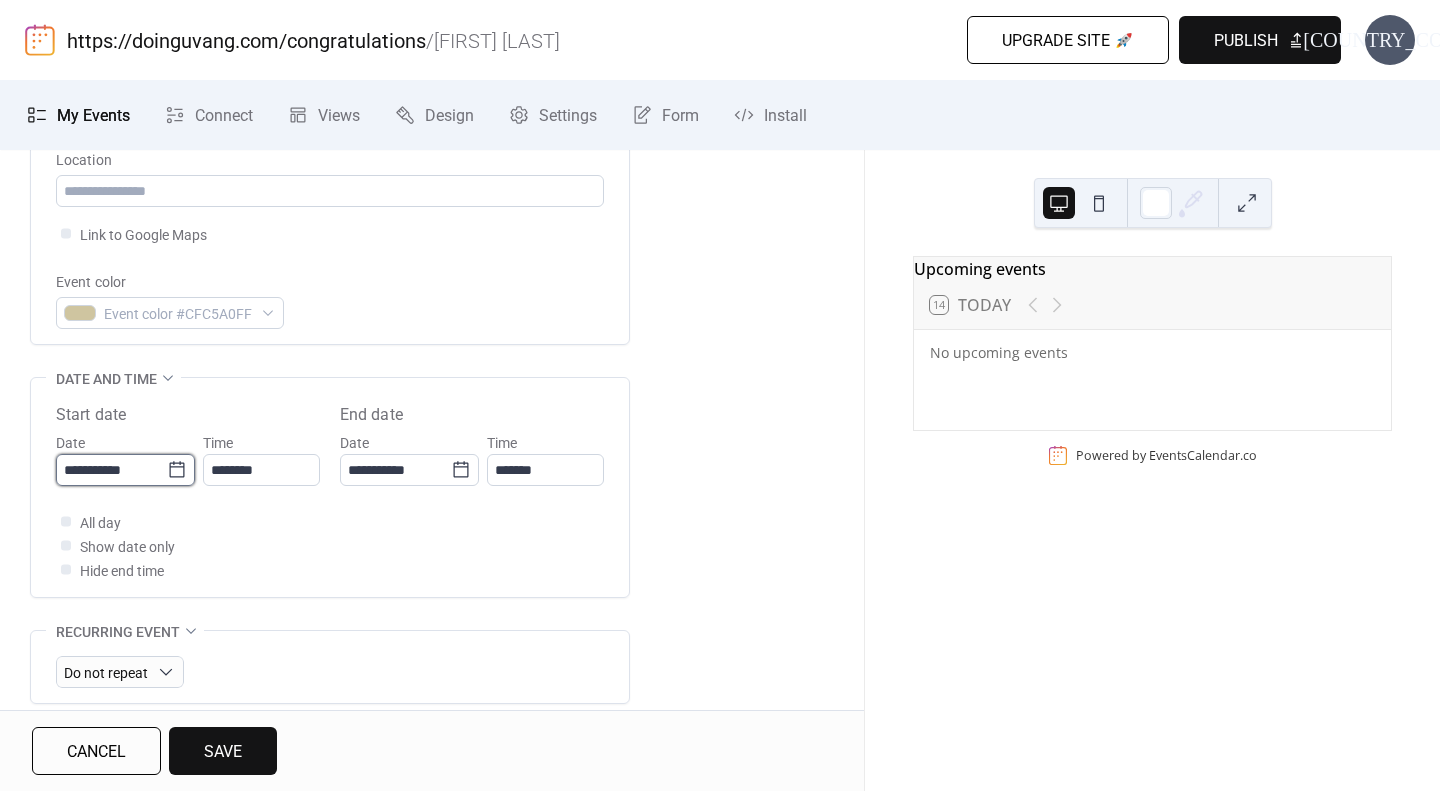 click on "**********" at bounding box center (111, 470) 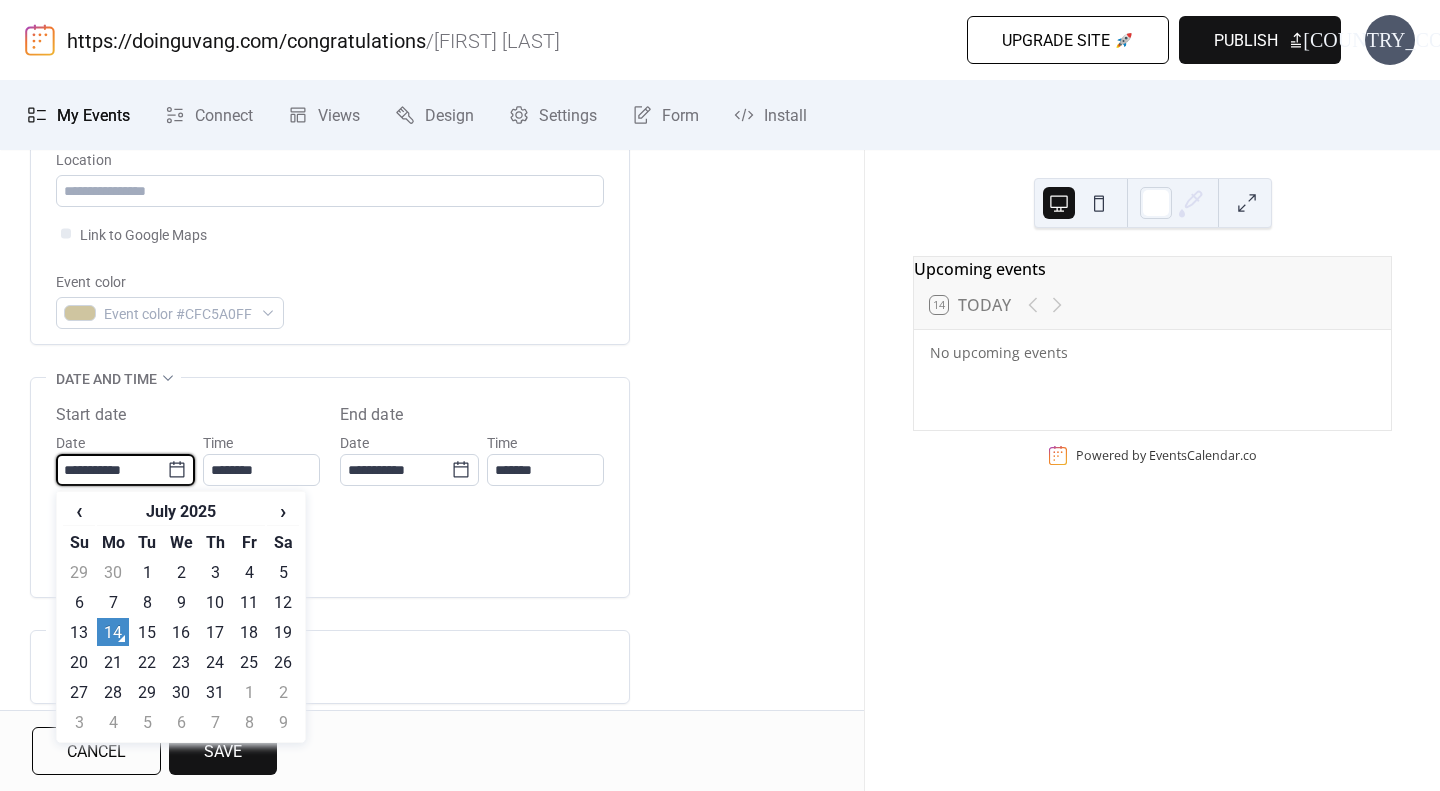 click 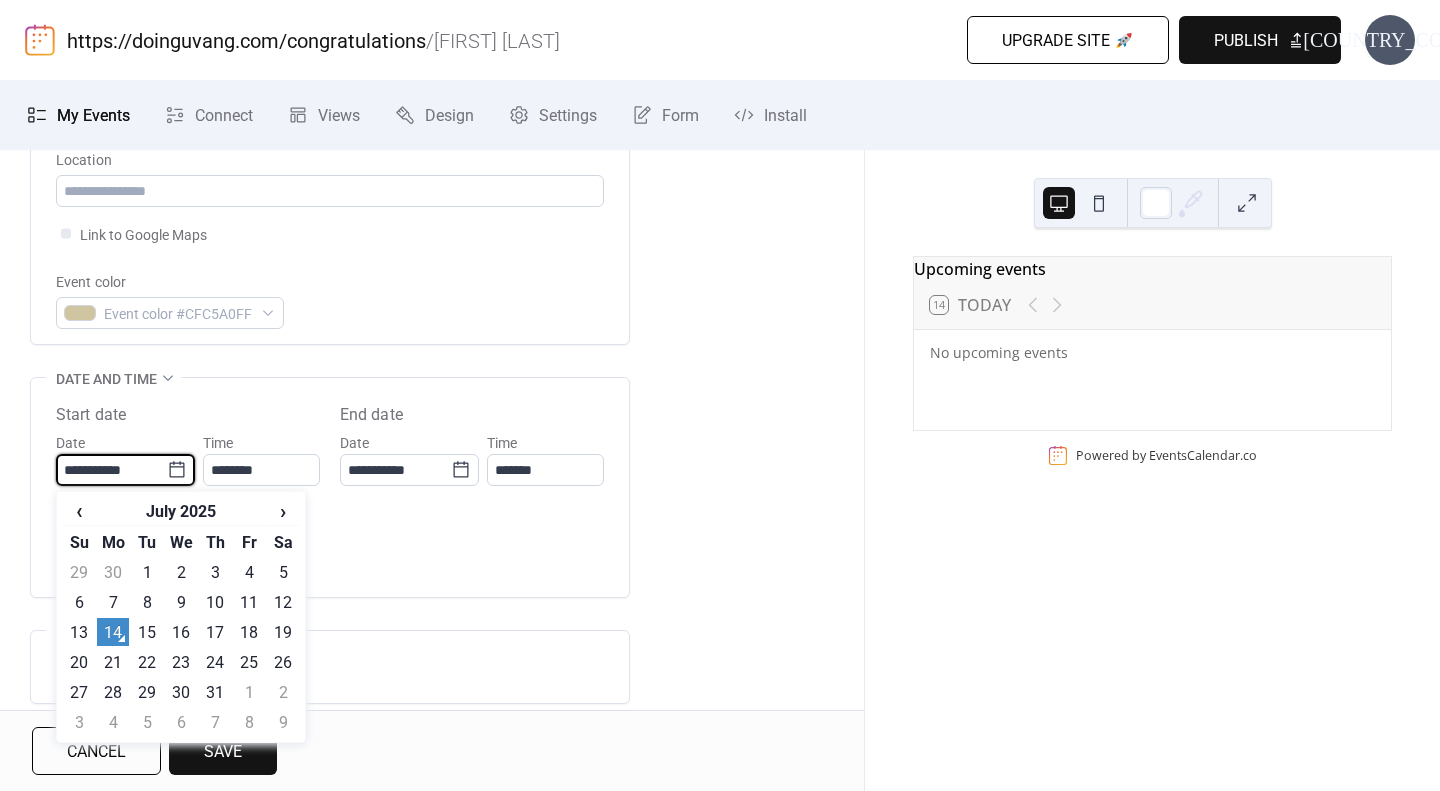 click on "All day Show date only Hide end time" at bounding box center [330, 546] 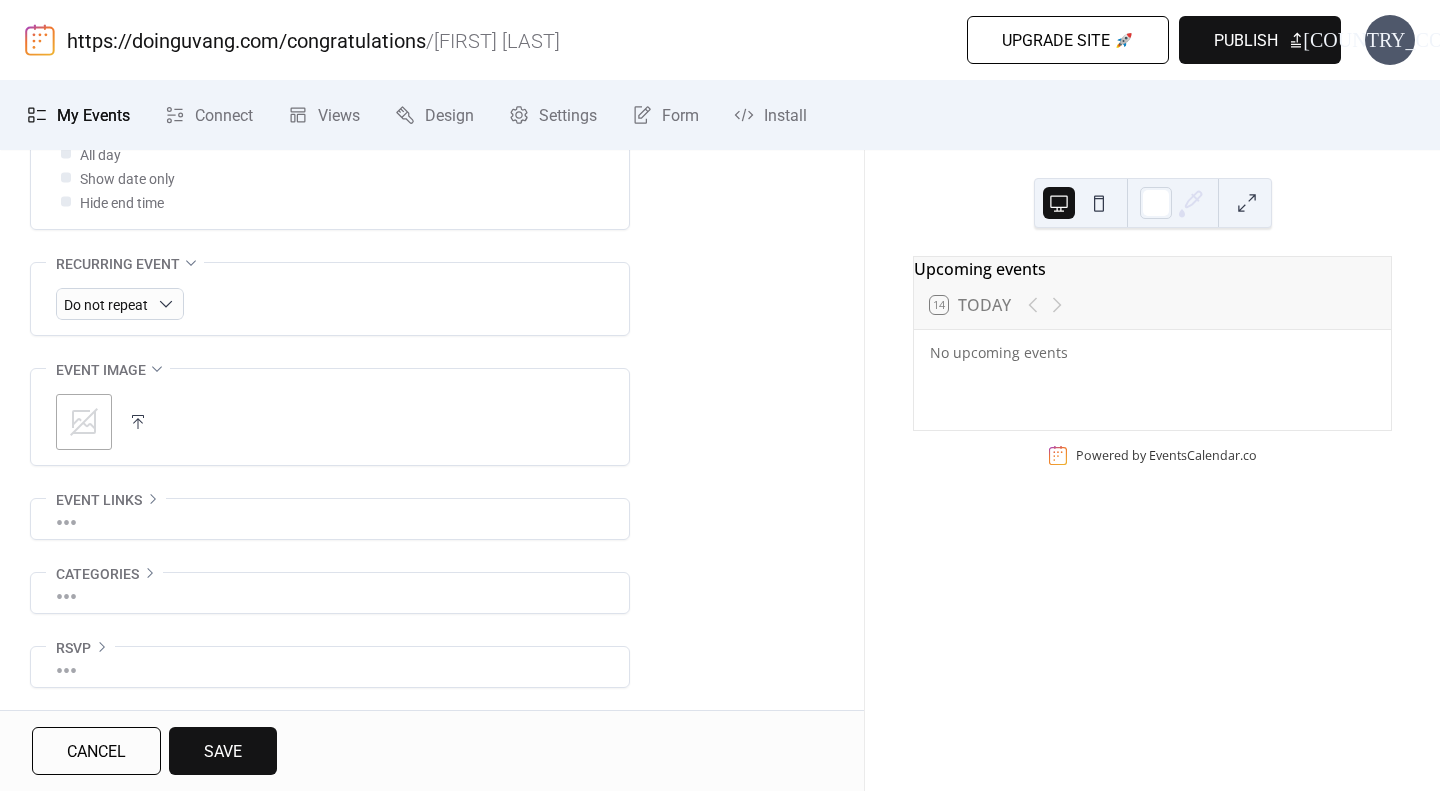 scroll, scrollTop: 835, scrollLeft: 0, axis: vertical 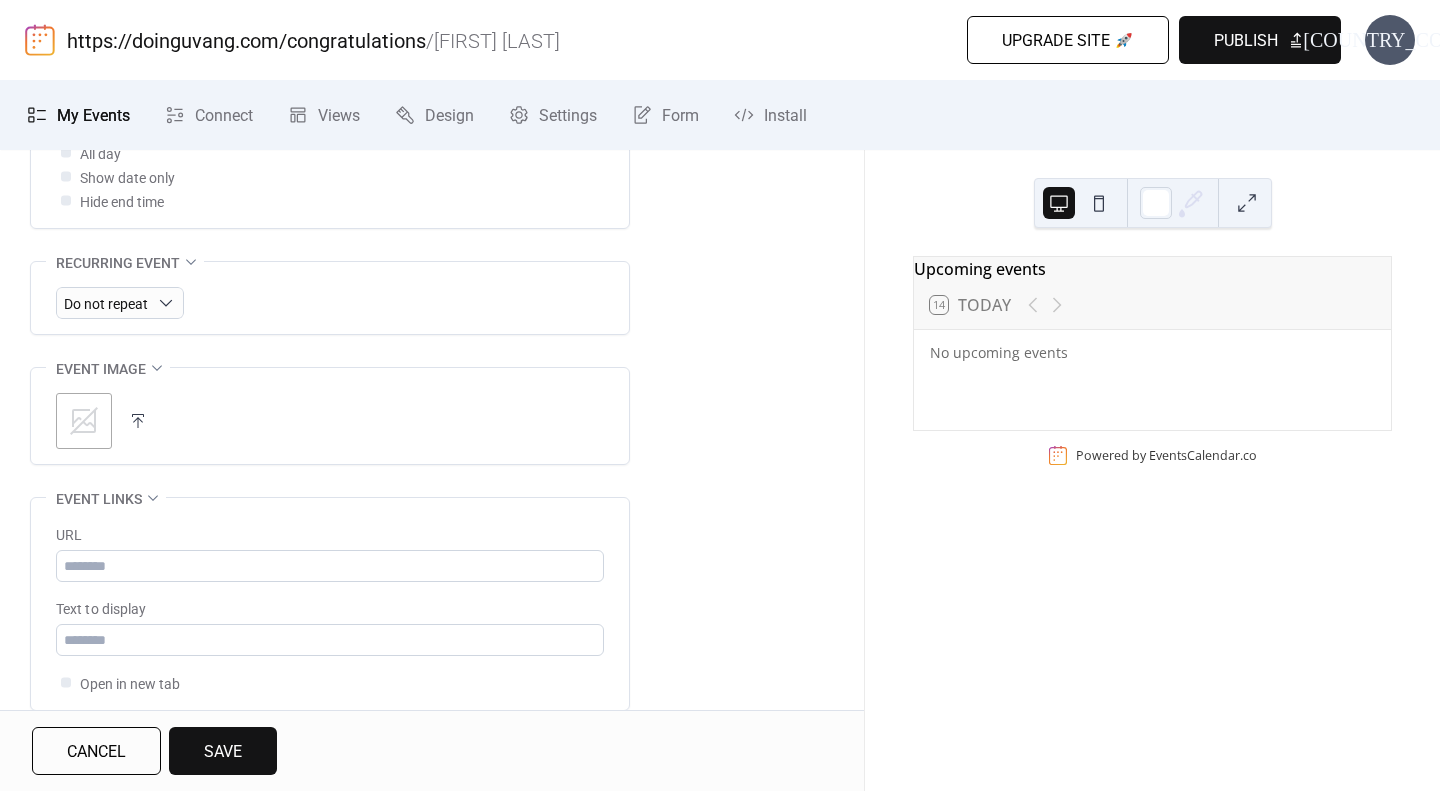 click 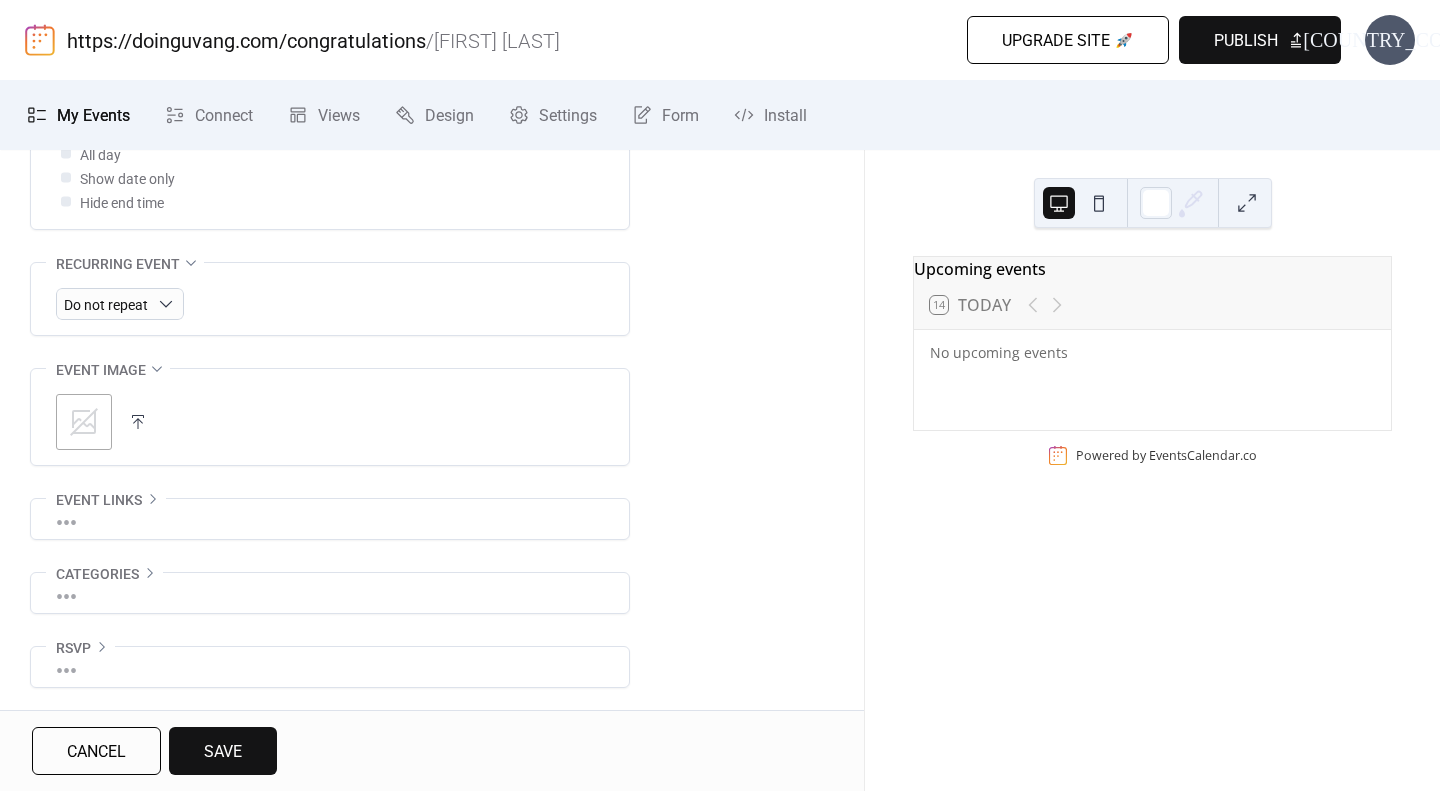 scroll, scrollTop: 835, scrollLeft: 0, axis: vertical 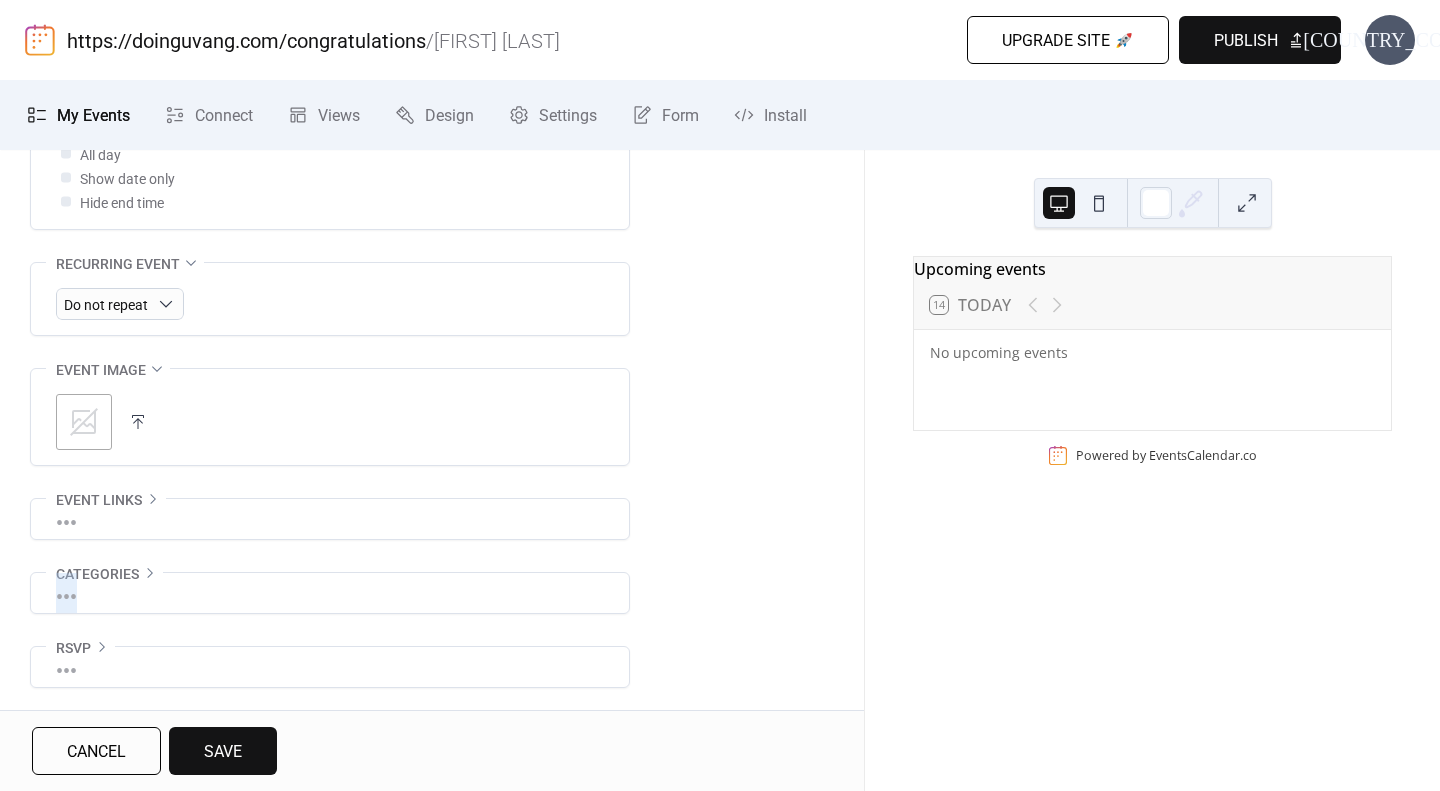 click 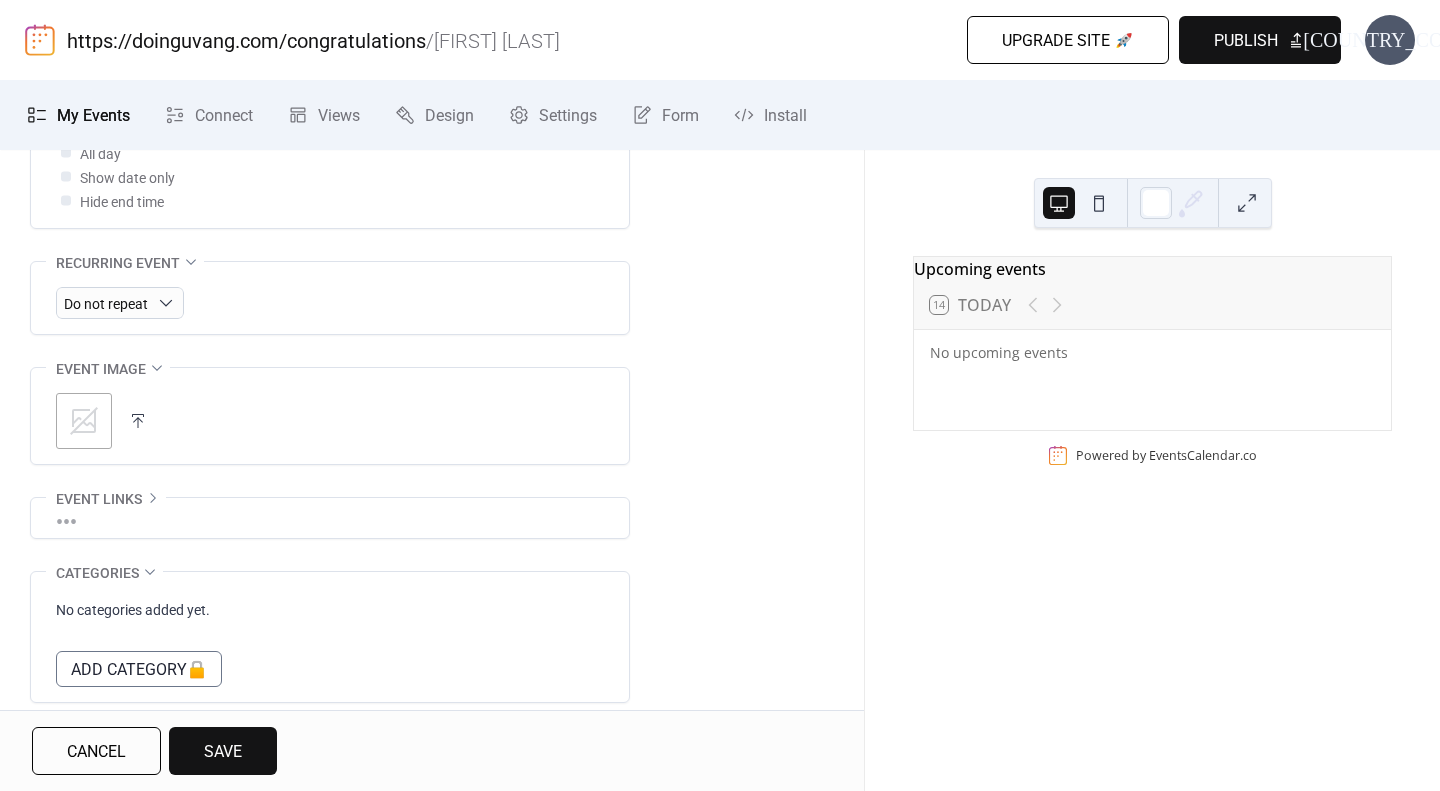 scroll, scrollTop: 835, scrollLeft: 0, axis: vertical 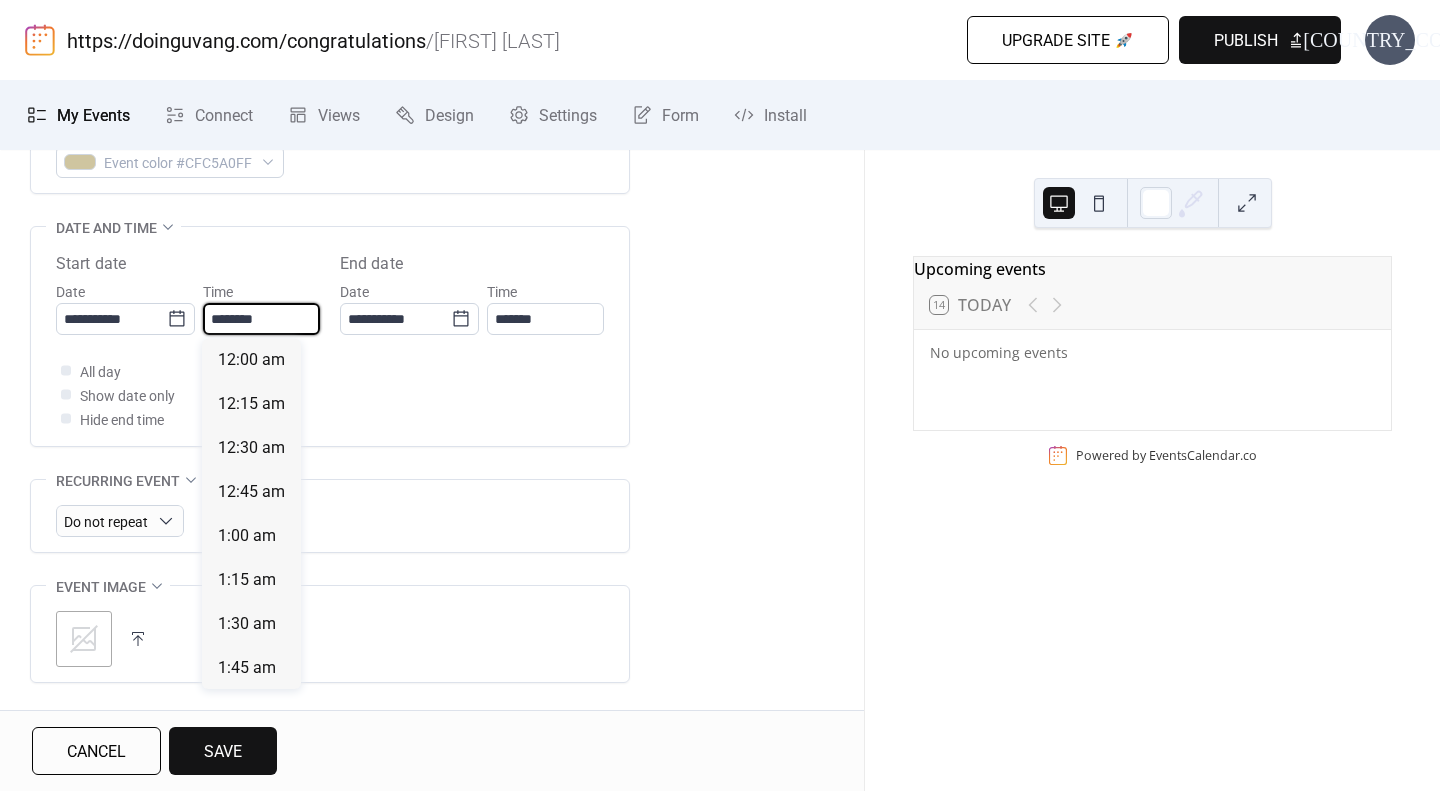 click on "********" at bounding box center (261, 319) 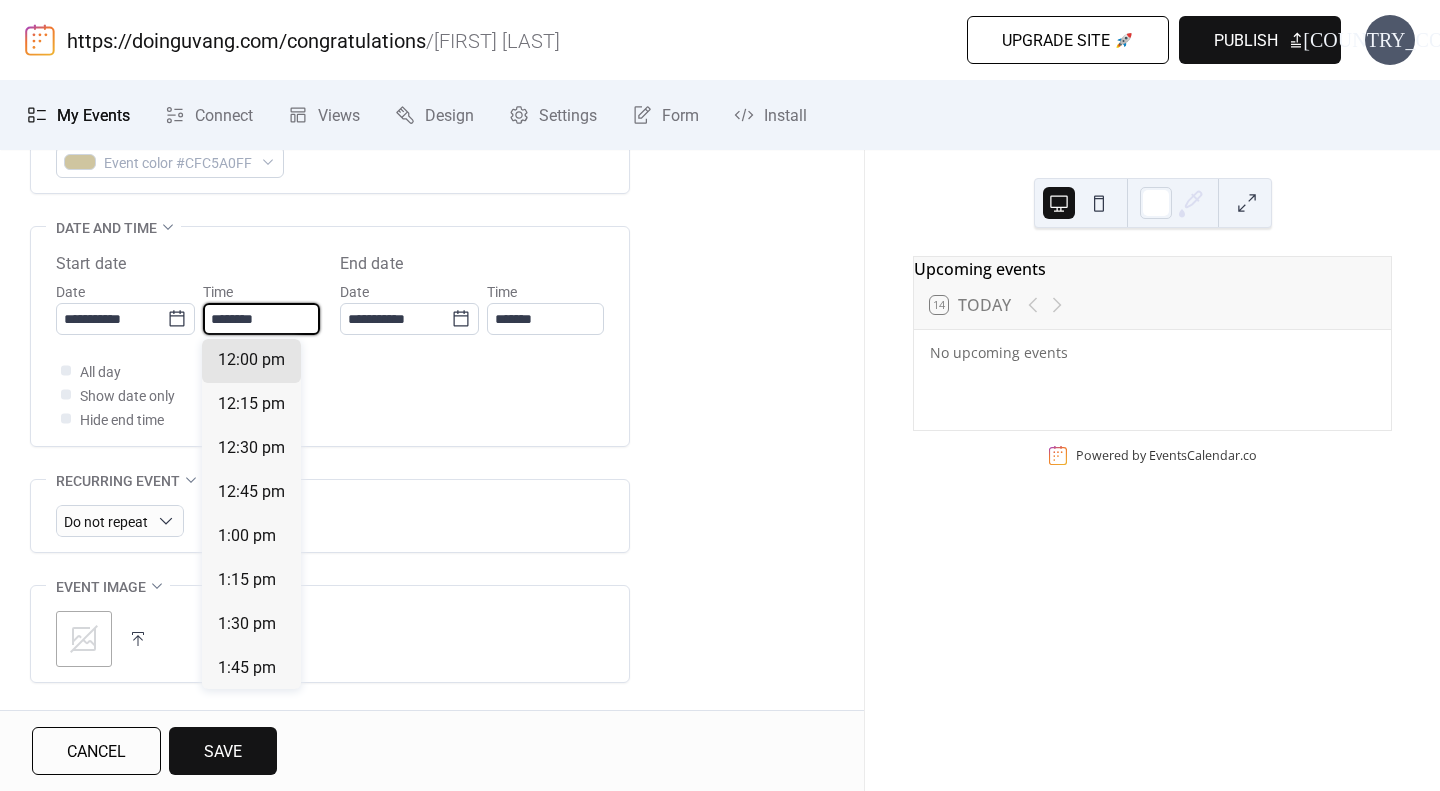 click on "All day Show date only Hide end time" at bounding box center (330, 395) 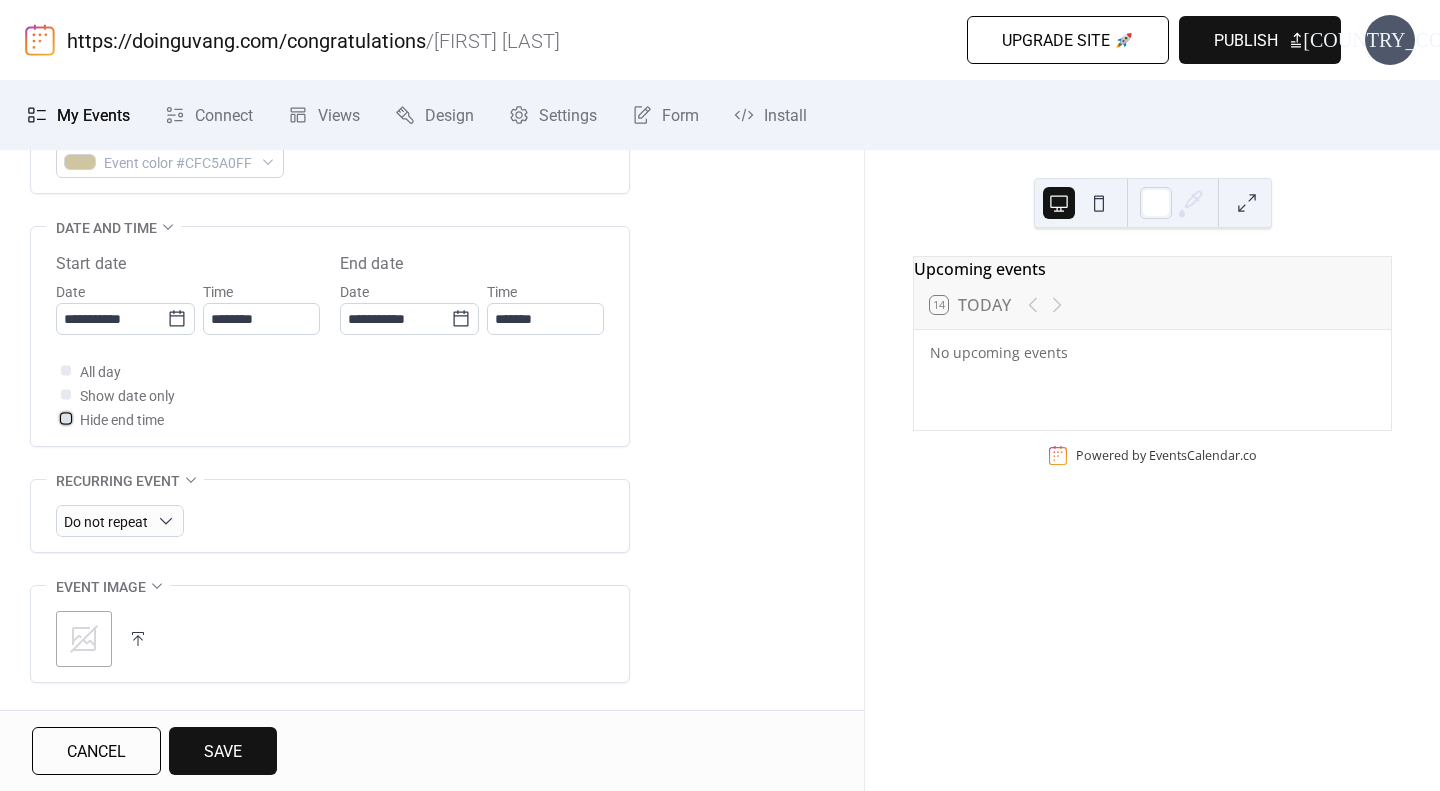 click at bounding box center [66, 418] 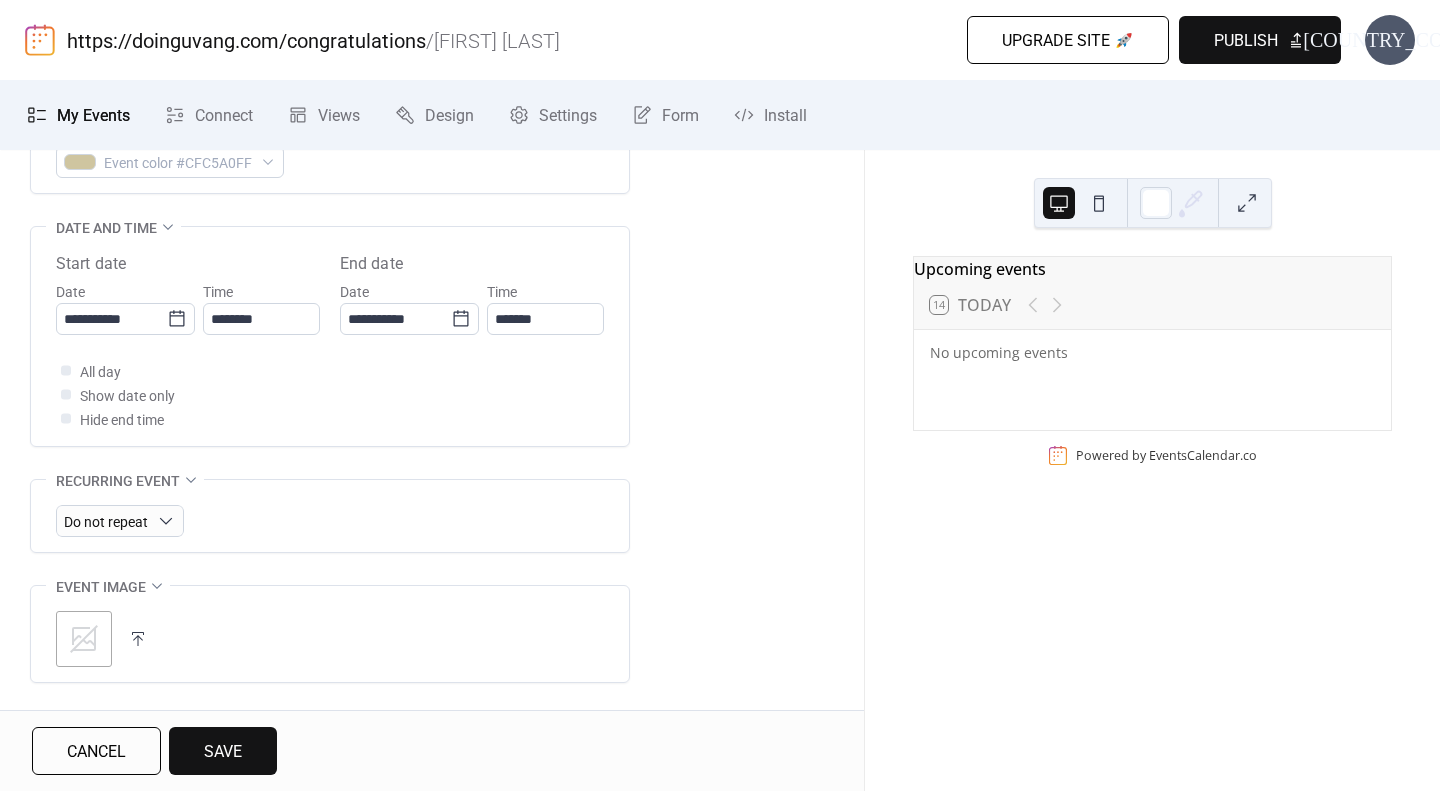 click on "All day Show date only Hide end time" at bounding box center (330, 395) 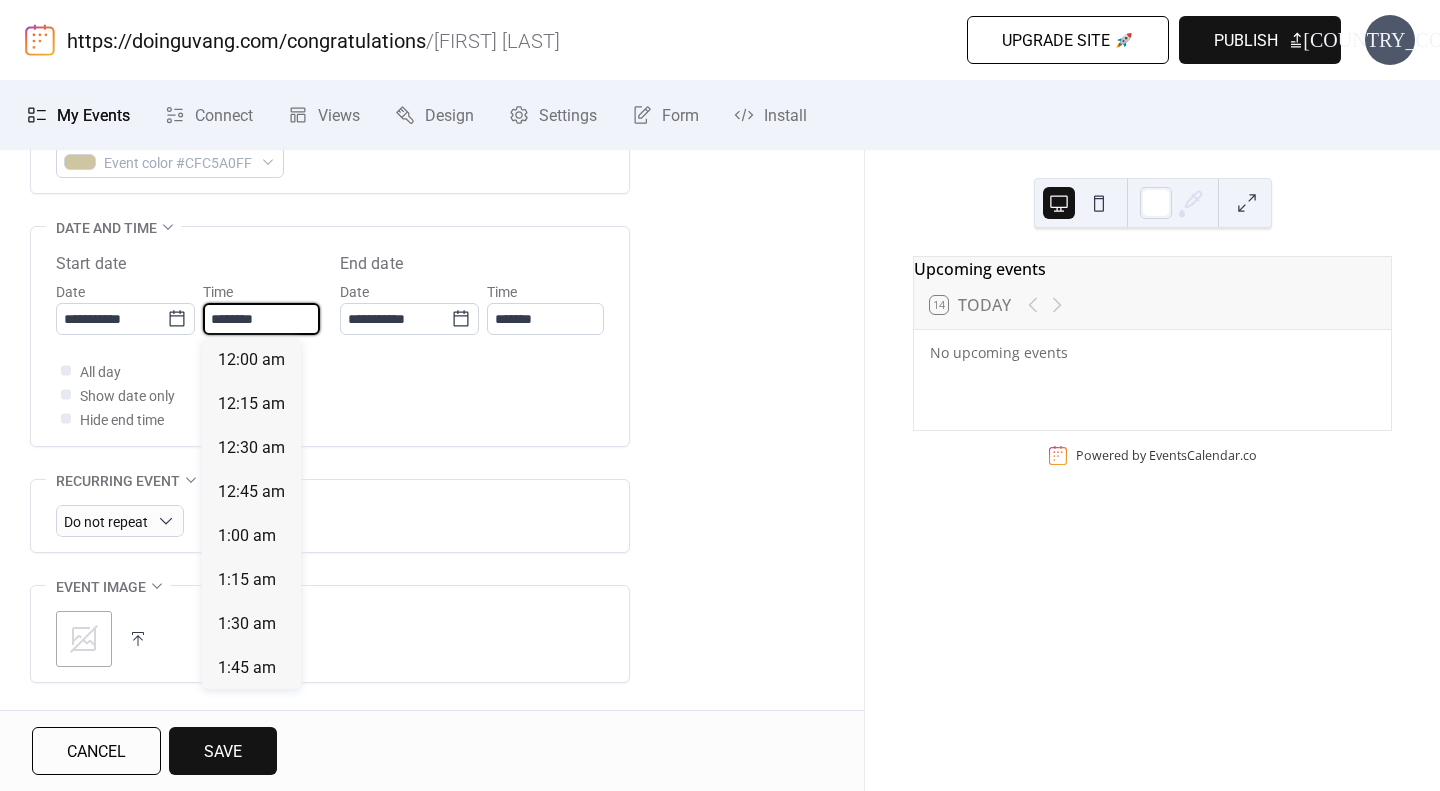 click on "********" at bounding box center [261, 319] 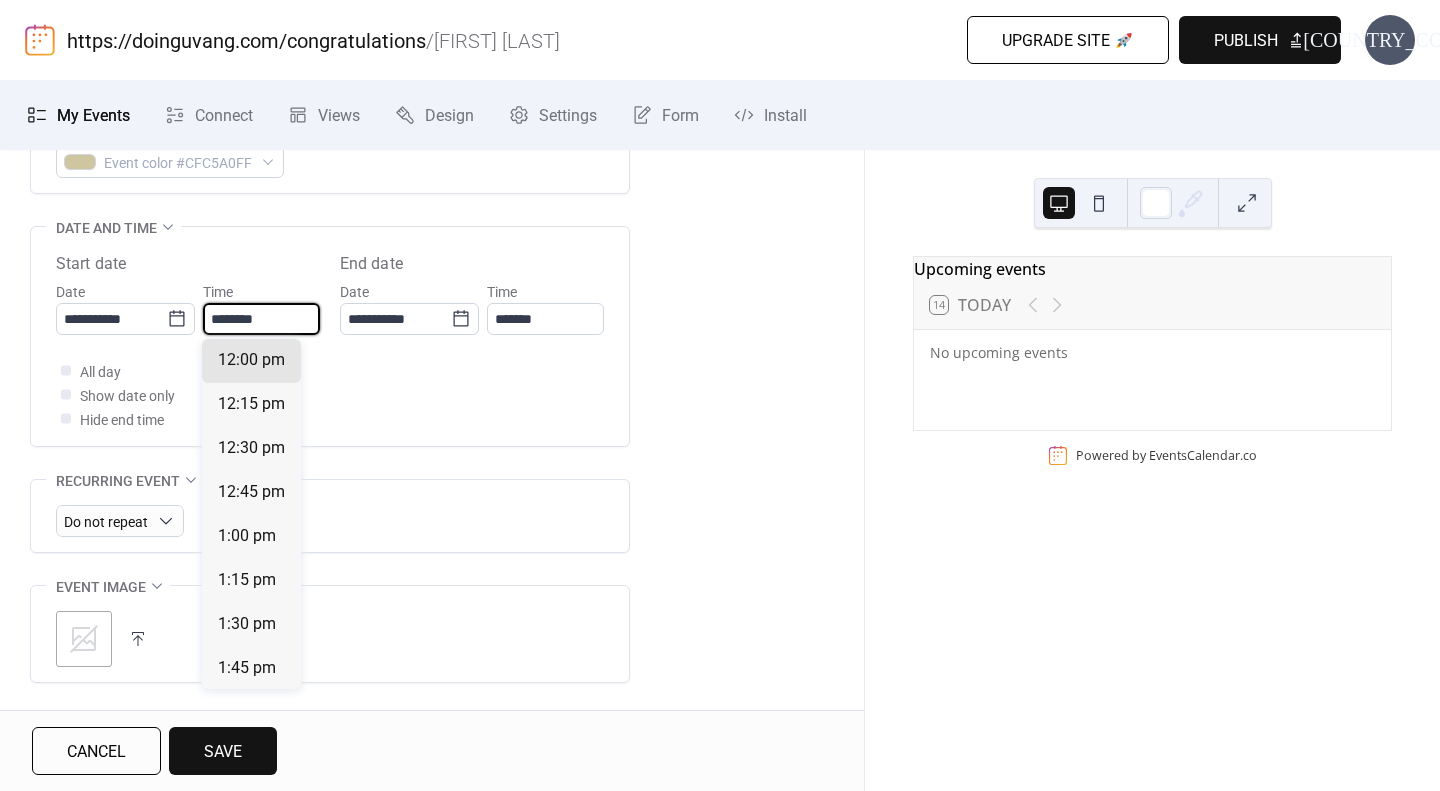 click on "All day Show date only Hide end time" at bounding box center [330, 395] 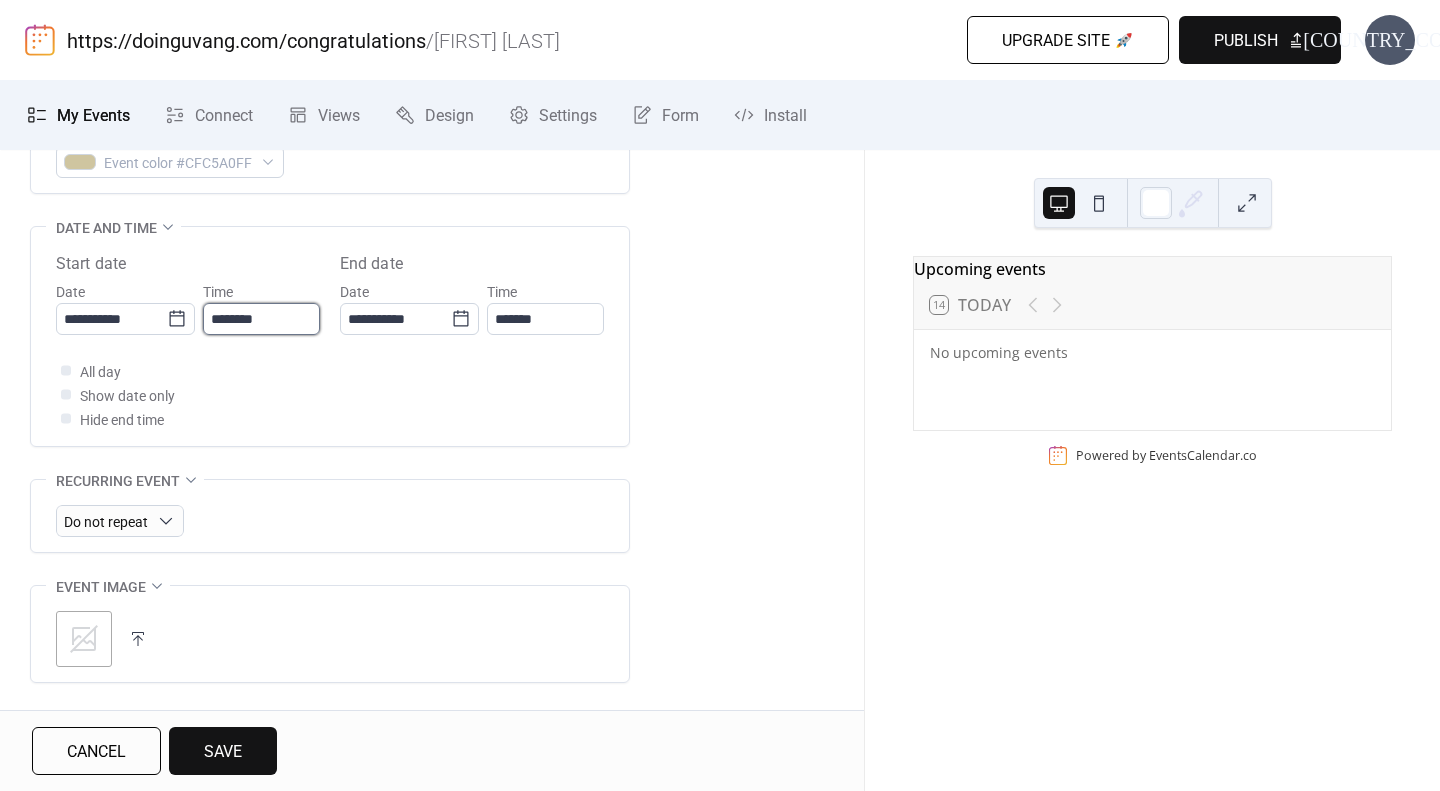 click on "********" at bounding box center (261, 319) 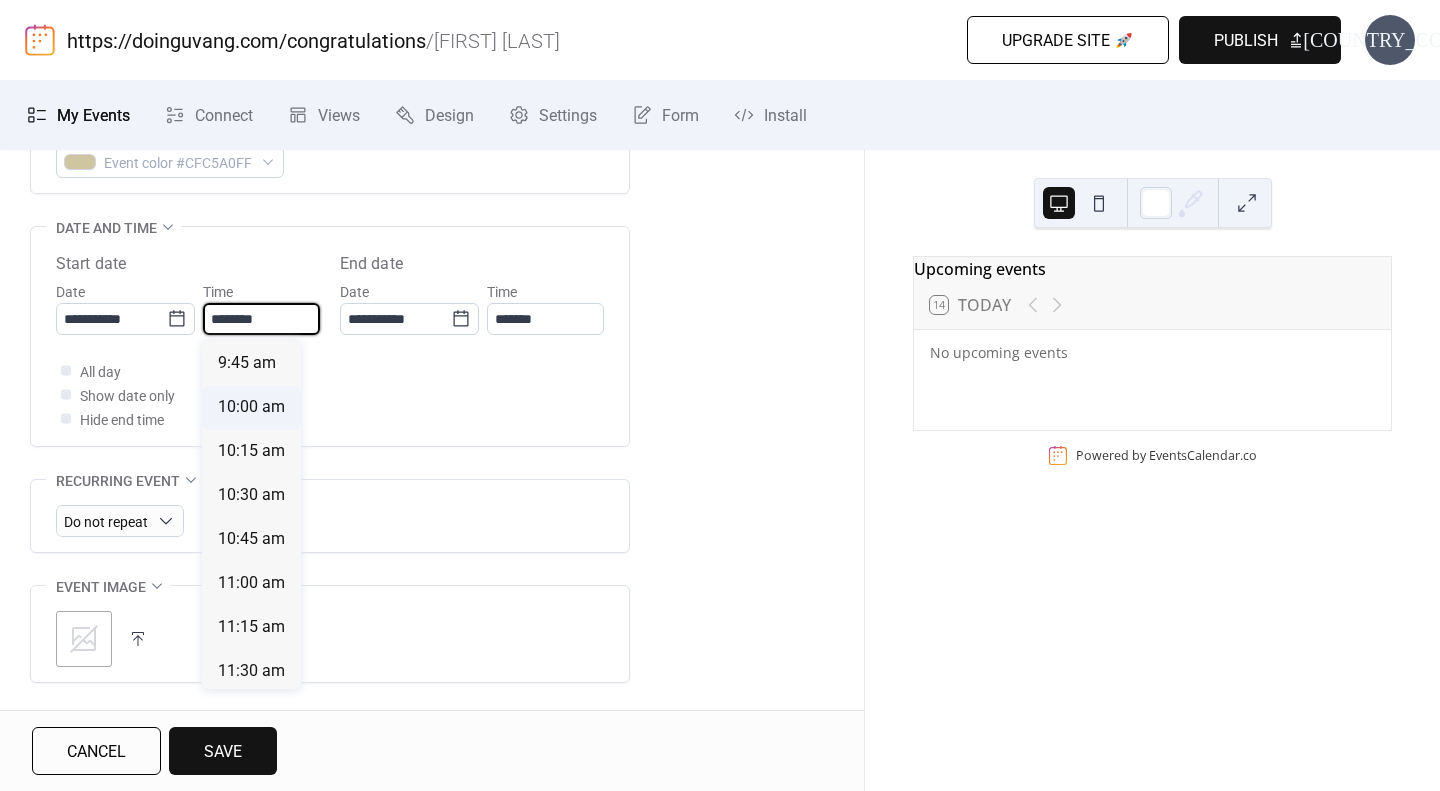 scroll, scrollTop: 1713, scrollLeft: 0, axis: vertical 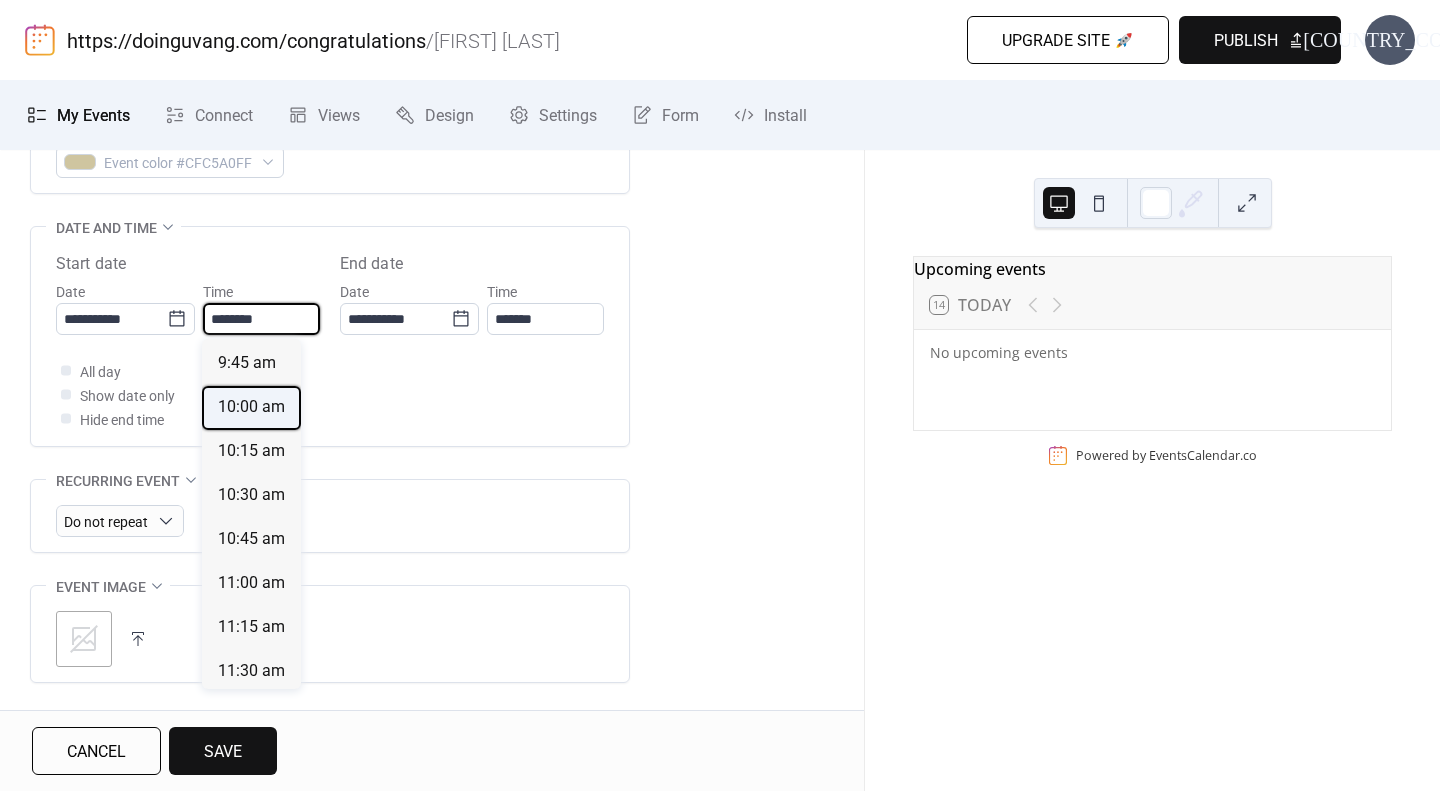 click on "10:00 am" at bounding box center (251, 407) 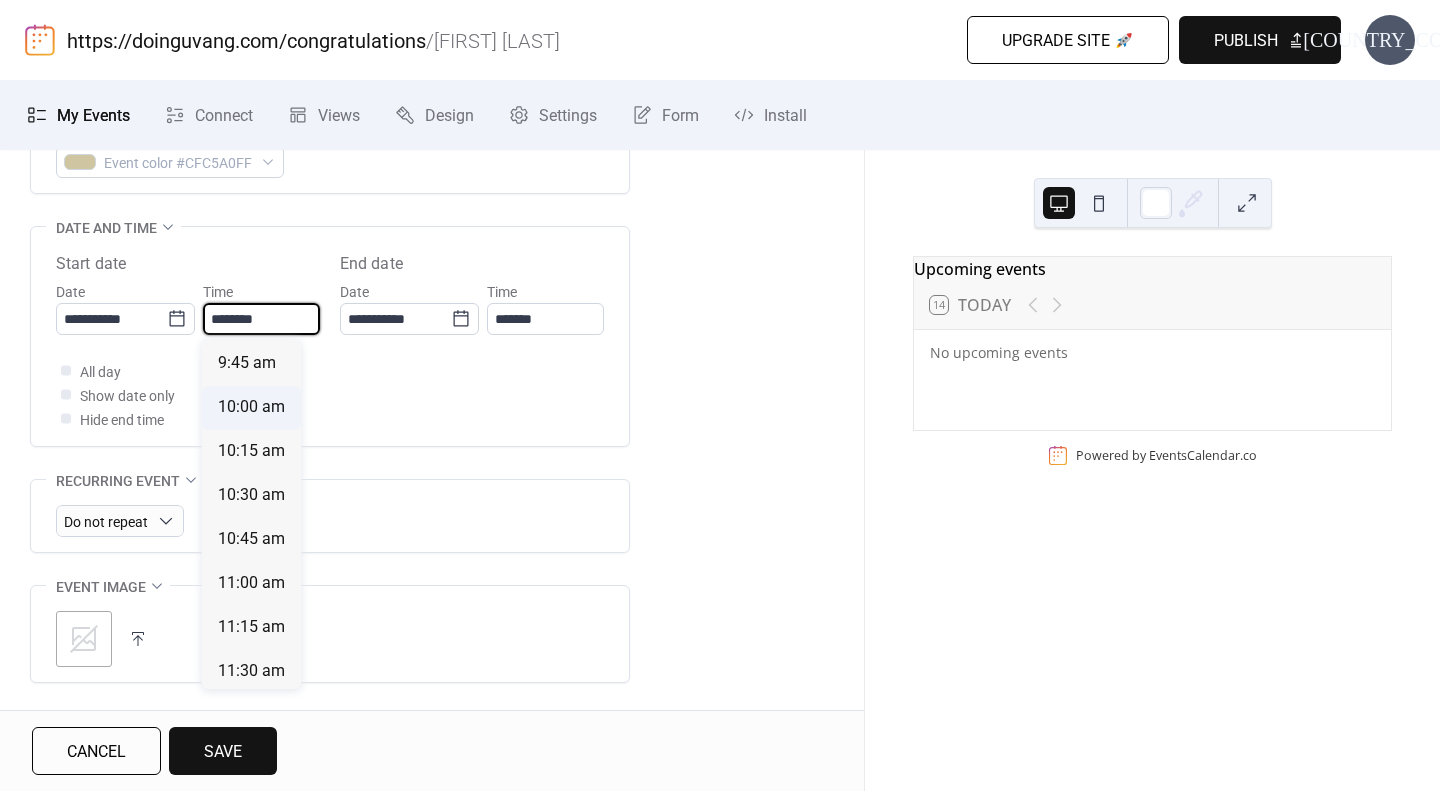 type on "********" 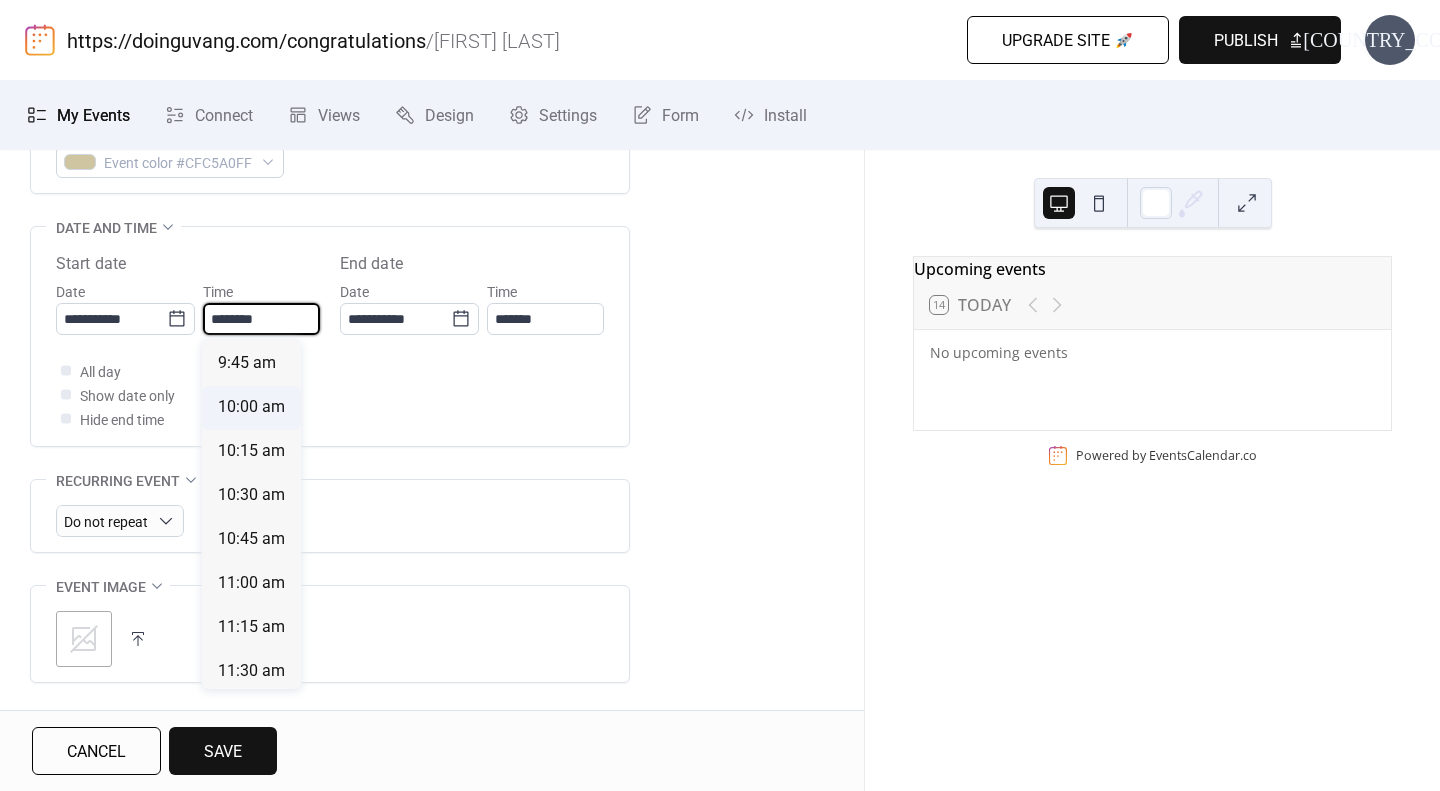 type on "********" 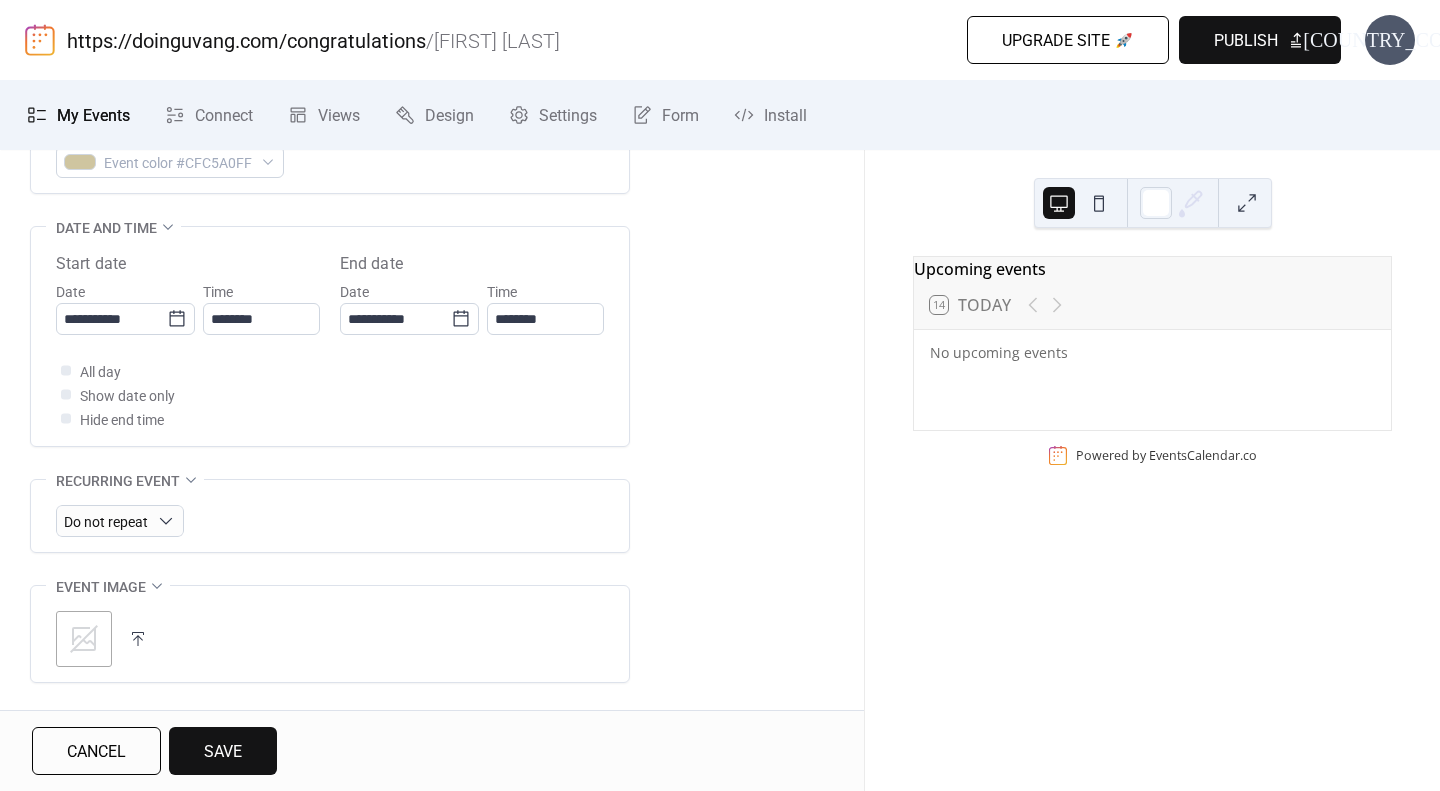 click on "All day Show date only Hide end time" at bounding box center [330, 395] 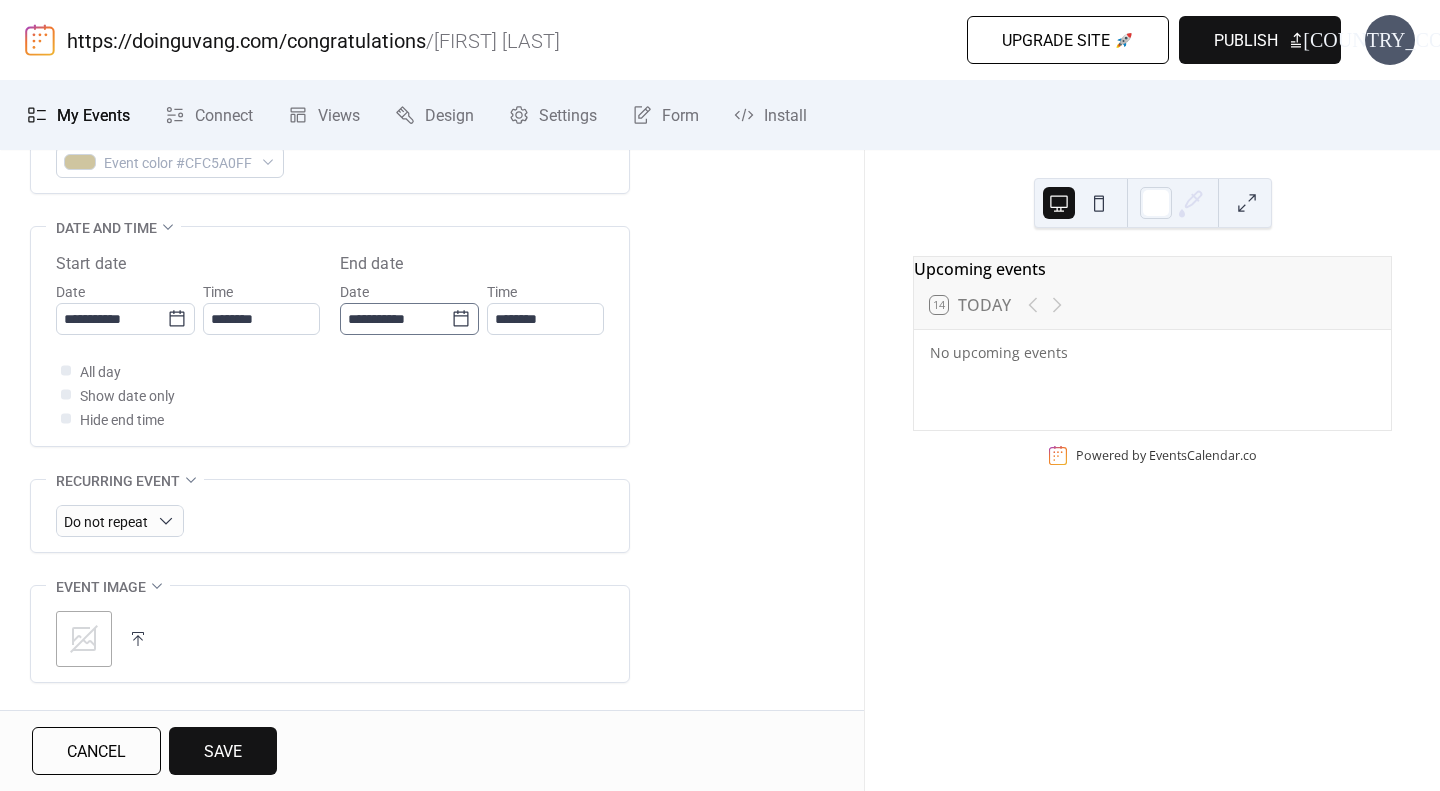 click 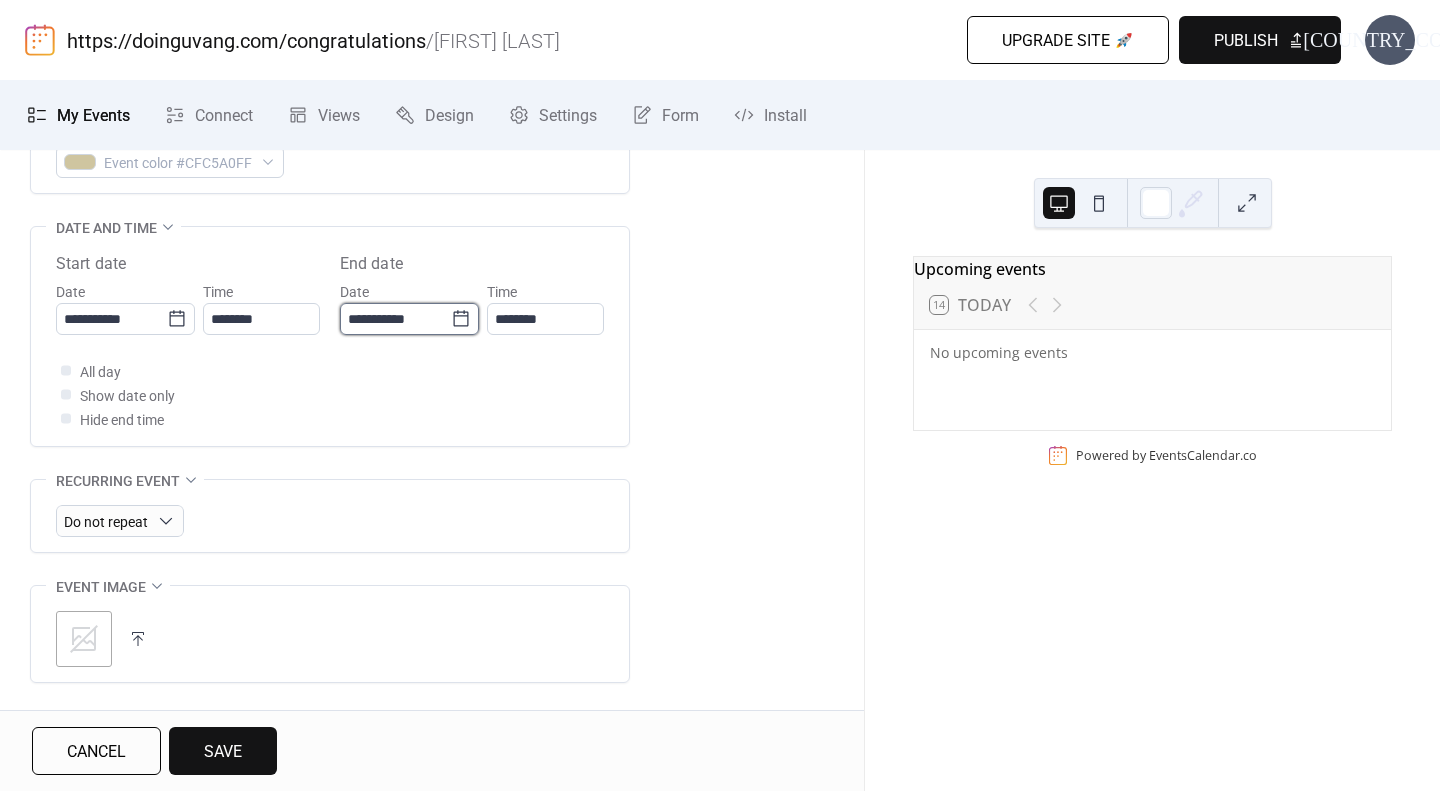 click on "**********" at bounding box center [395, 319] 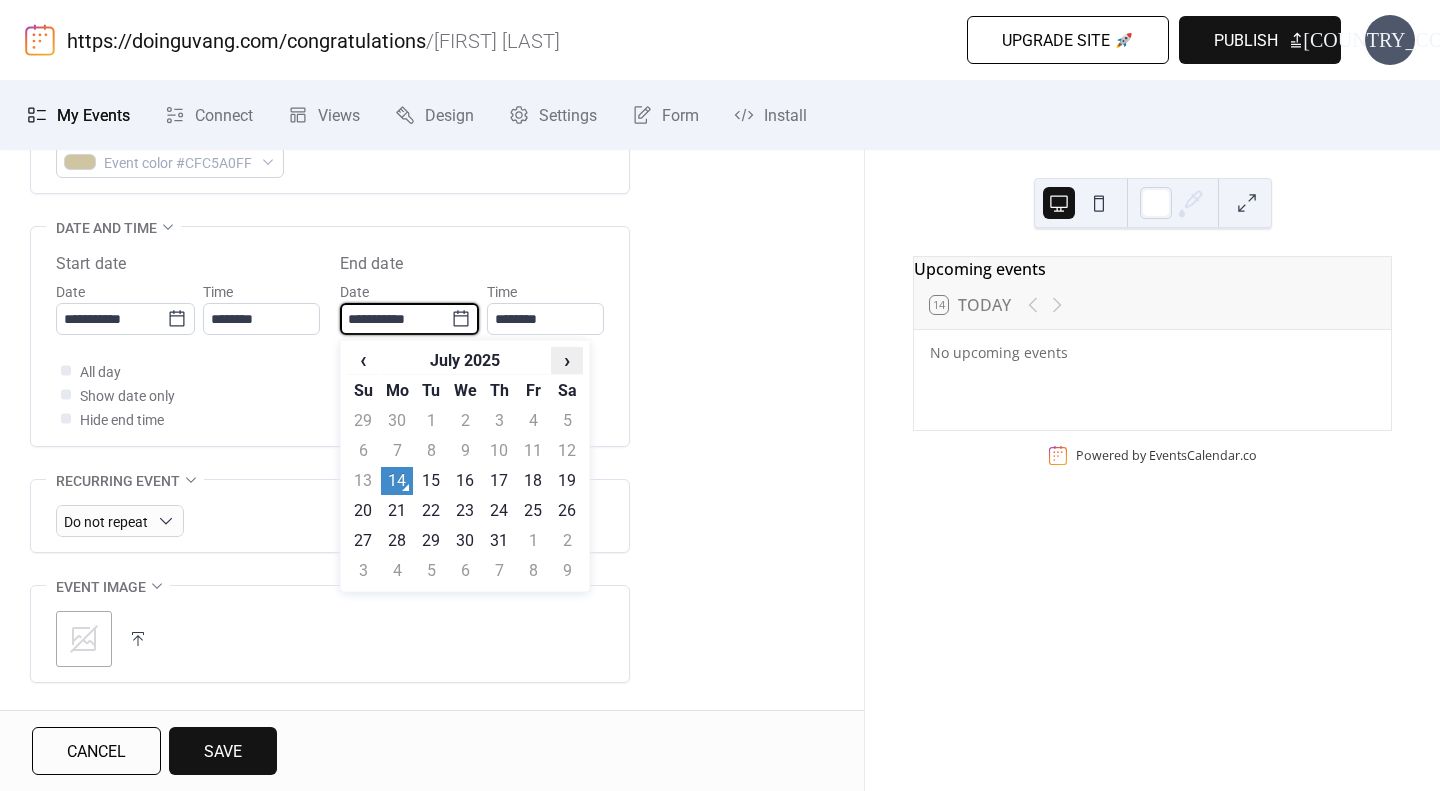 click on "›" at bounding box center (567, 360) 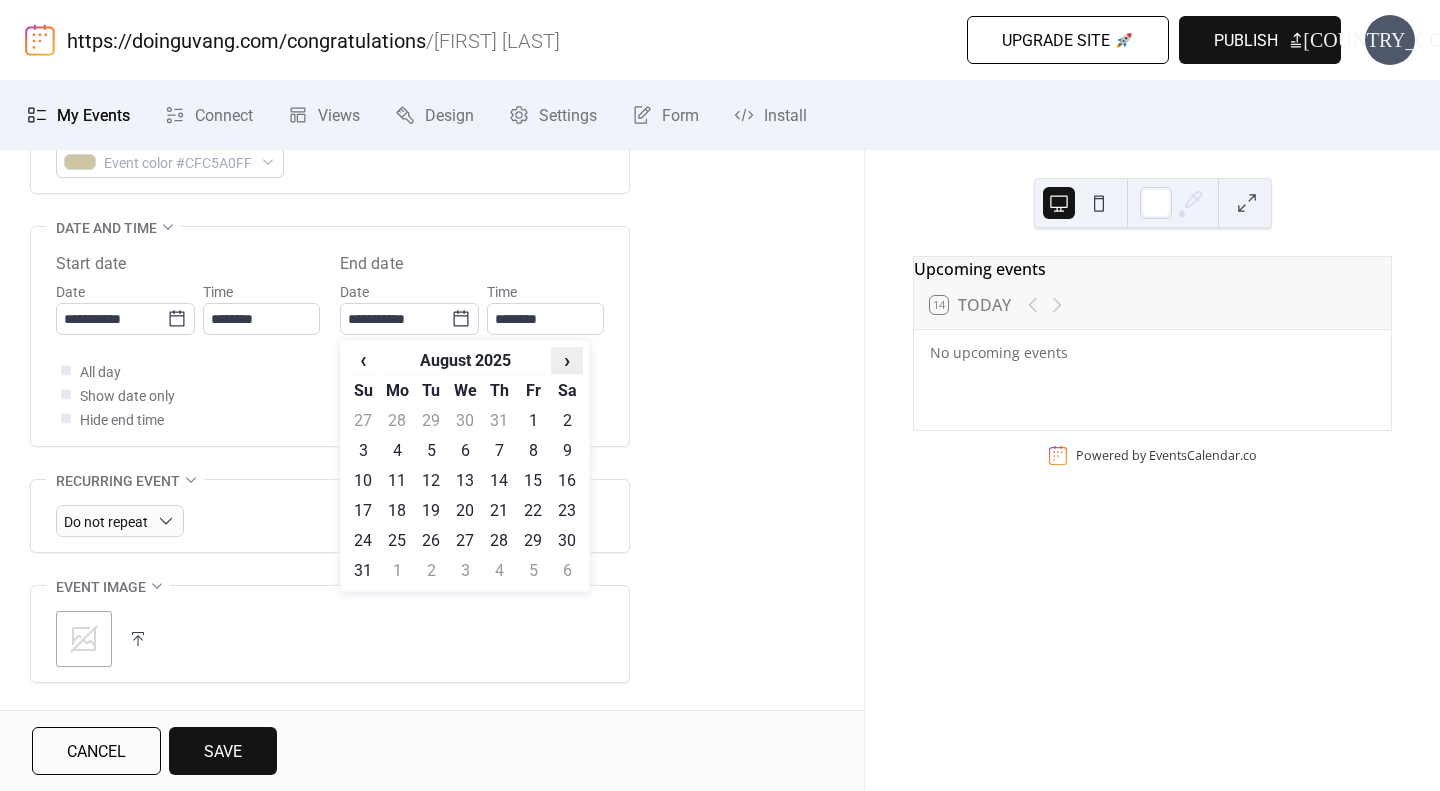 click on "›" at bounding box center [567, 360] 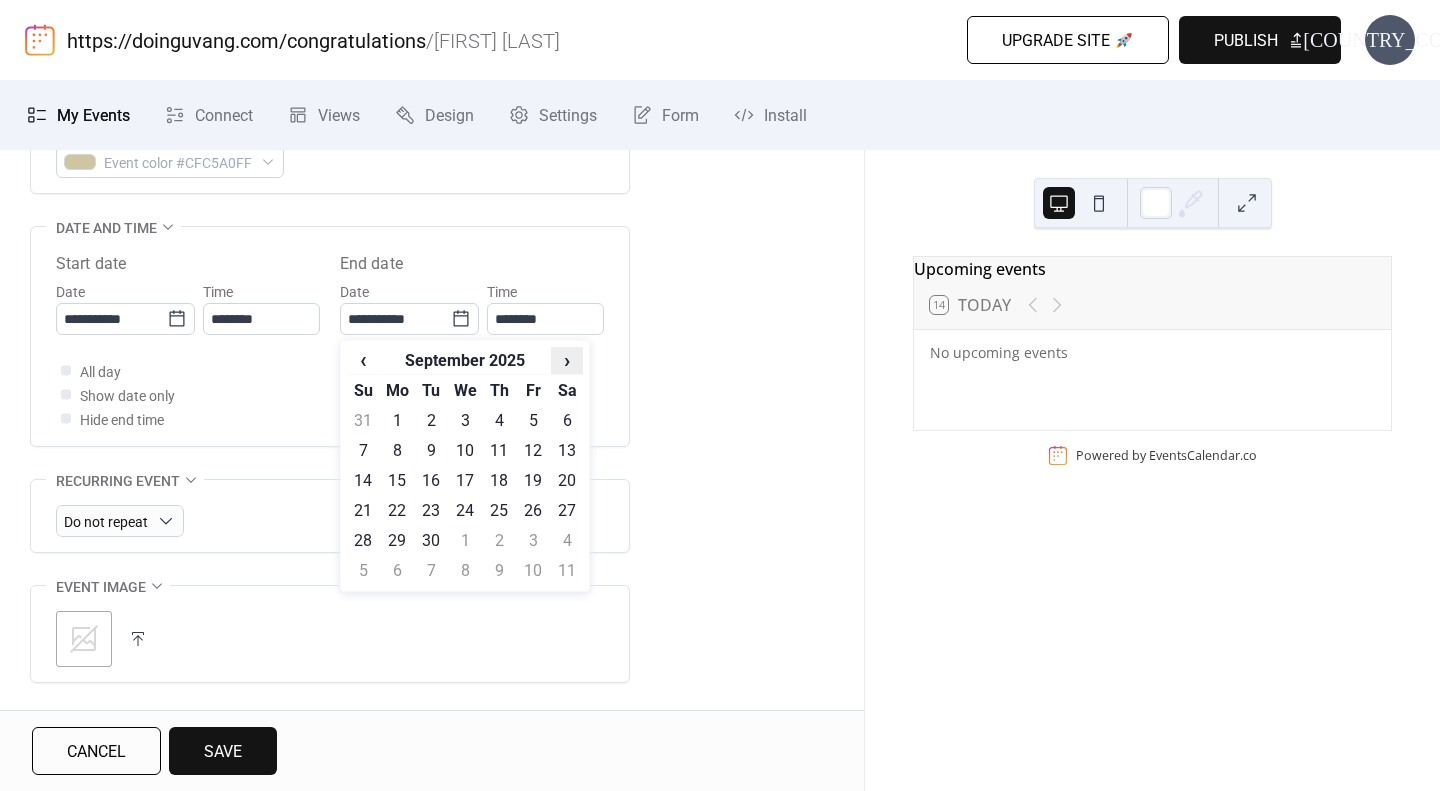 click on "›" at bounding box center [567, 360] 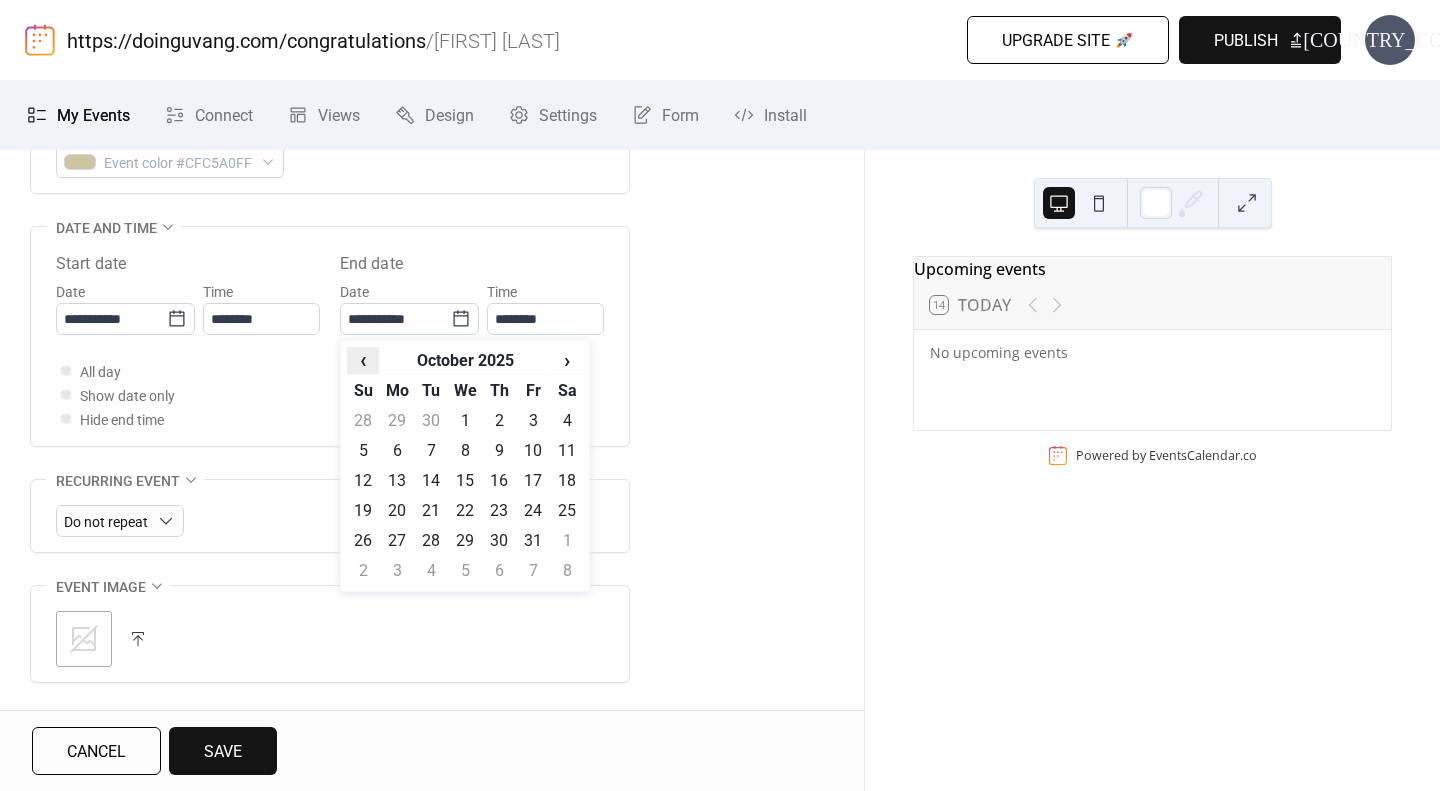 click on "‹" at bounding box center (363, 360) 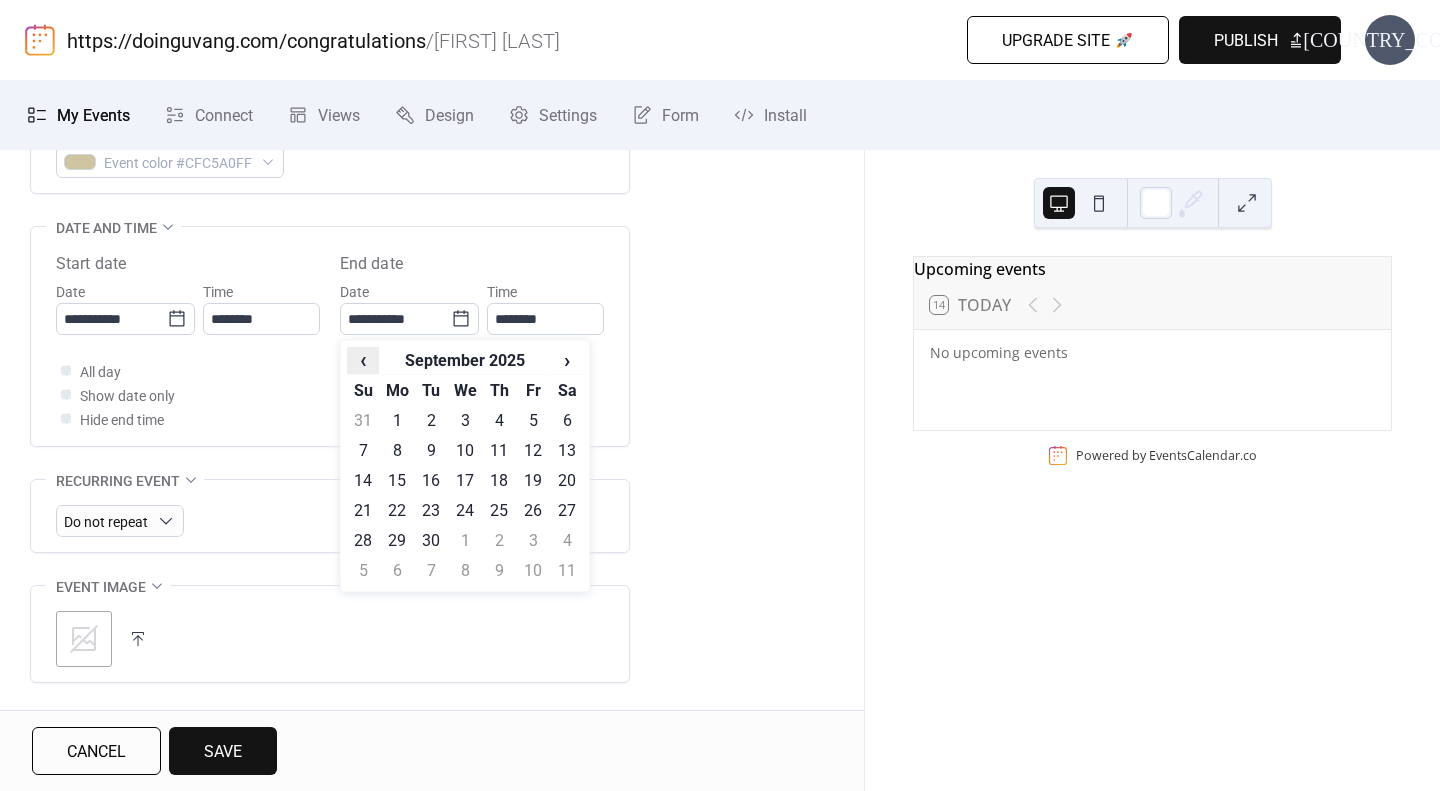 click on "‹" at bounding box center [363, 360] 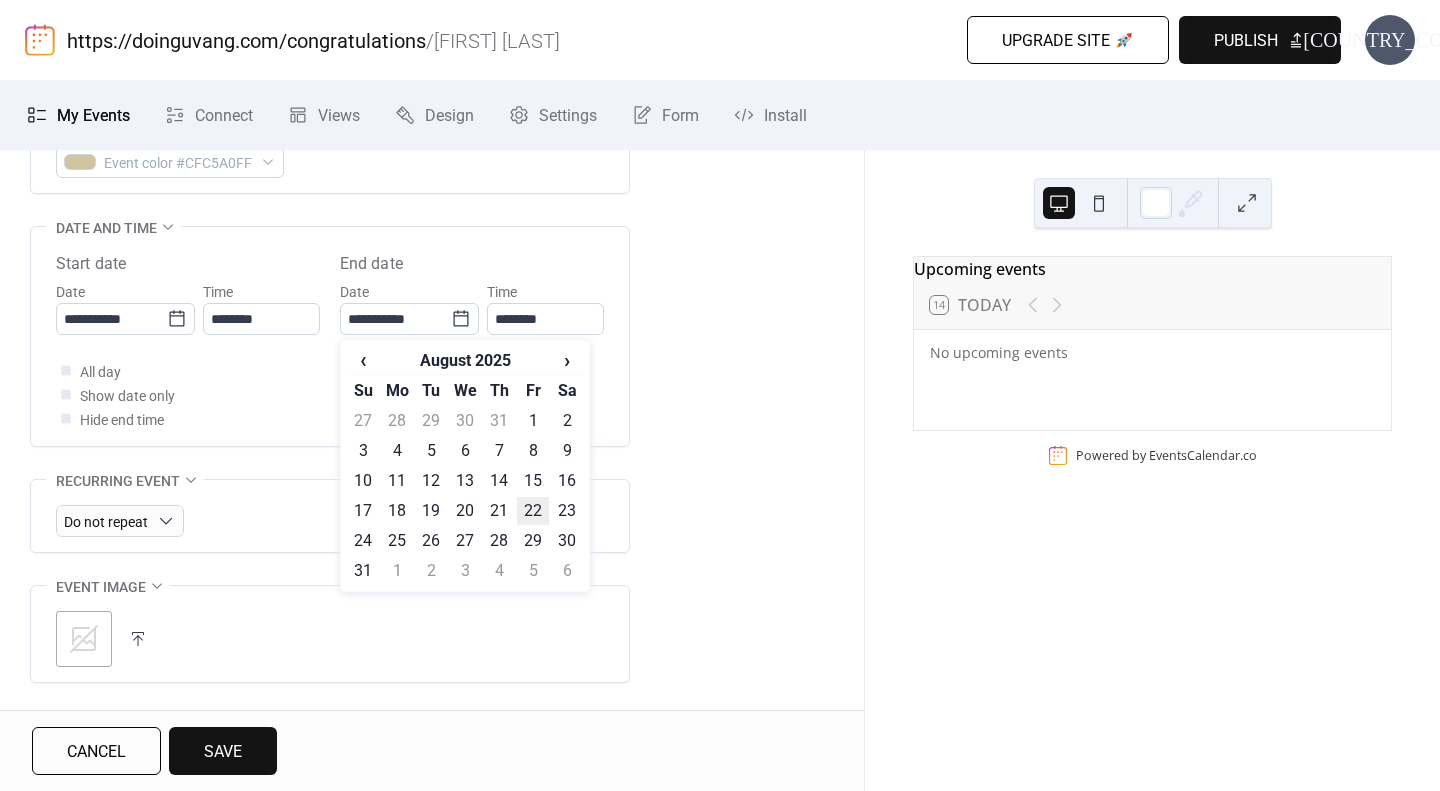 click on "22" at bounding box center [533, 511] 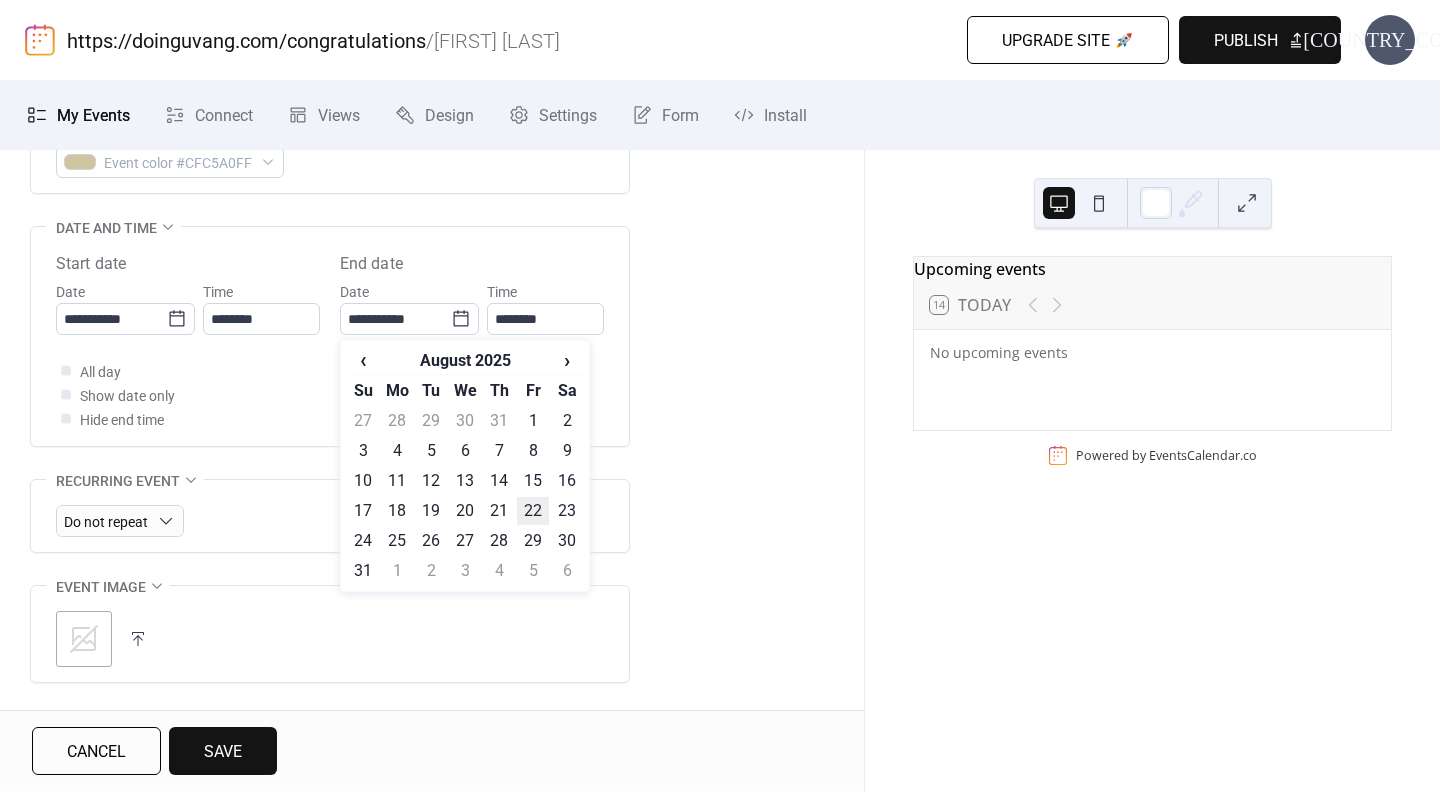 type on "**********" 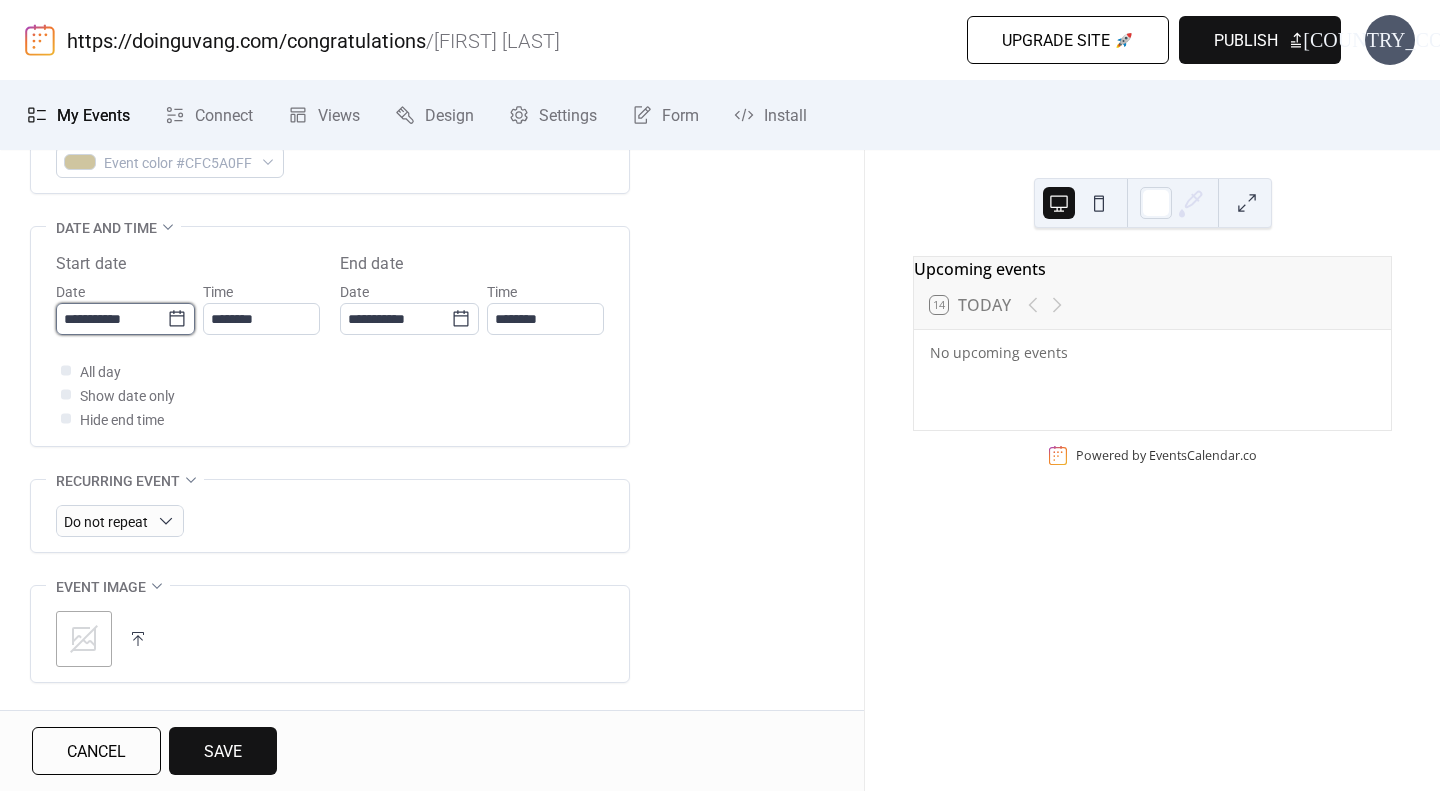 click on "**********" at bounding box center [111, 319] 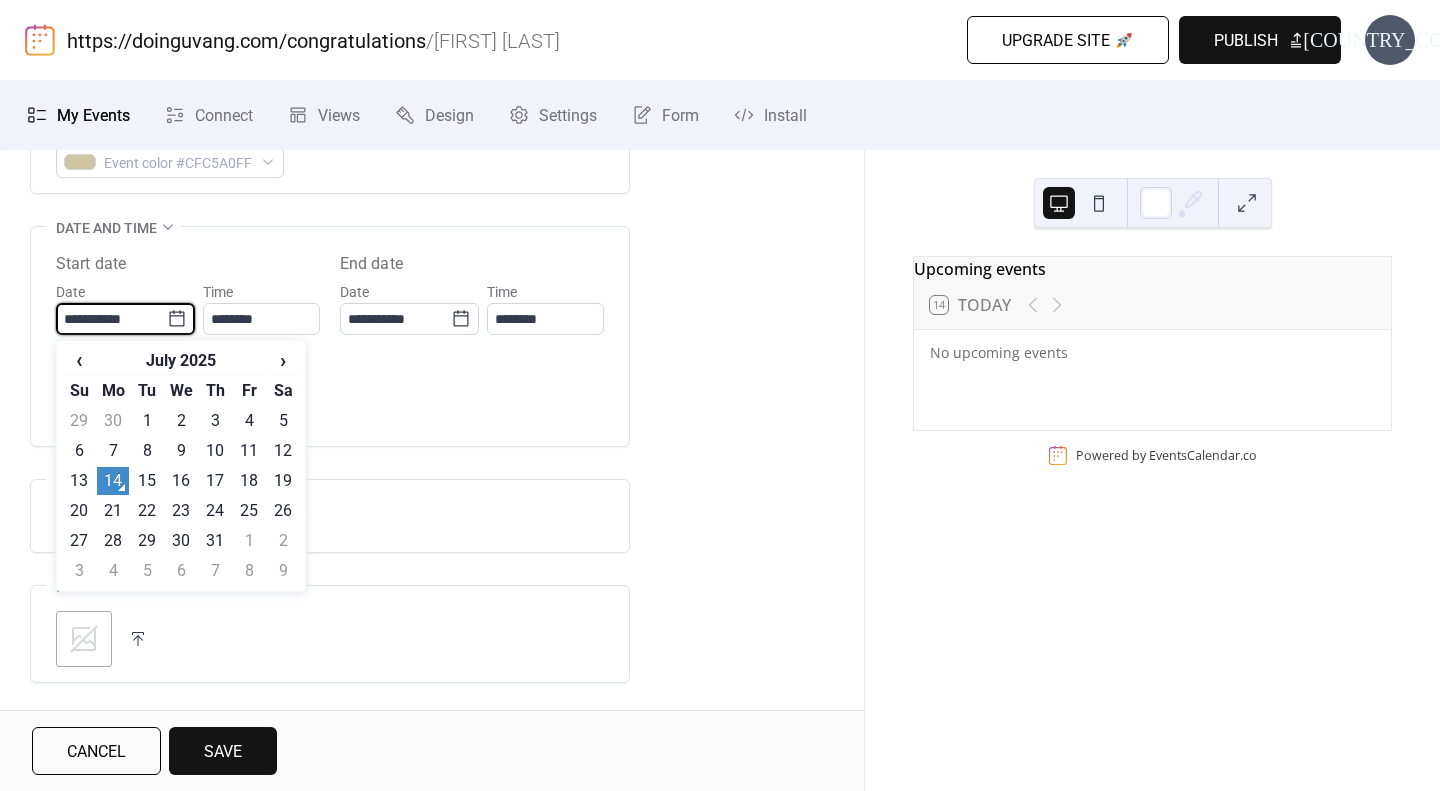 click 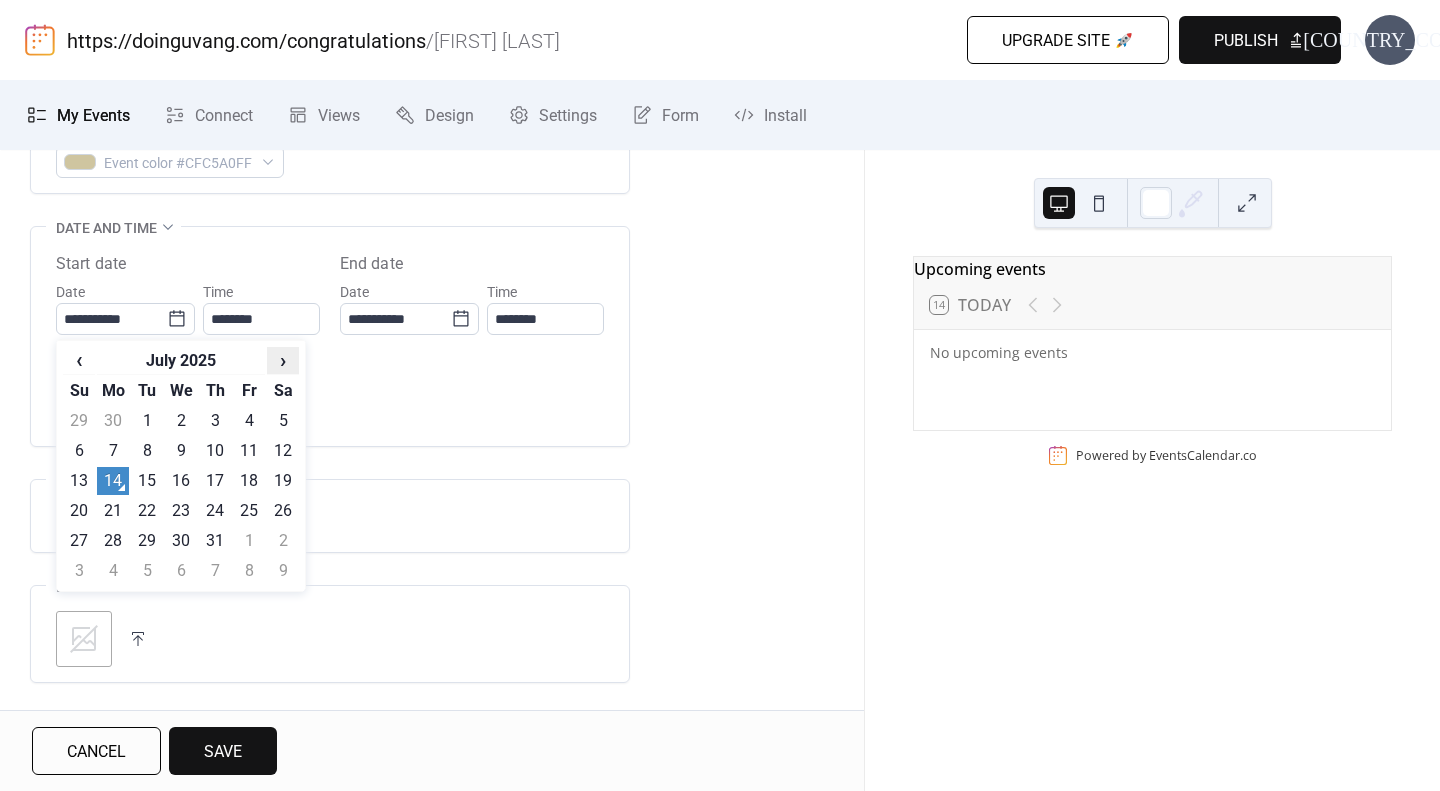click on "›" at bounding box center [283, 360] 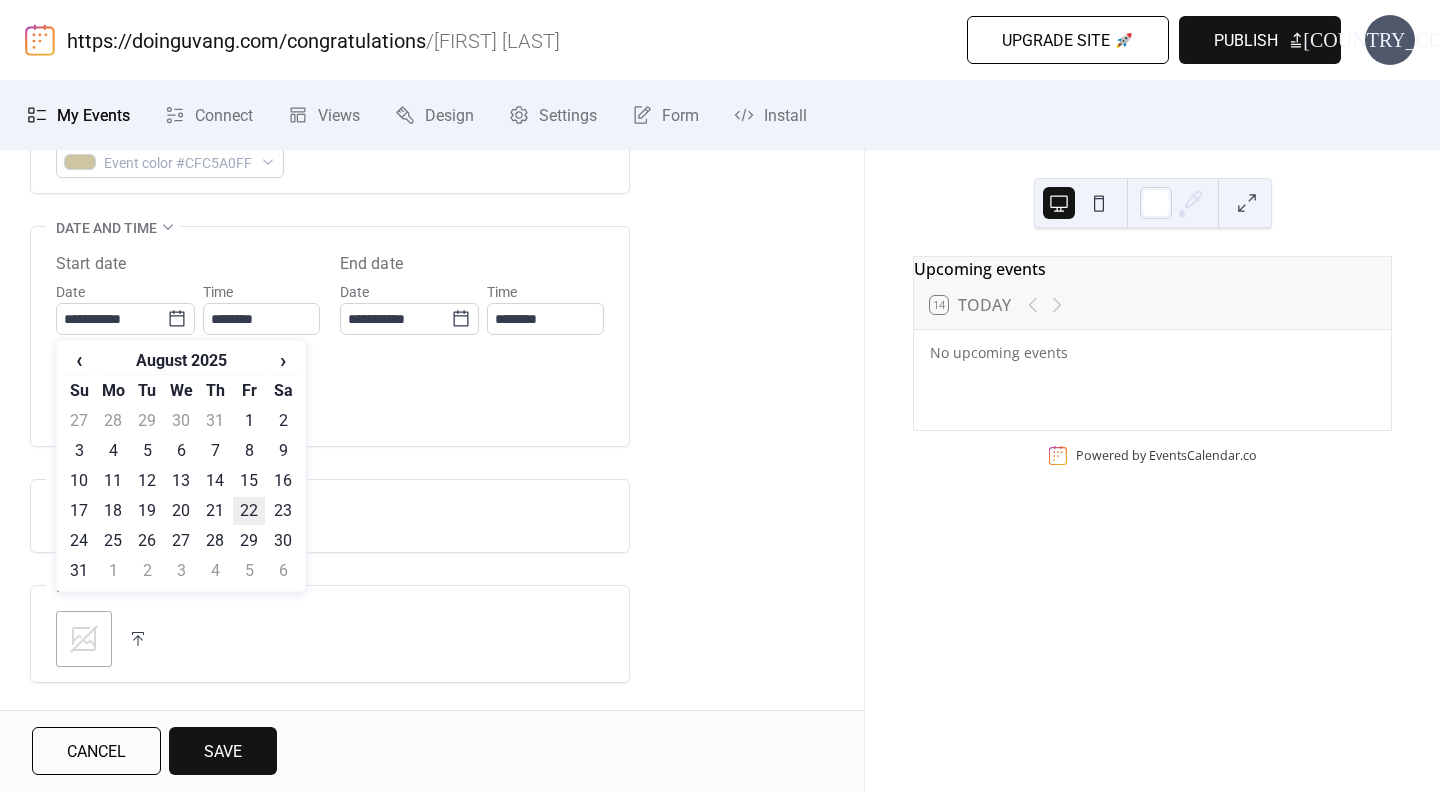 click on "22" at bounding box center [249, 511] 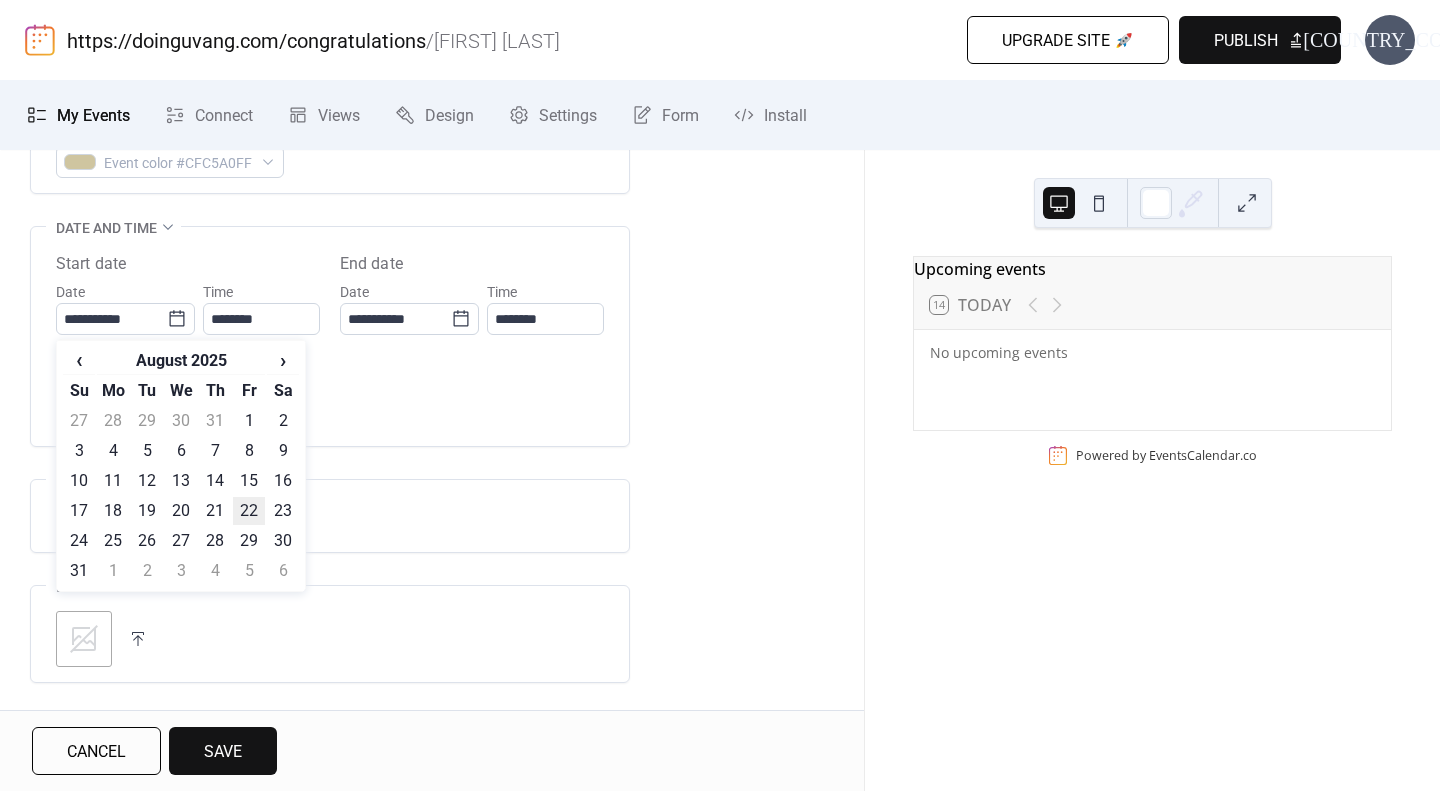 type on "**********" 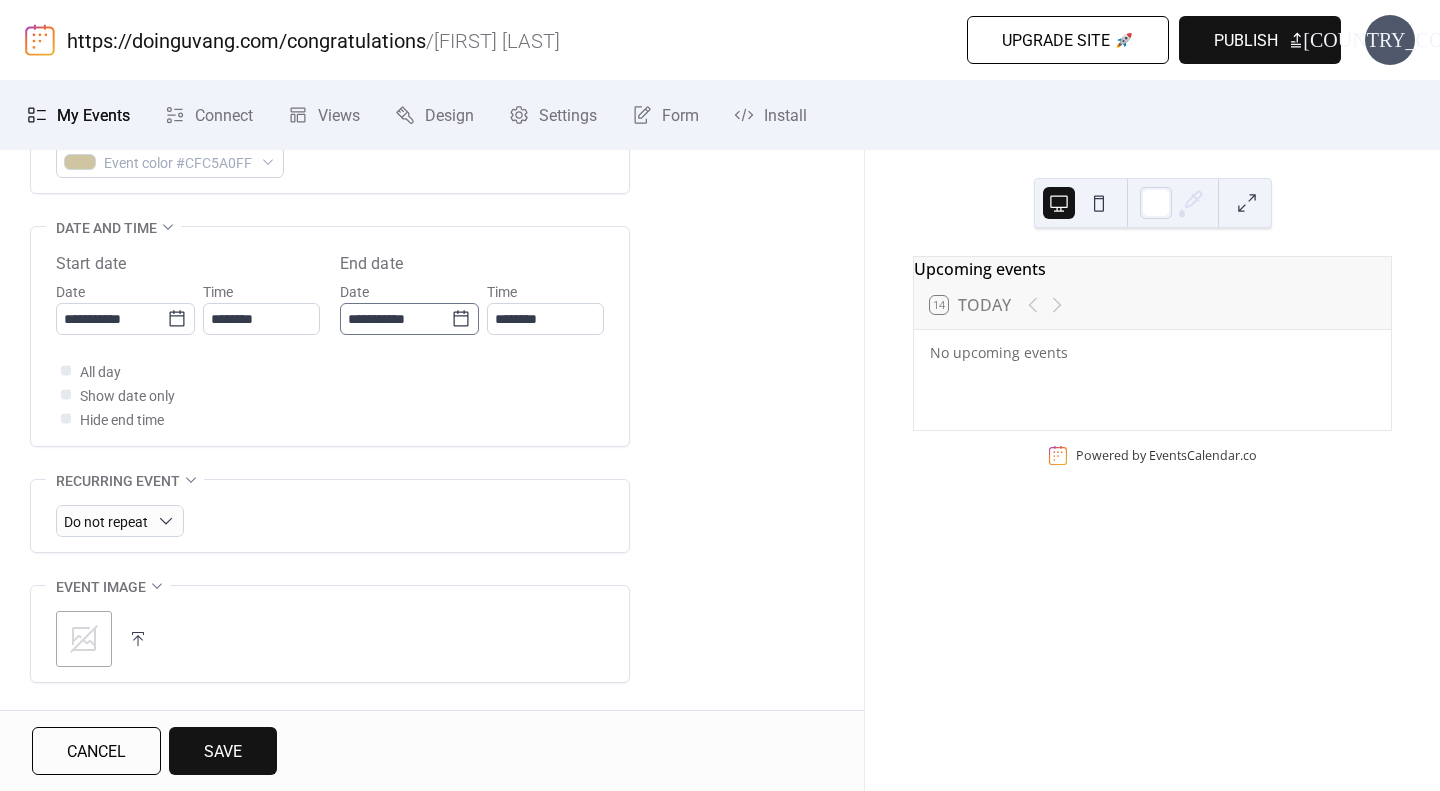 click 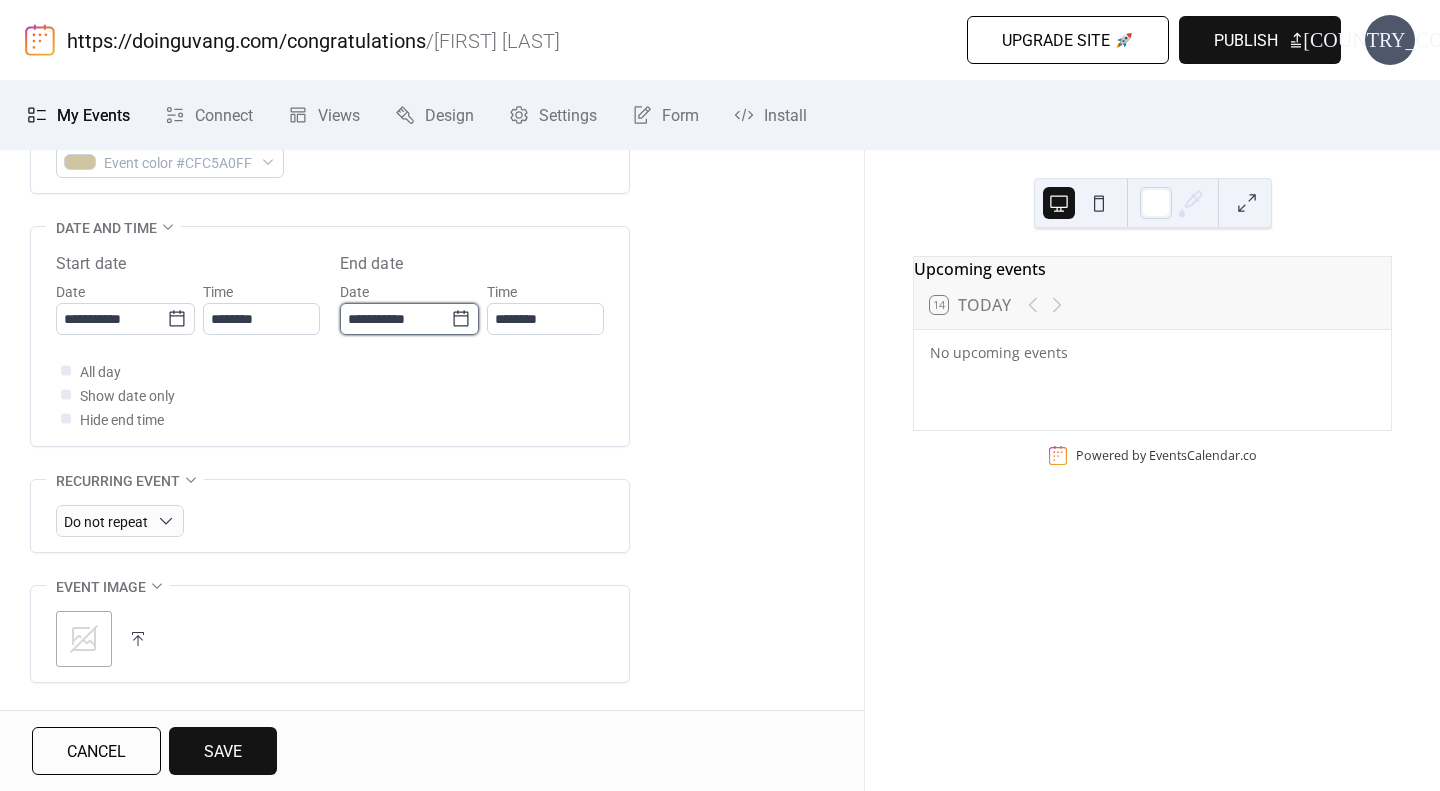 click on "**********" at bounding box center [395, 319] 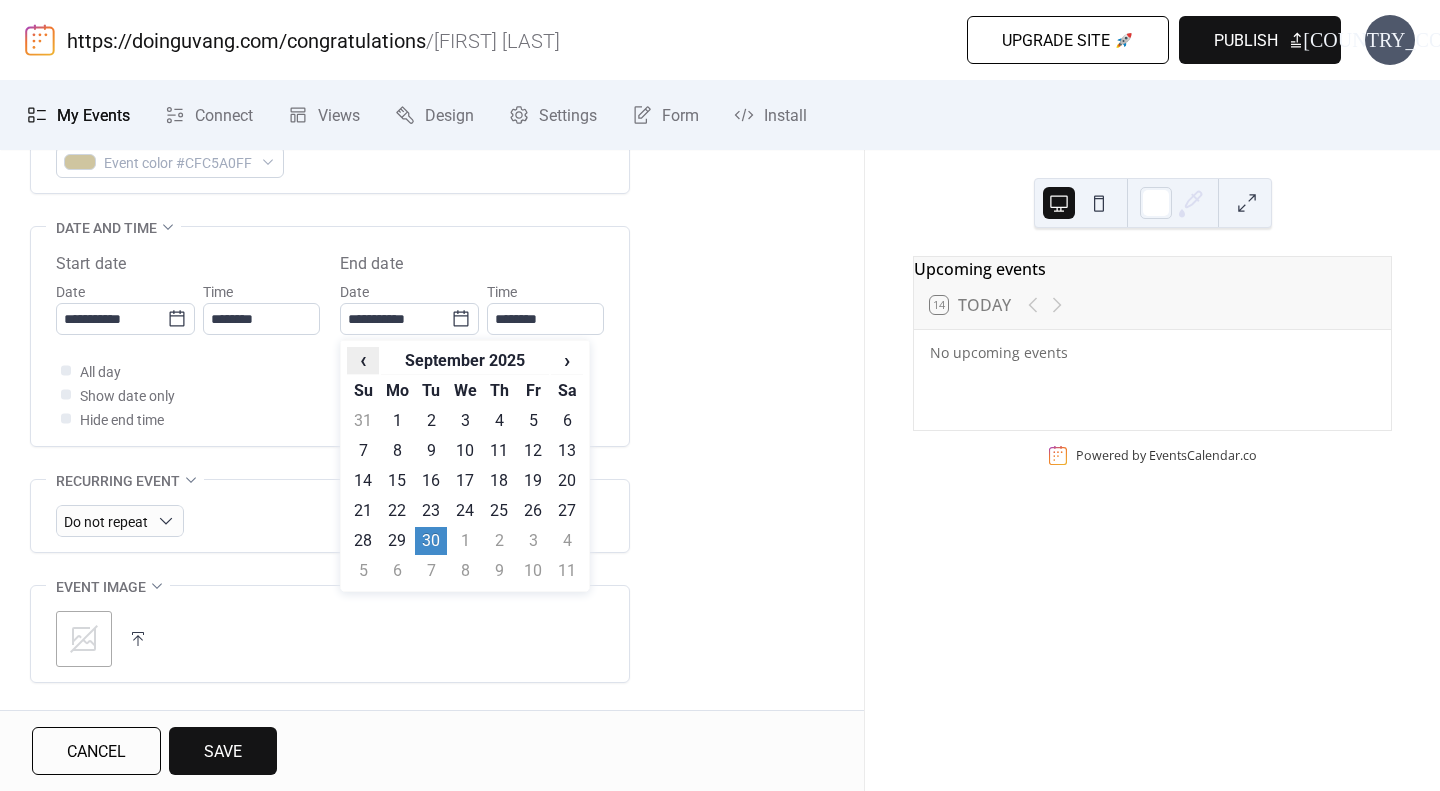click on "‹" at bounding box center [363, 360] 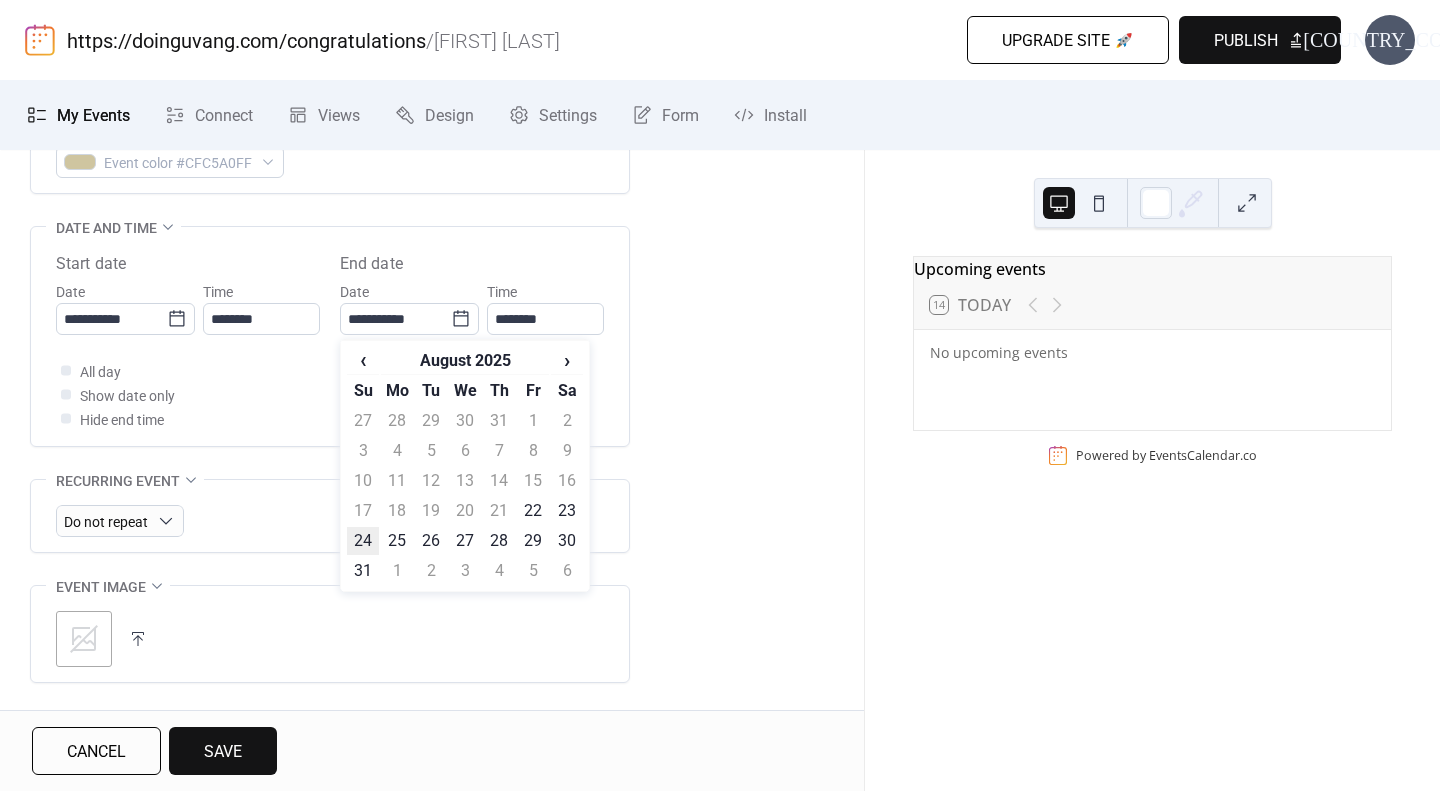 click on "24" at bounding box center (363, 541) 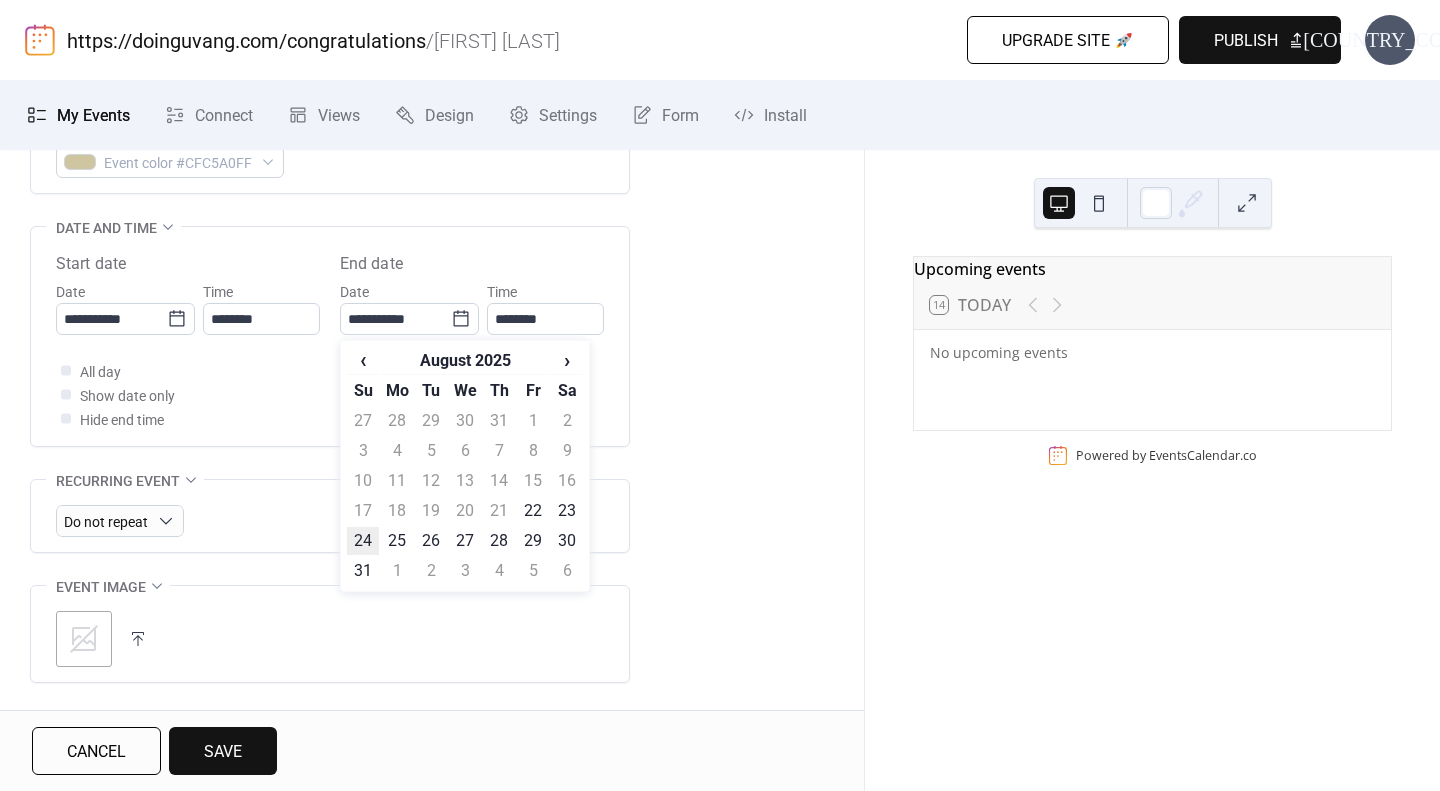 type on "**********" 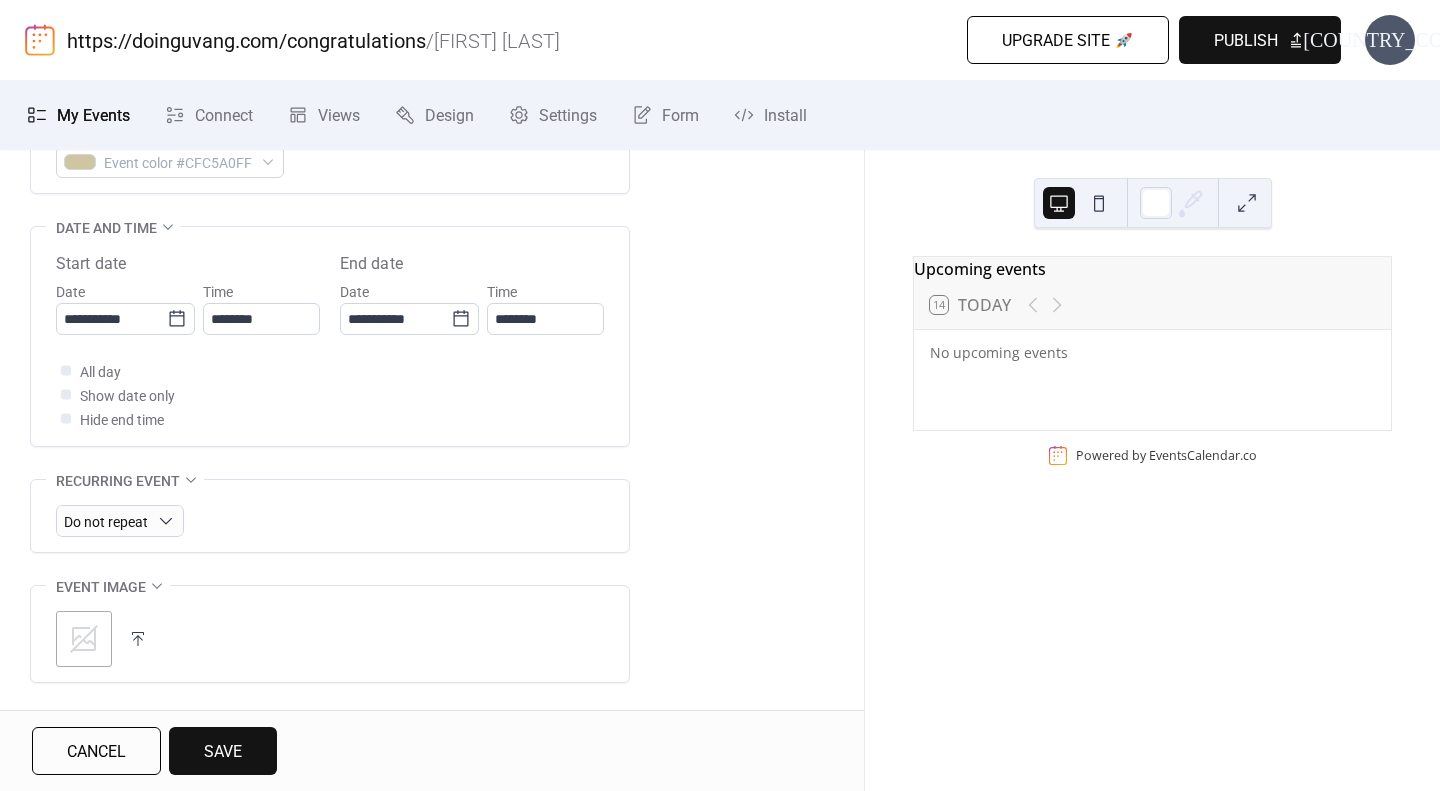 click on "All day Show date only Hide end time" at bounding box center [330, 395] 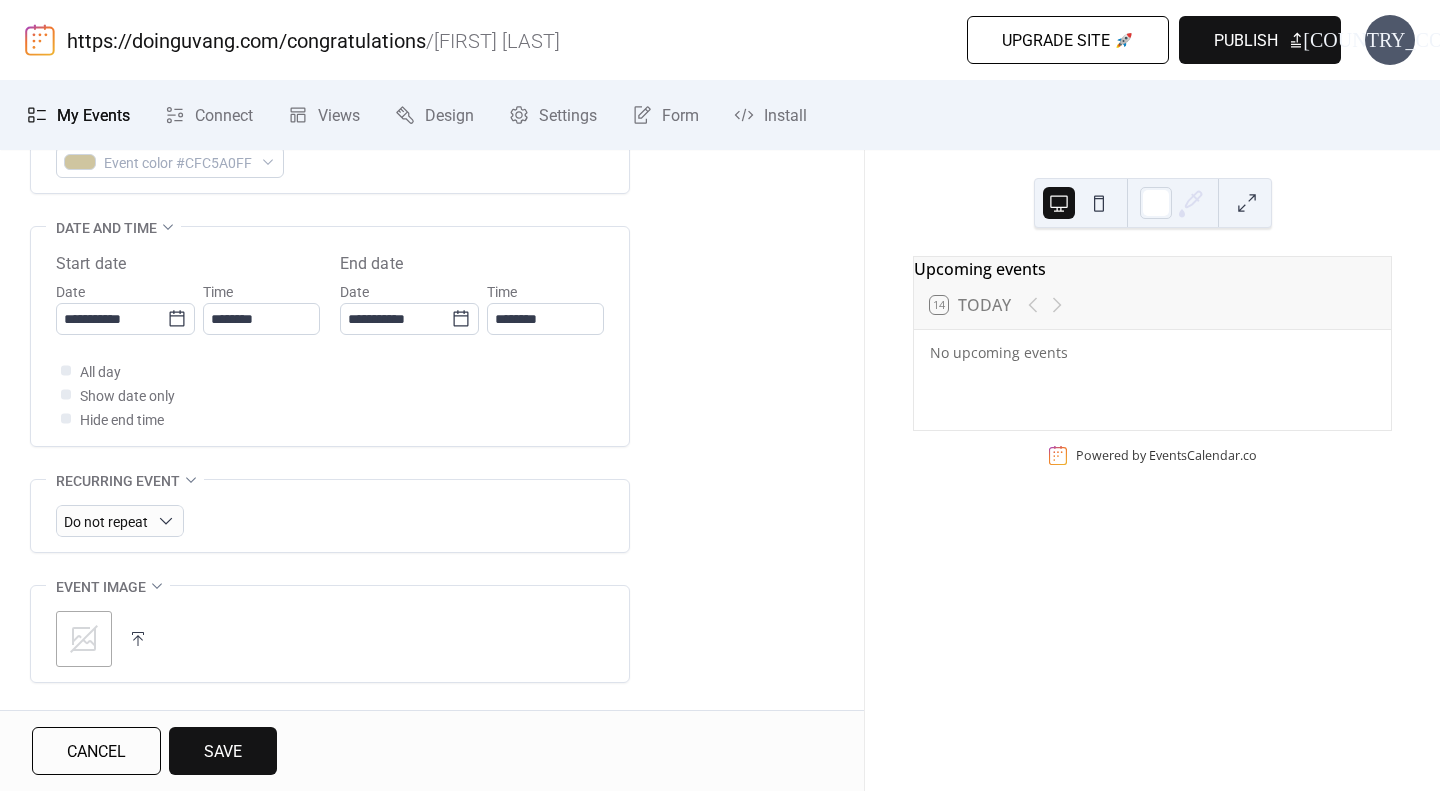 click on "All day Show date only Hide end time" at bounding box center (330, 395) 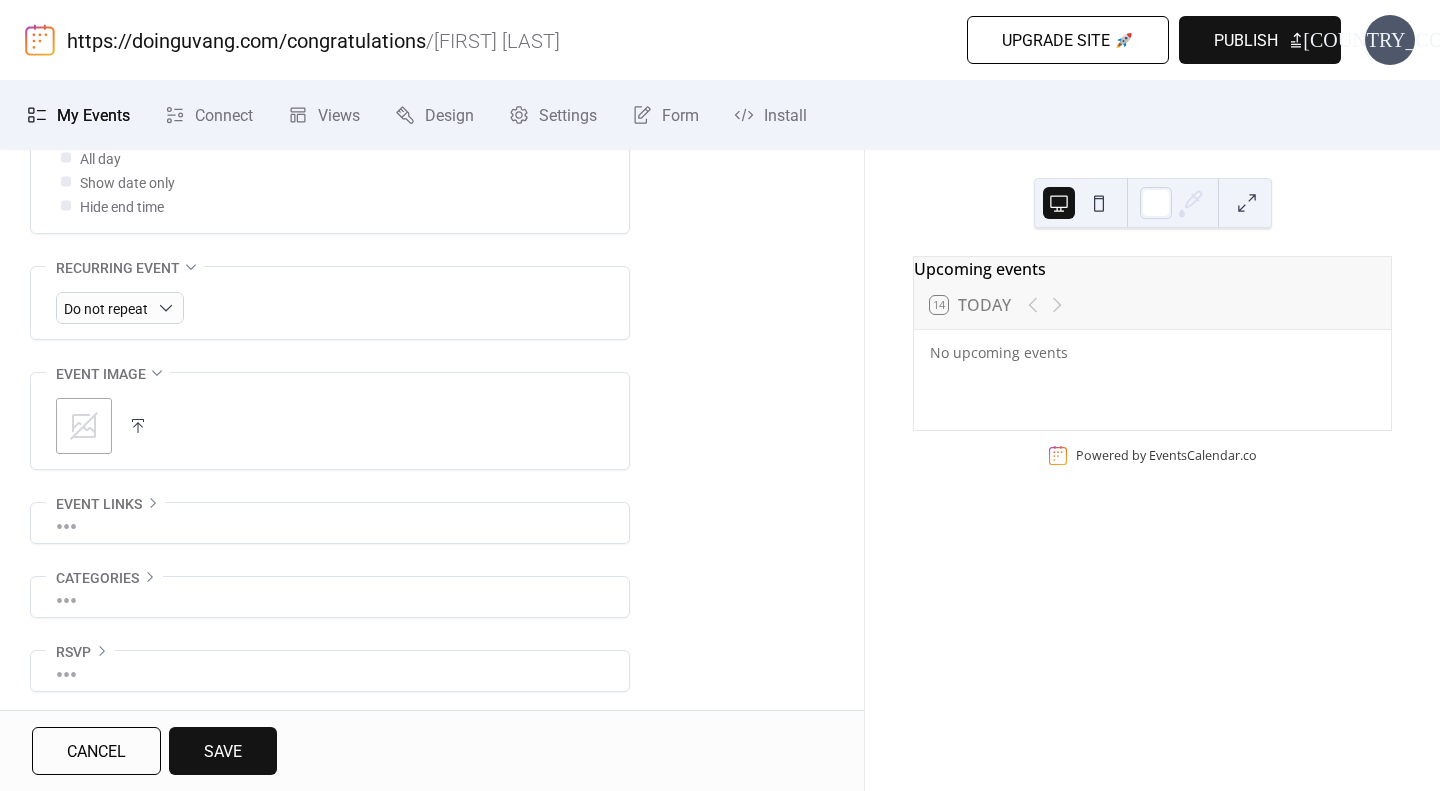 scroll, scrollTop: 835, scrollLeft: 0, axis: vertical 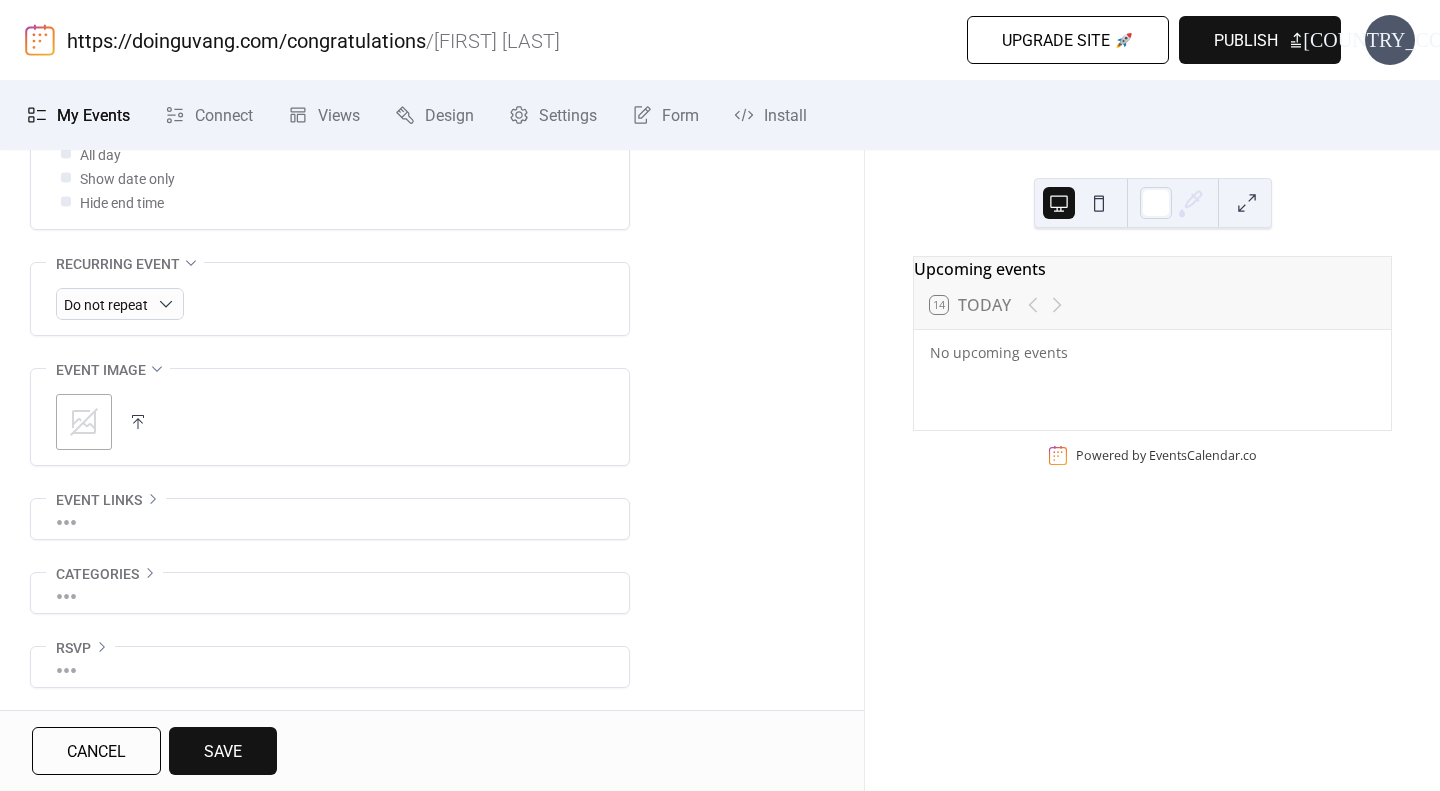 click on "Save" at bounding box center (223, 751) 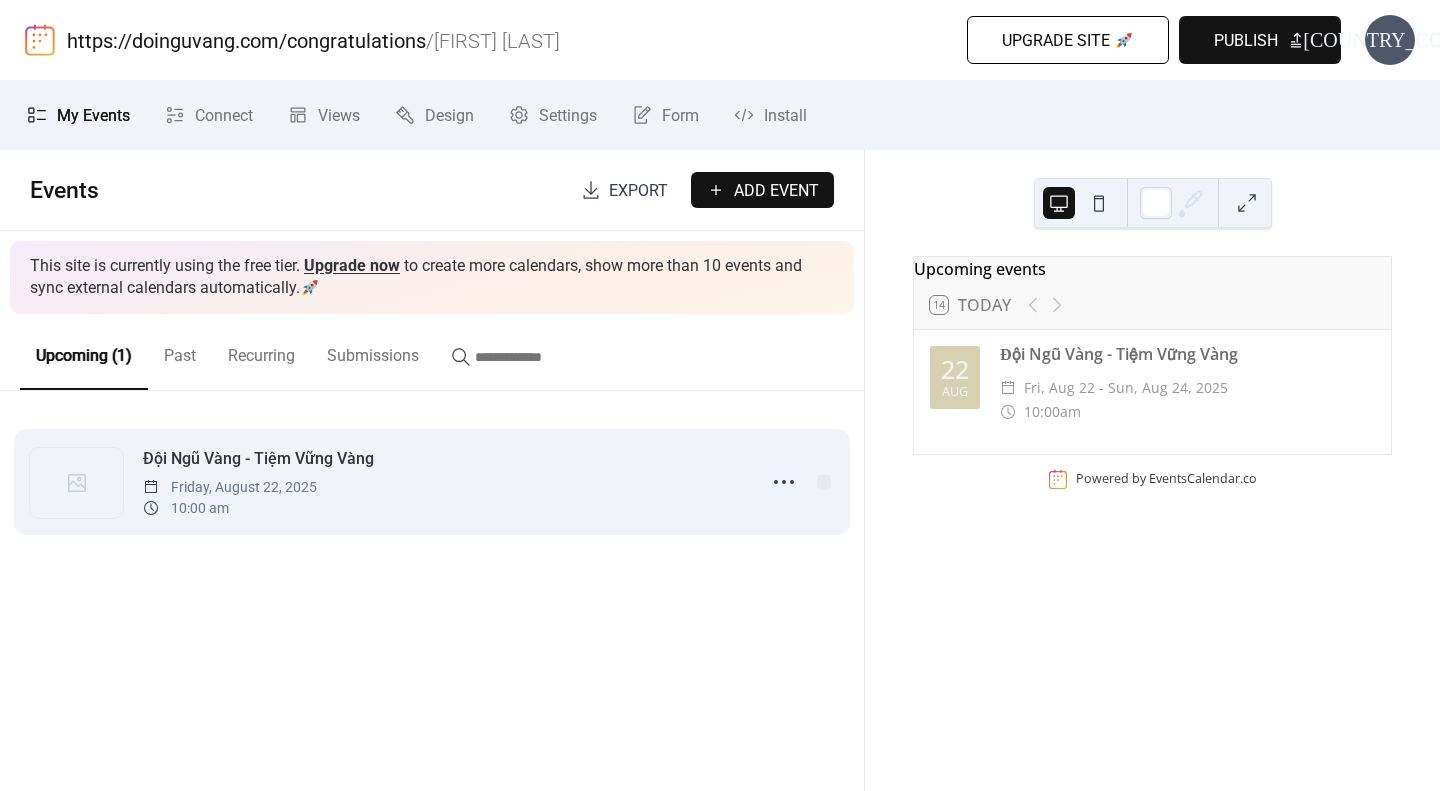 click on "Đội Ngũ Vàng - Tiệm Vững Vàng" at bounding box center (258, 459) 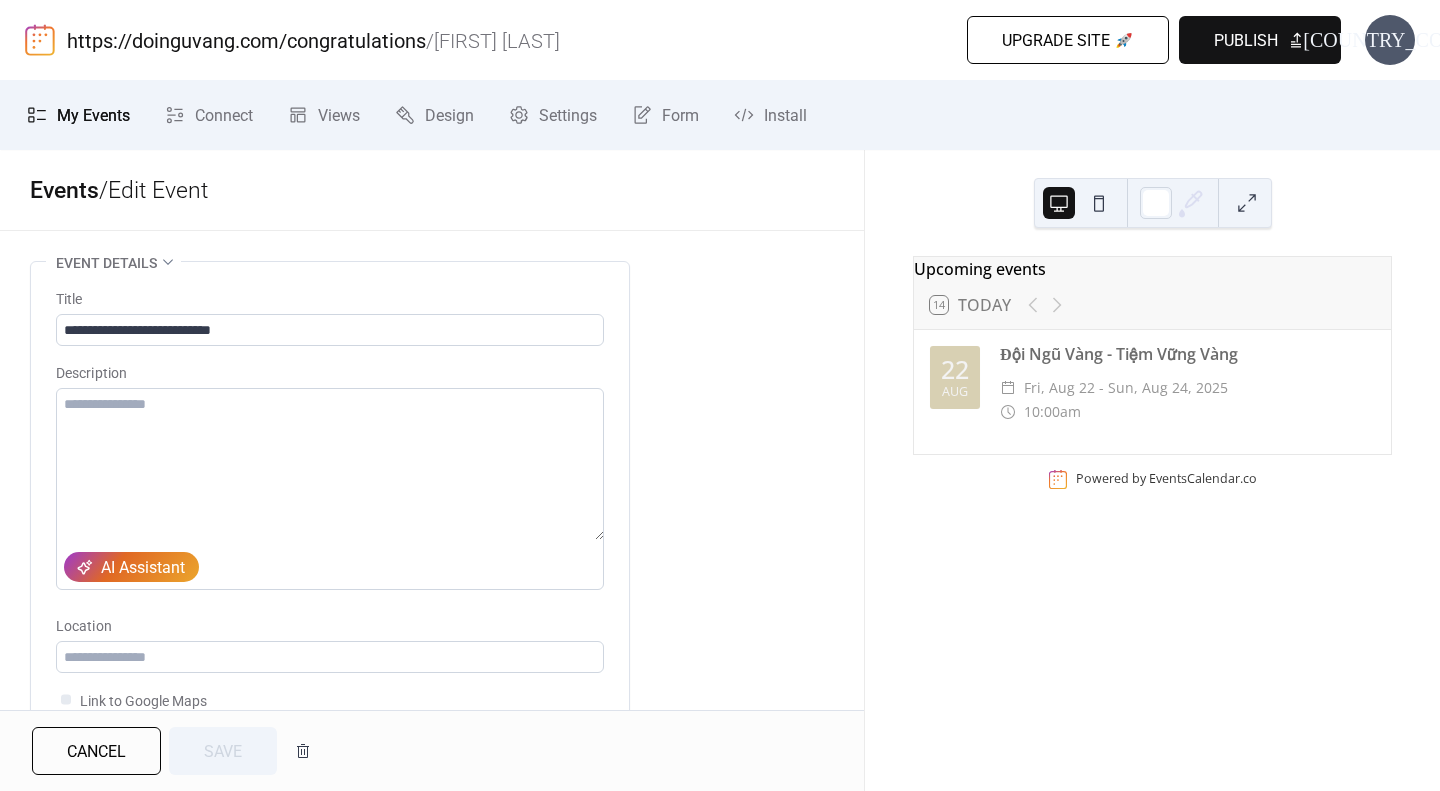 click on "**********" at bounding box center [432, 902] 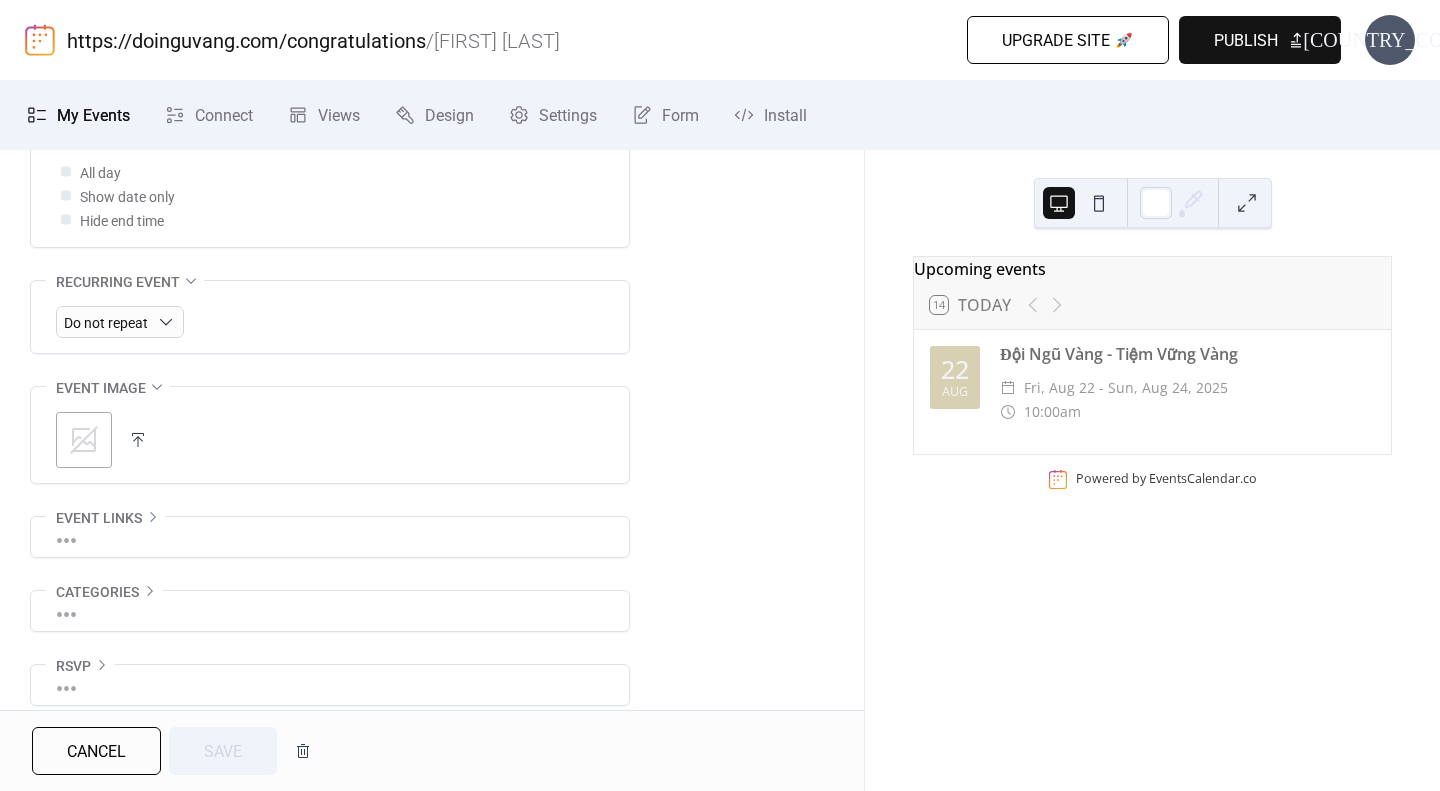 scroll, scrollTop: 835, scrollLeft: 0, axis: vertical 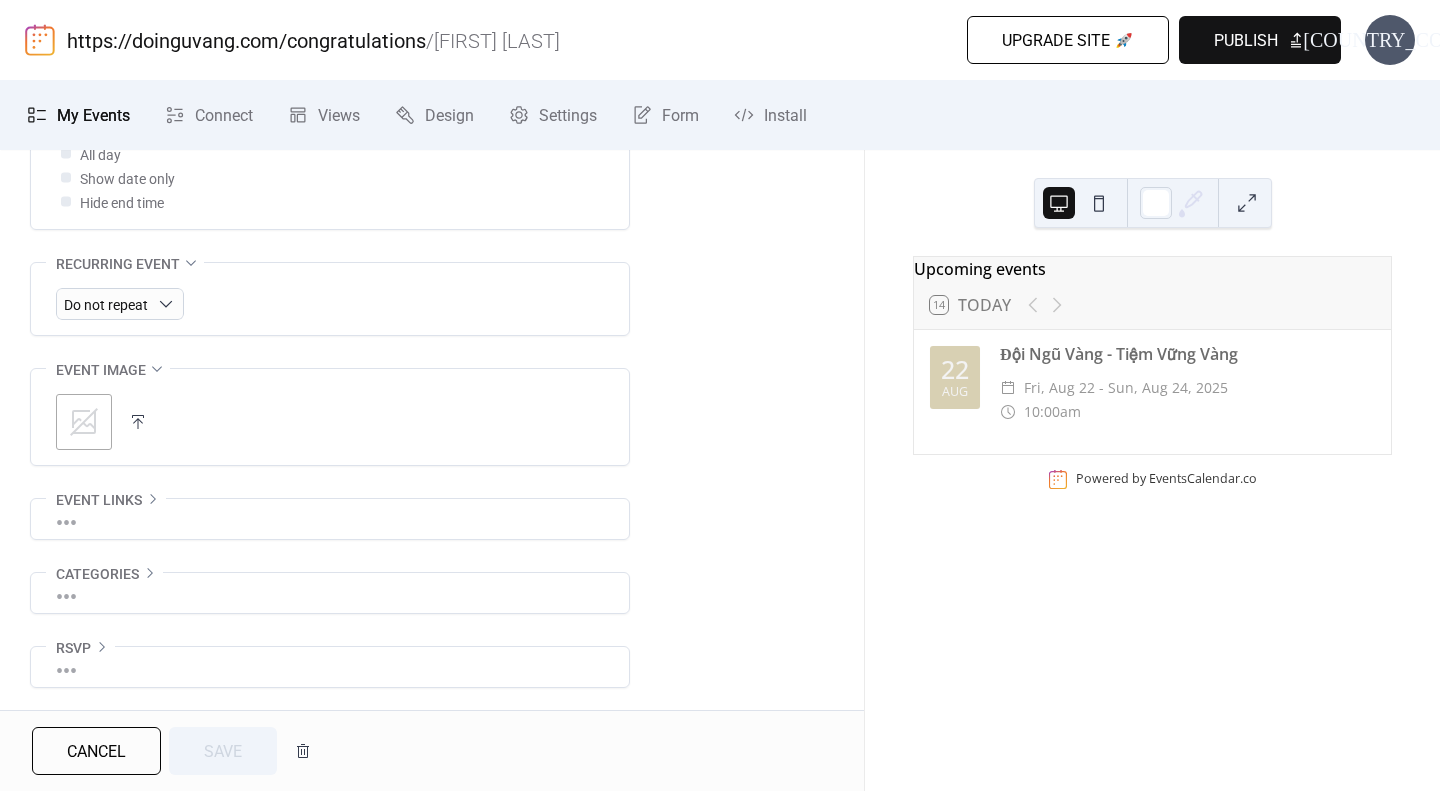 click 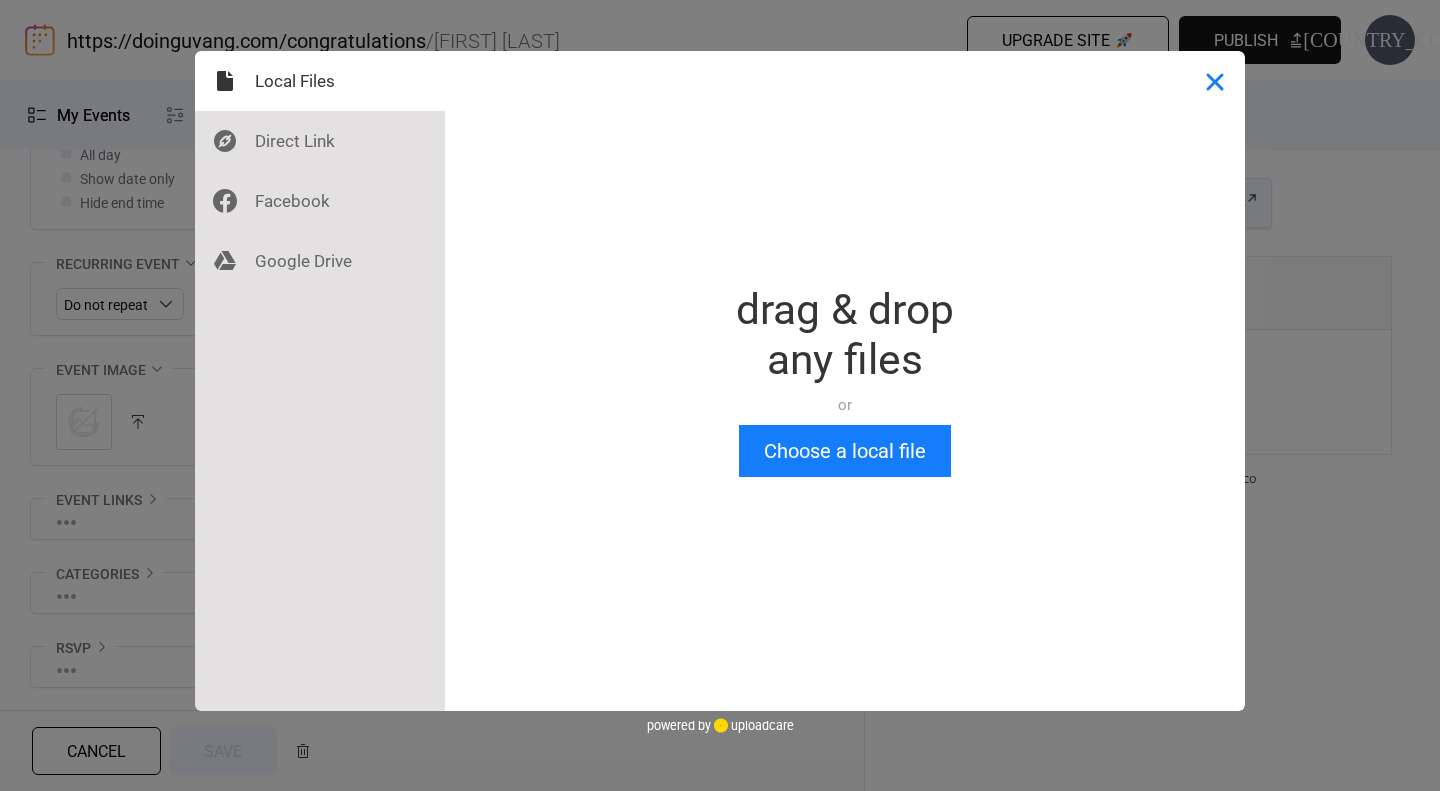 click at bounding box center [1215, 81] 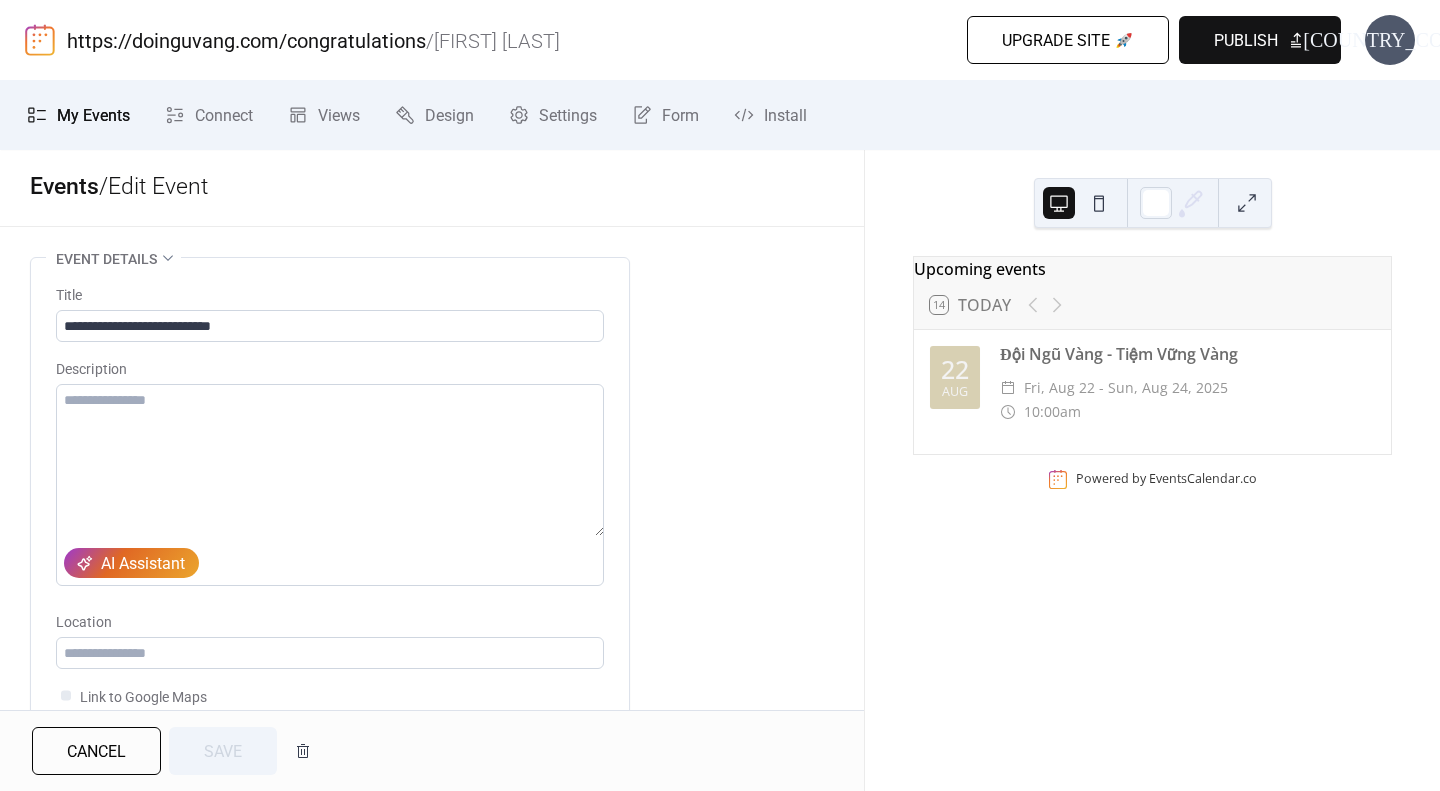 scroll, scrollTop: 0, scrollLeft: 0, axis: both 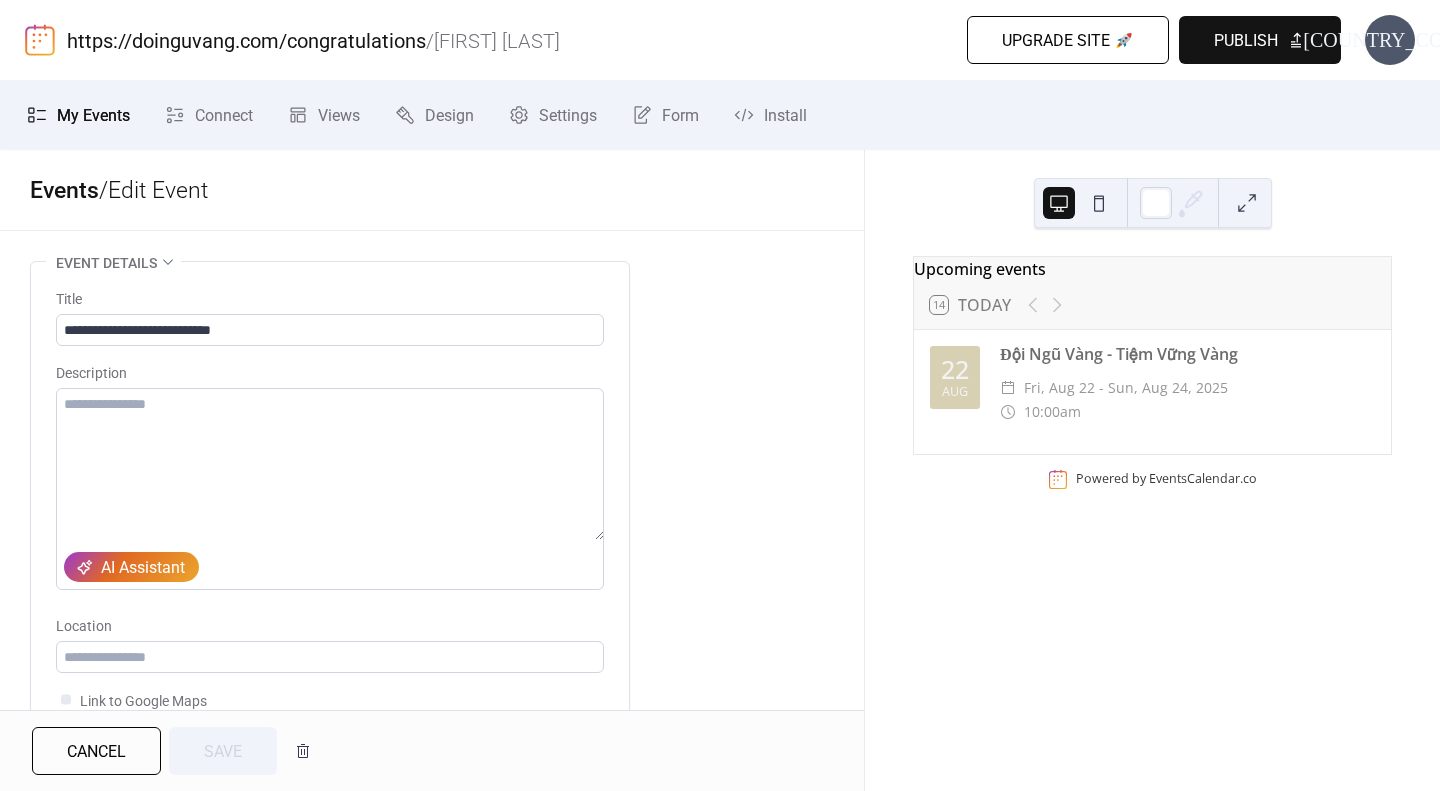 click on "Upcoming events 14 Today 22 Aug Đội Ngũ Vàng - Tiệm Vững Vàng ​ Fri, Aug 22 - Sun, Aug 24, 2025 ​ [TIME] Powered by   EventsCalendar.co" at bounding box center [1152, 470] 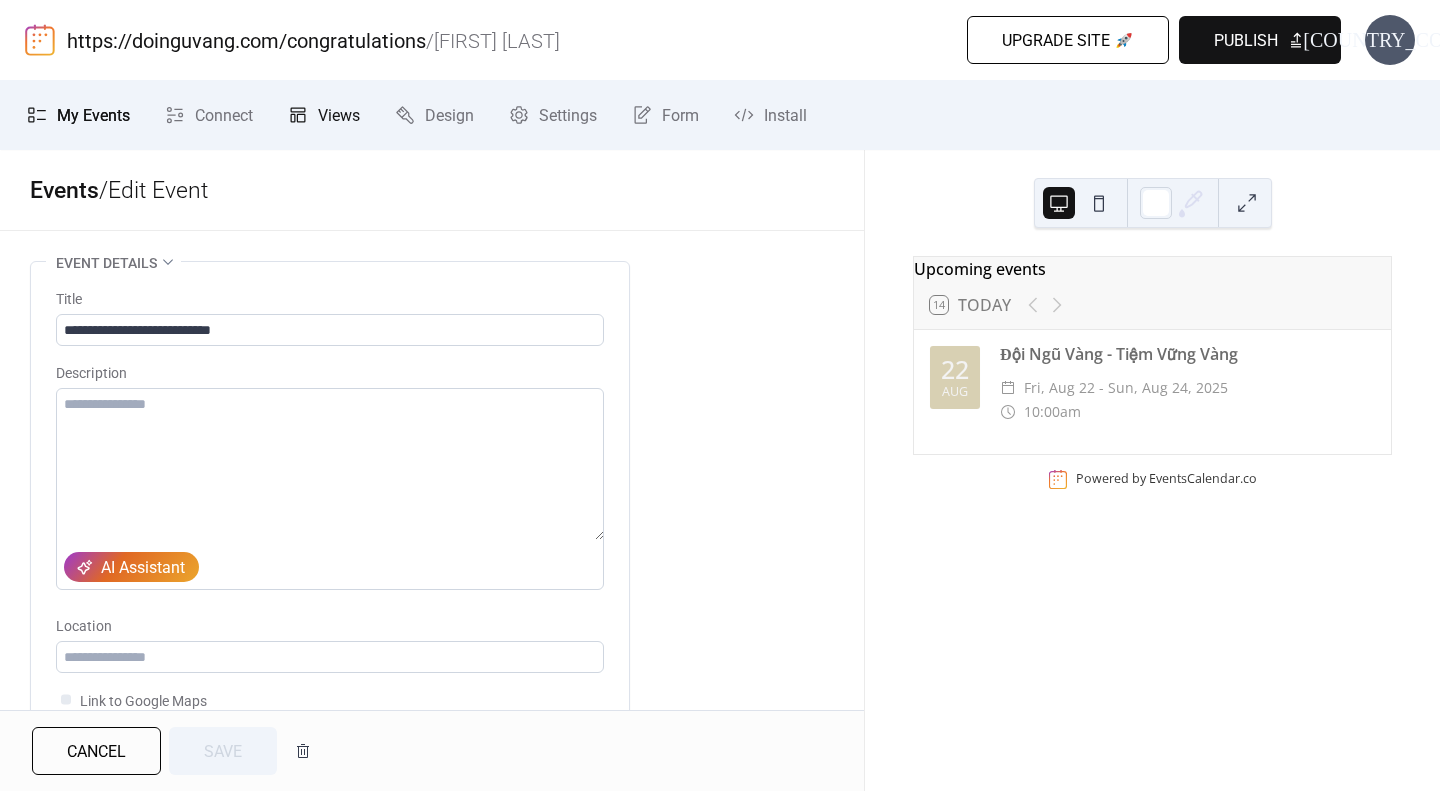 click 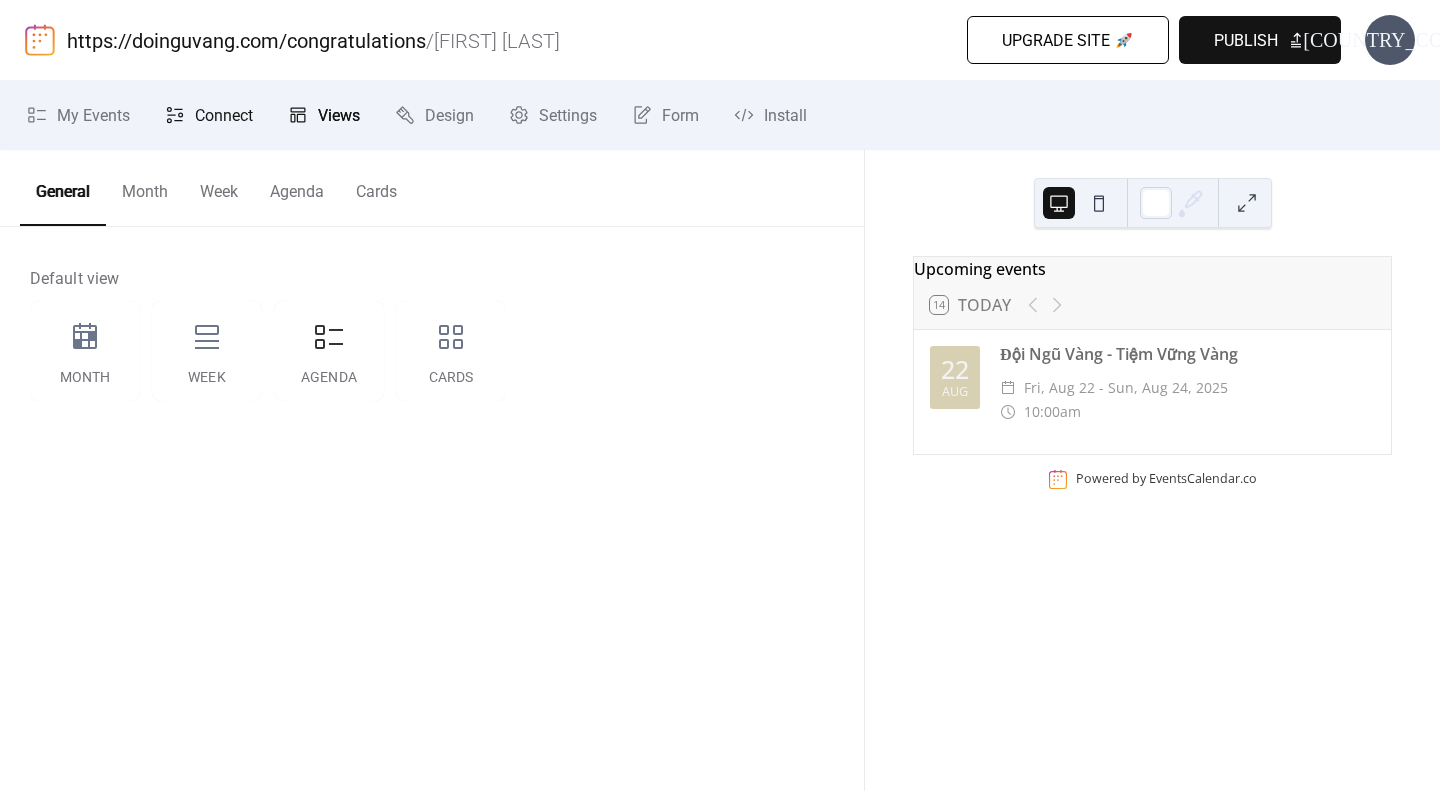 click 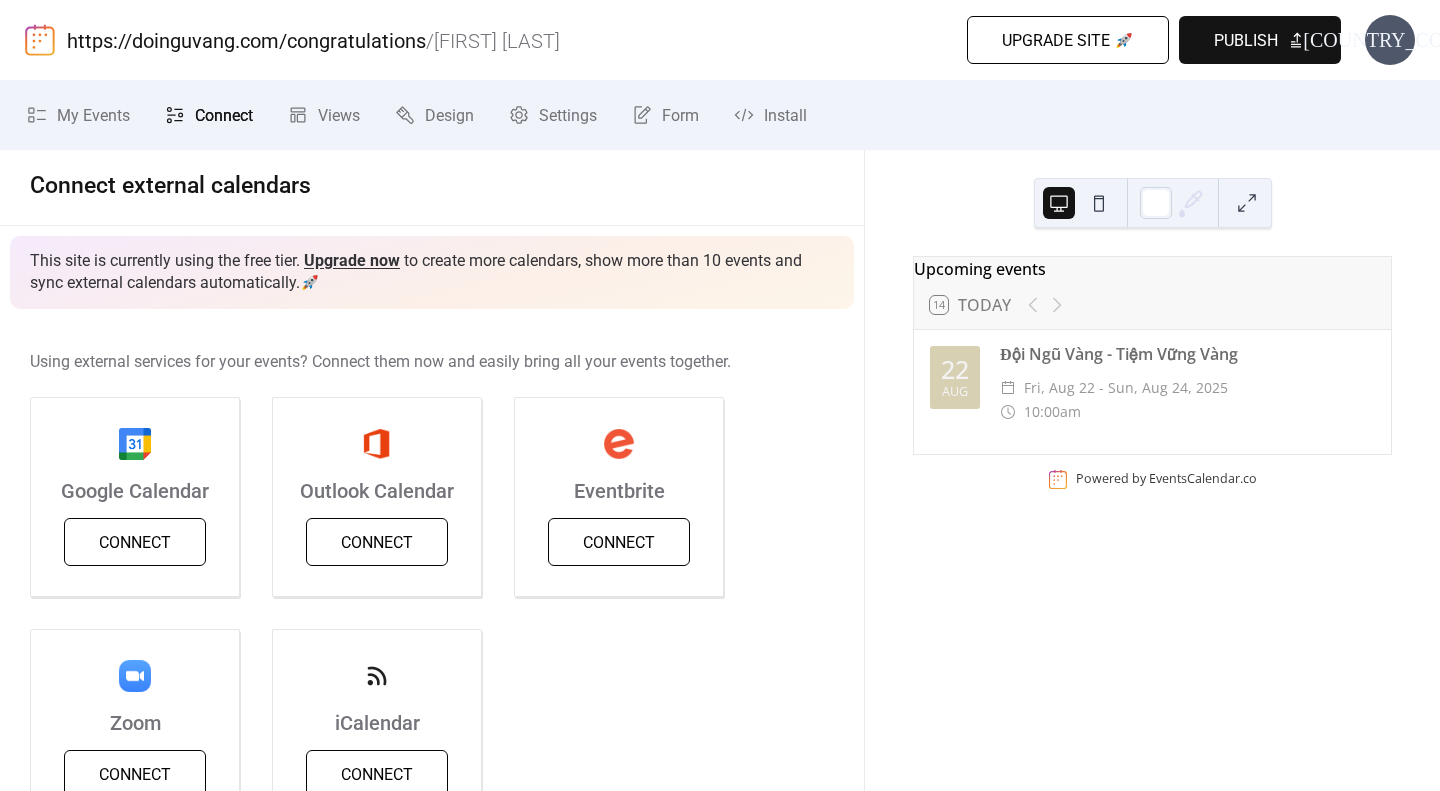 scroll, scrollTop: 0, scrollLeft: 0, axis: both 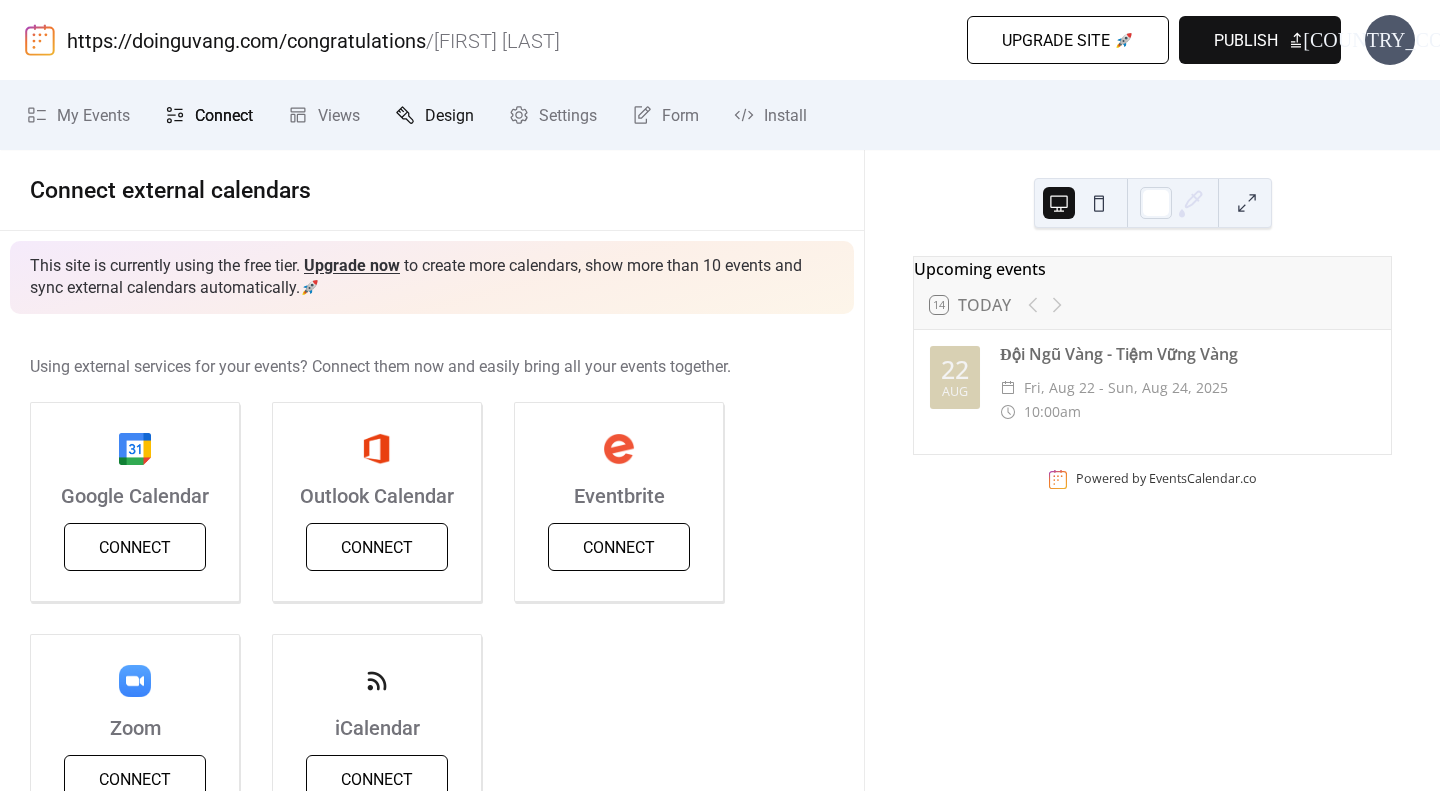 click on "Design" at bounding box center [449, 116] 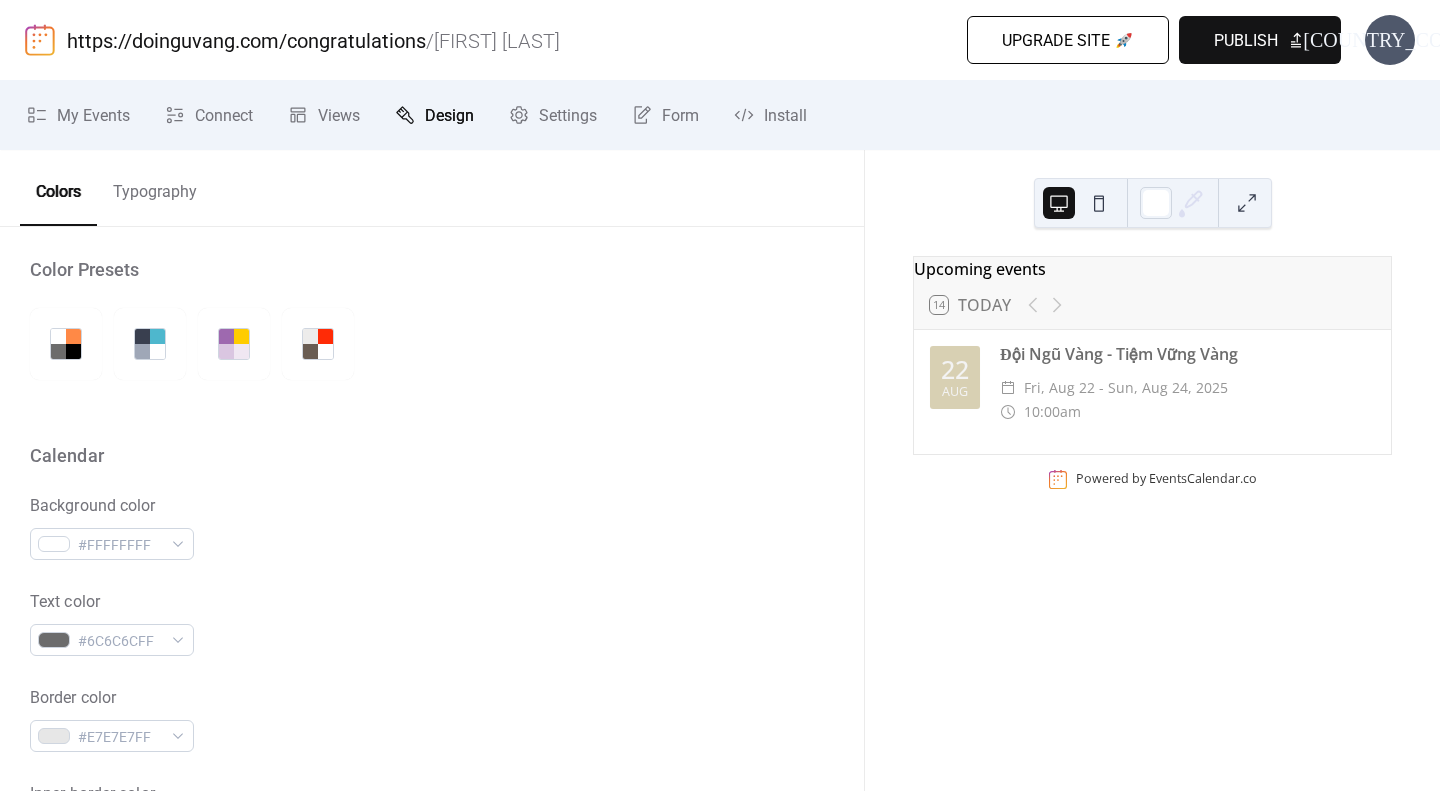 scroll, scrollTop: 0, scrollLeft: 0, axis: both 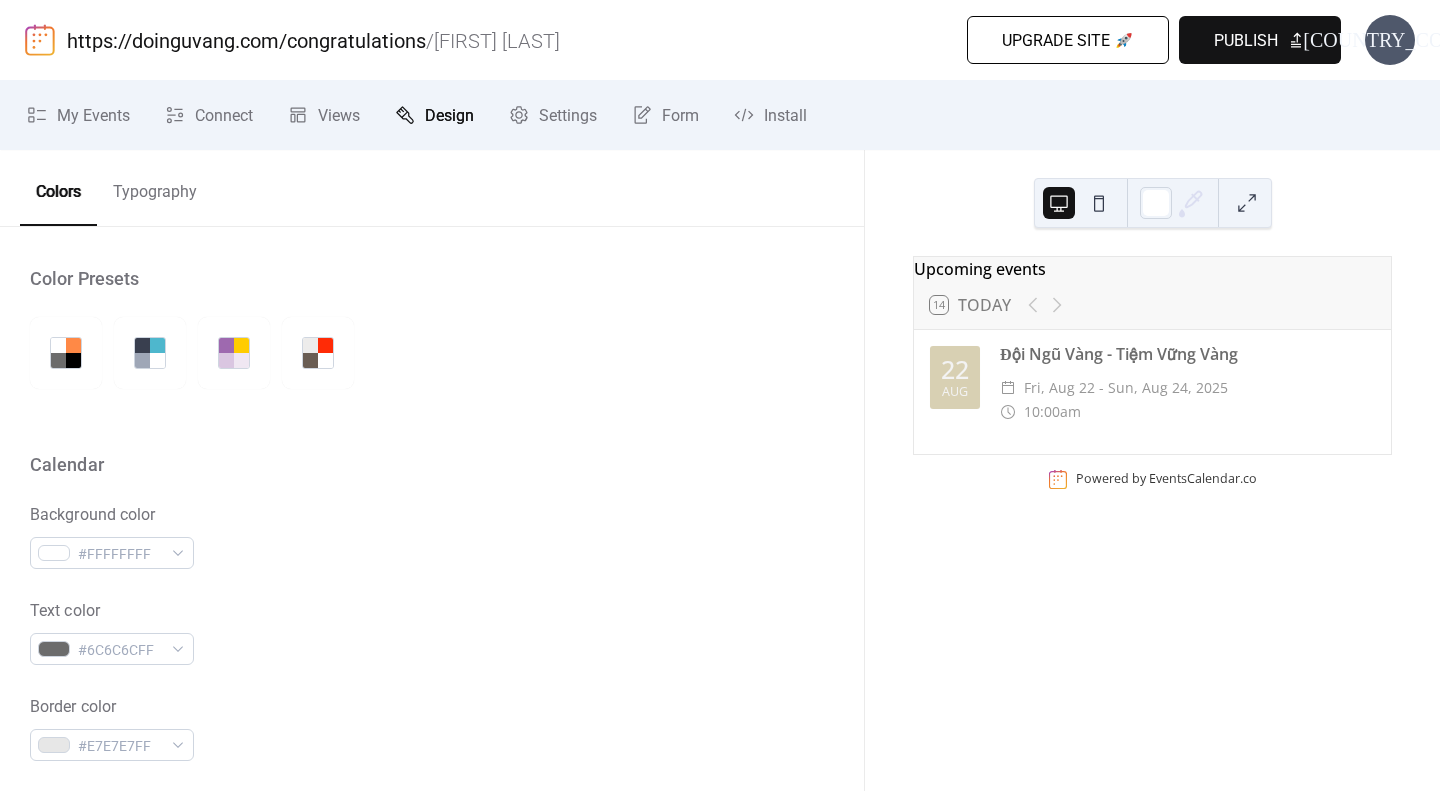click on "Color Presets Calendar Background color #FFFFFFFF Text color #6C6C6CFF Border color #E7E7E7FF Inner border color #EBEBEBFF Inner background color #FFFFFFFF Default event color #FF8946FF Header Background color #F8F8F8FF Text color #000000FF Border color #E7E7E7FF Event card Background color #FFFFFFFF Month View Highlight busy days Busy day background color #F8F8F8FF Date Icon   Use event color Background color #999999FF Text color #F3F3F3FF" at bounding box center [432, 1196] 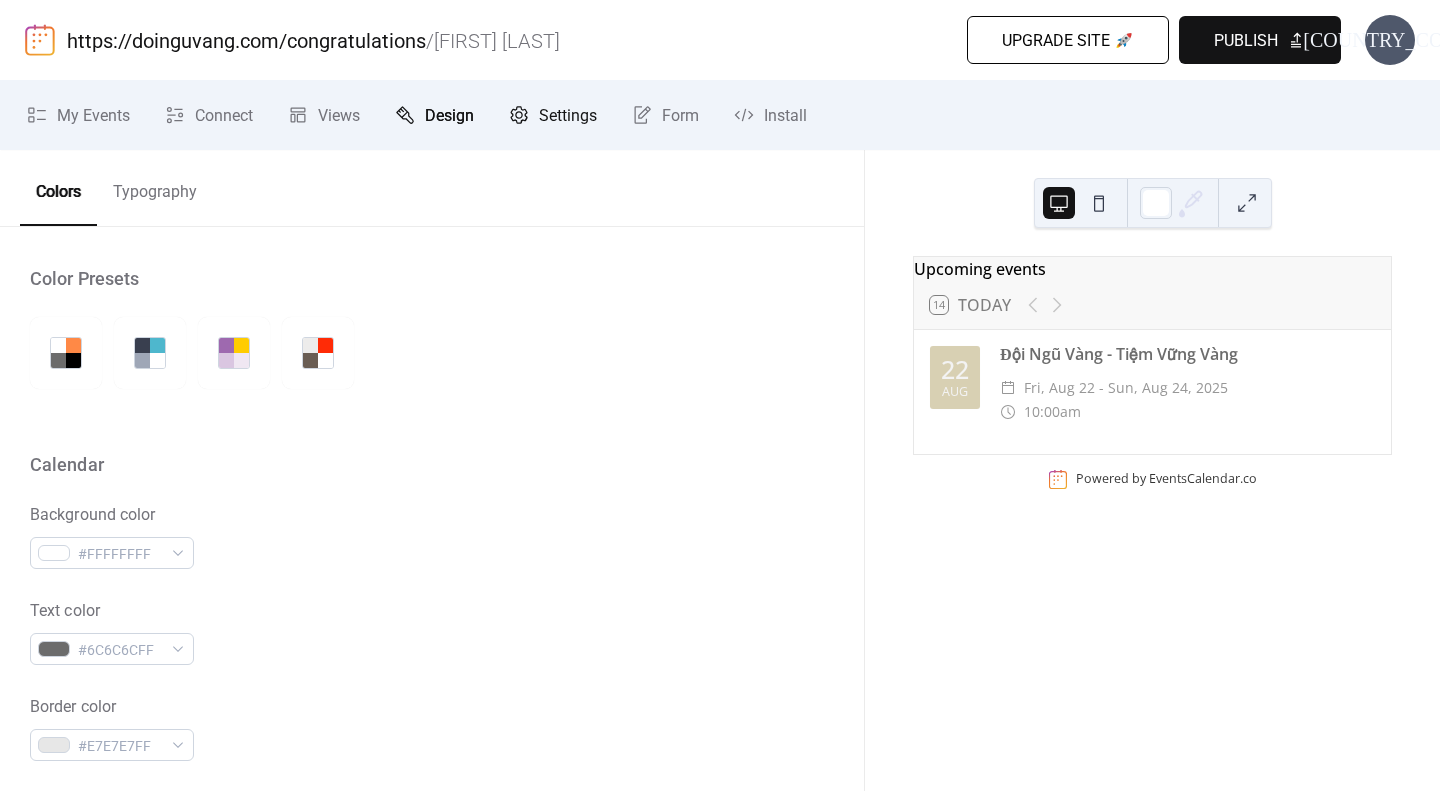 click on "Settings" at bounding box center [568, 116] 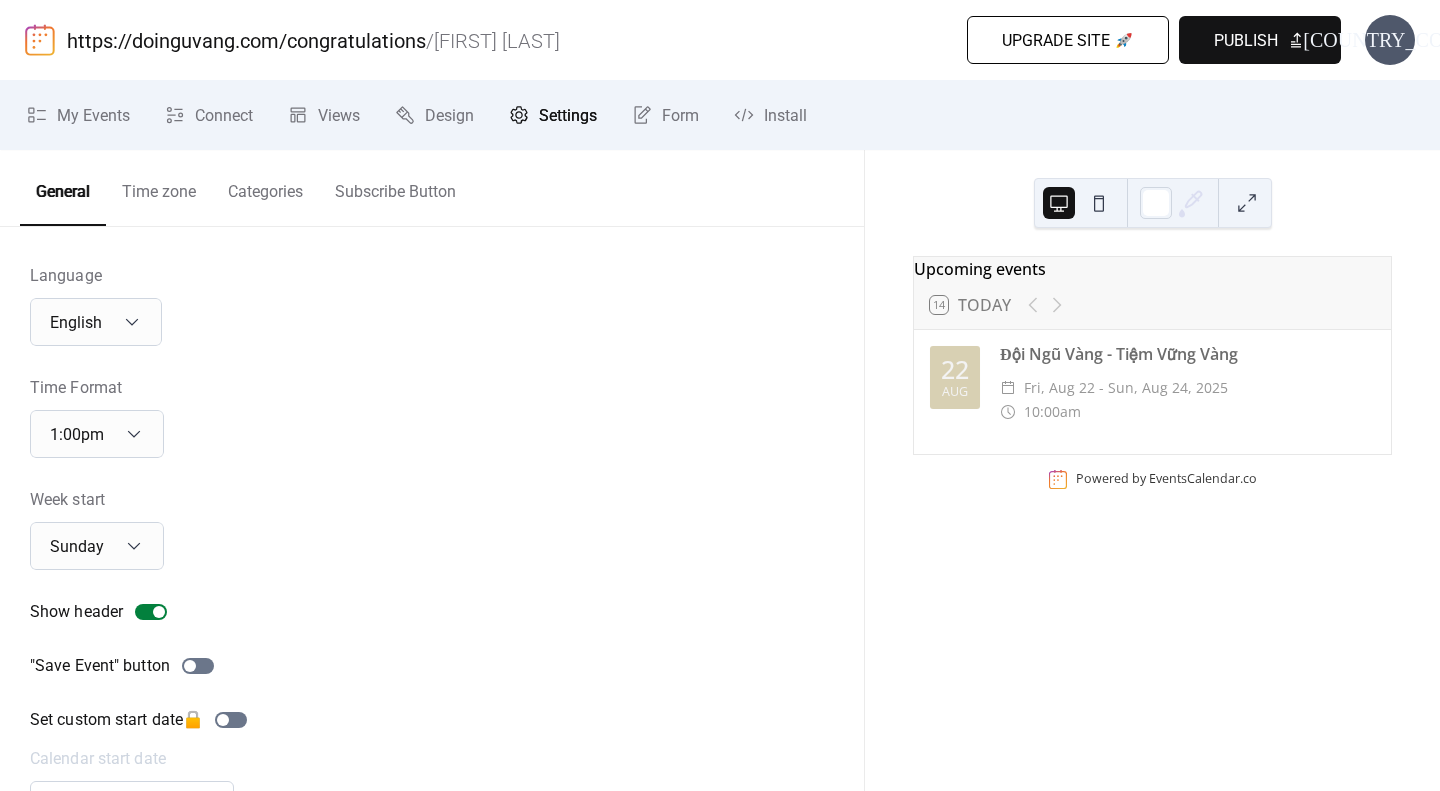 scroll, scrollTop: 0, scrollLeft: 0, axis: both 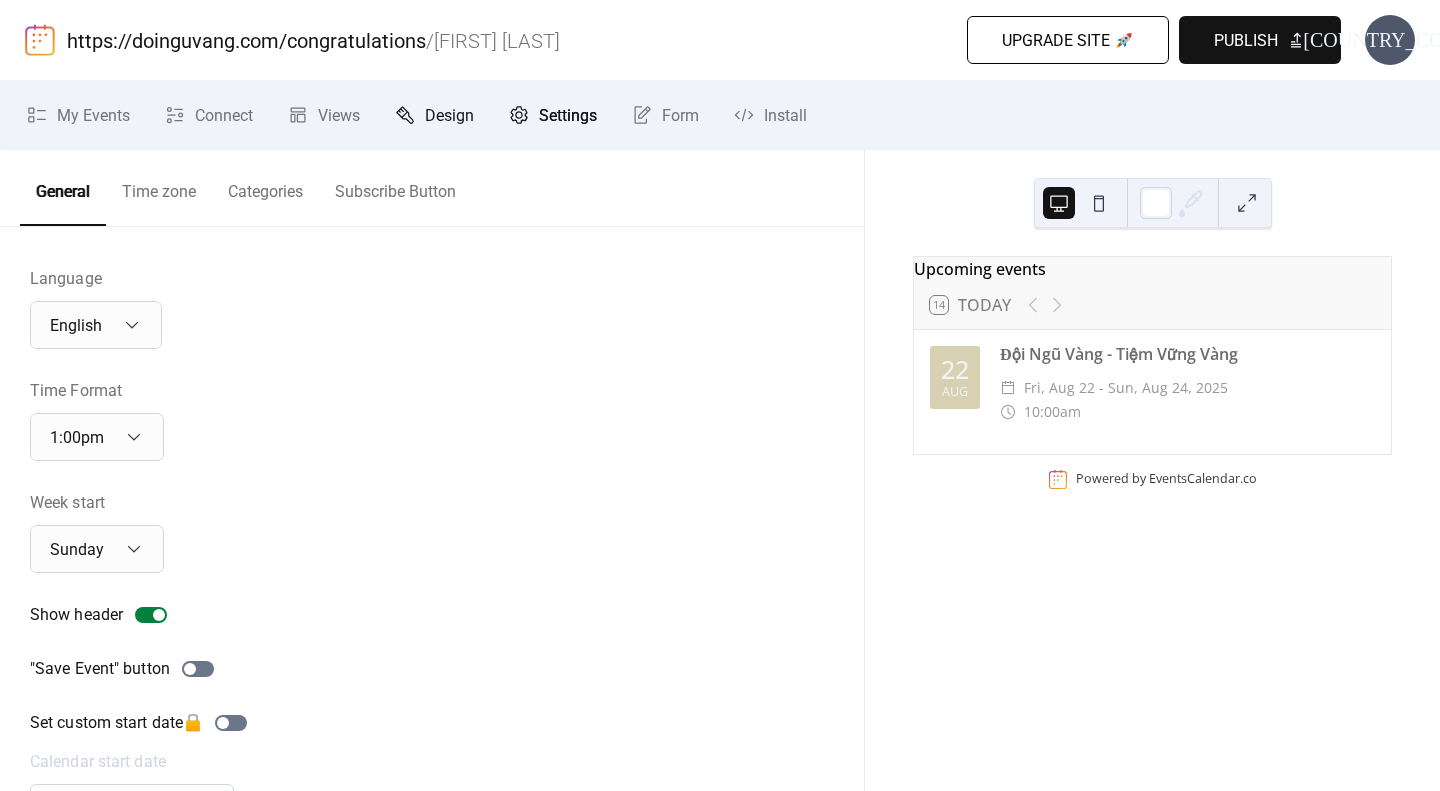 click on "Design" at bounding box center (449, 116) 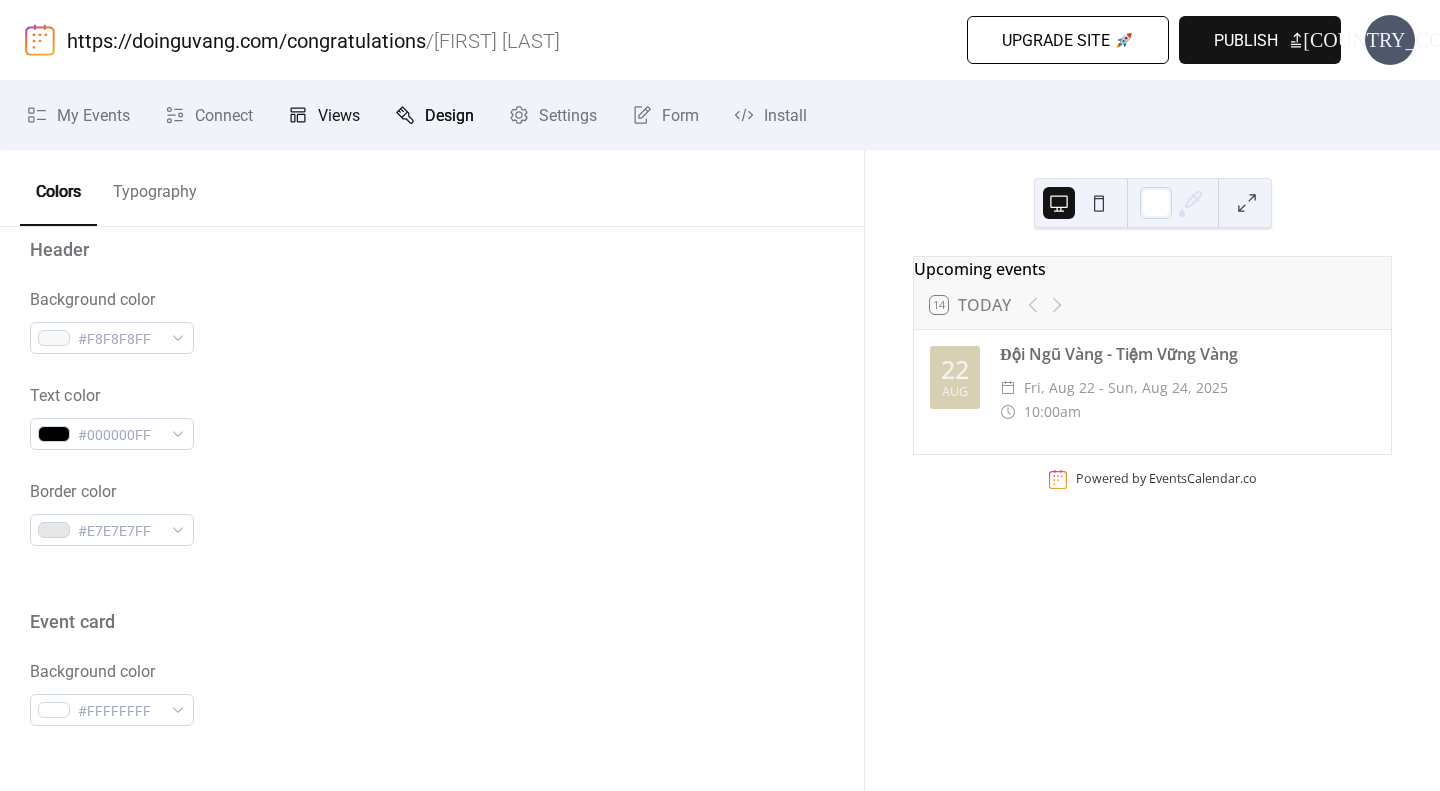 scroll, scrollTop: 875, scrollLeft: 0, axis: vertical 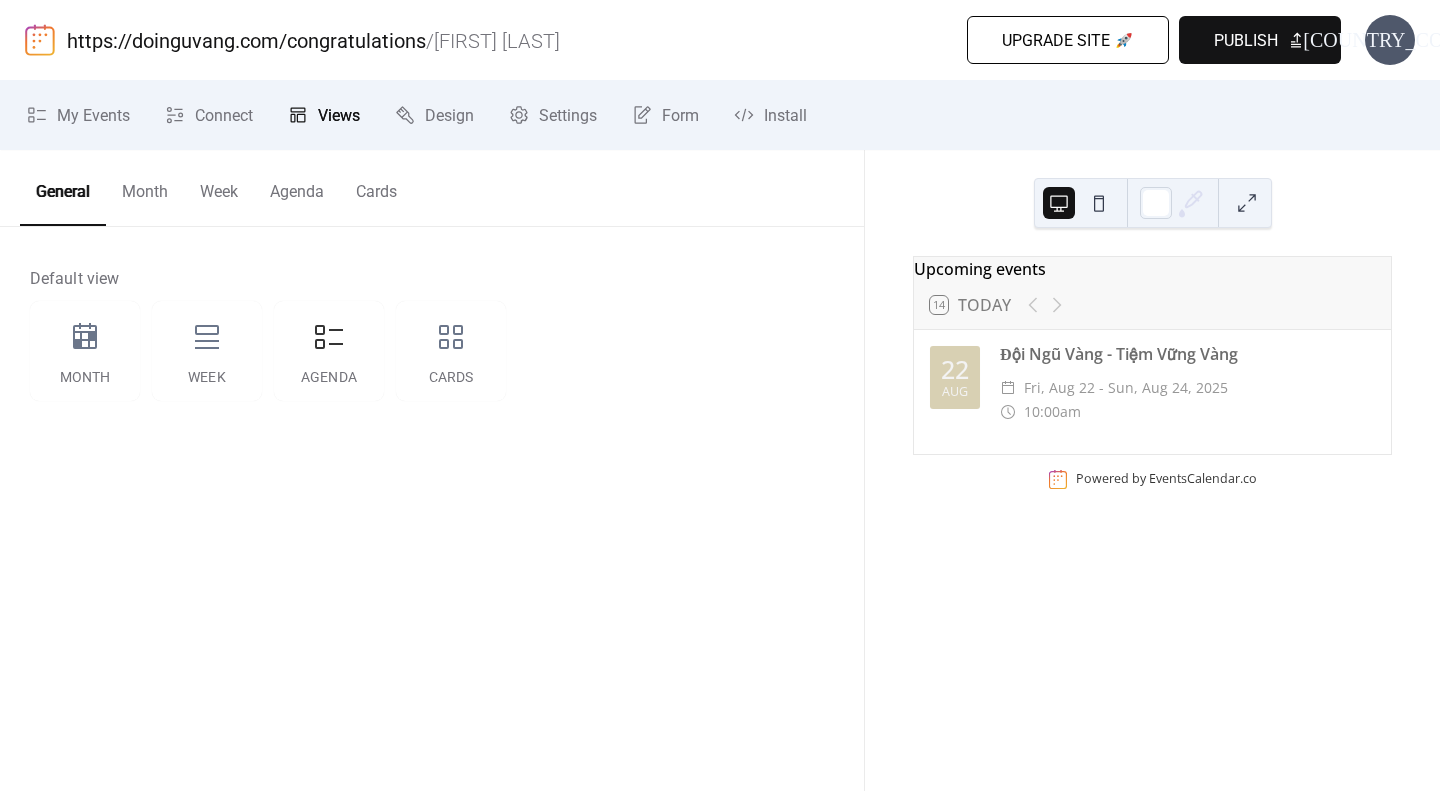 click on "Month" at bounding box center (145, 187) 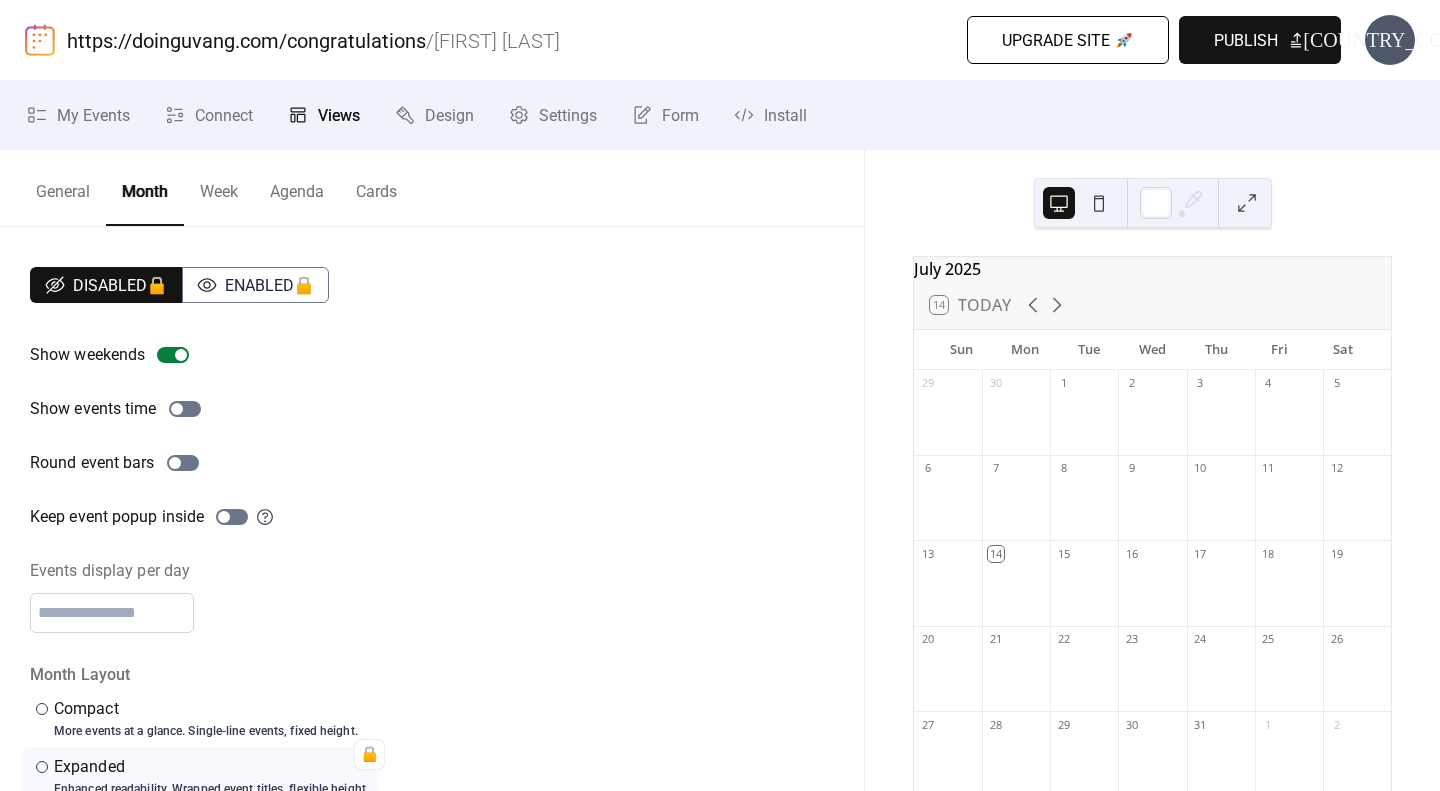 click on "Week" at bounding box center (219, 187) 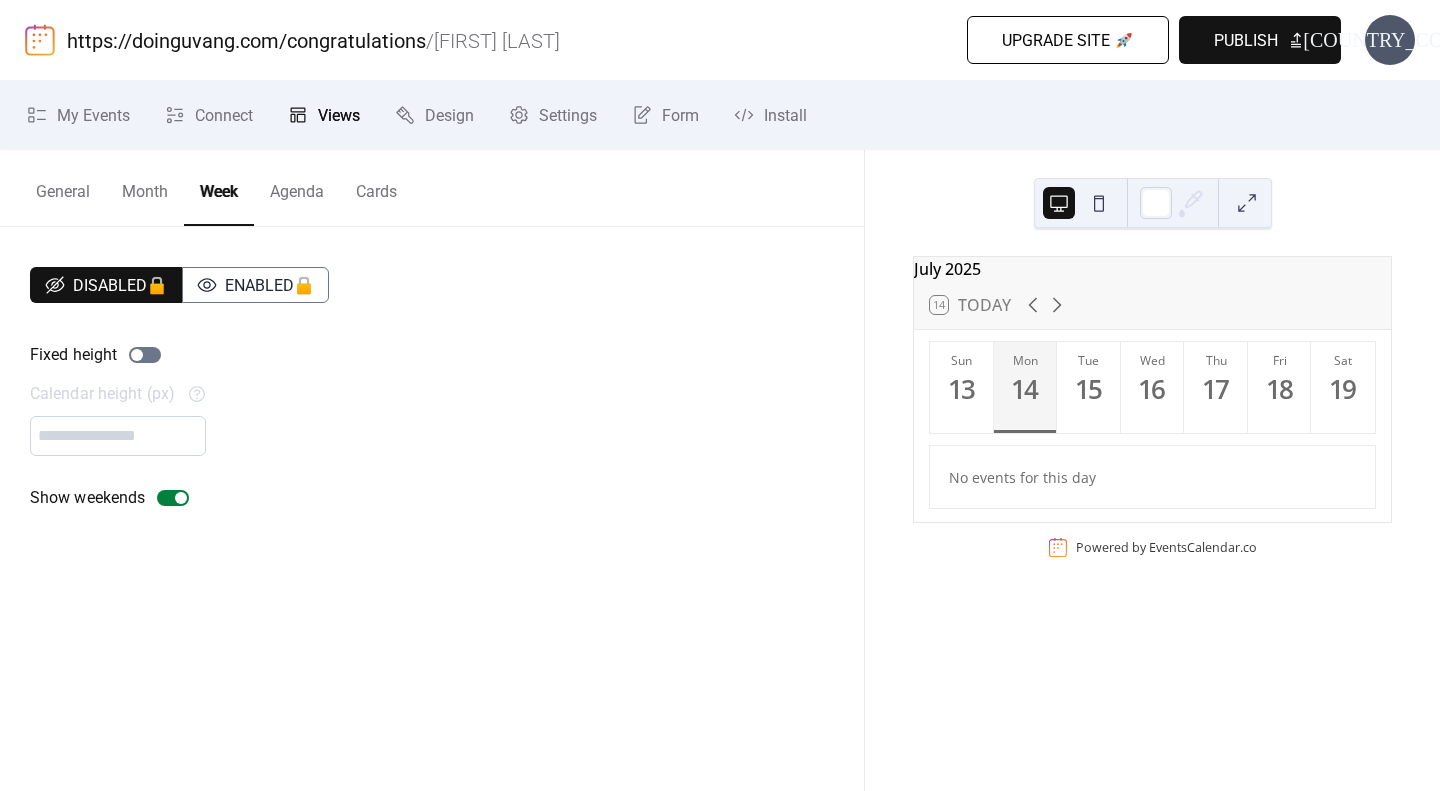 click on "Agenda" at bounding box center (297, 187) 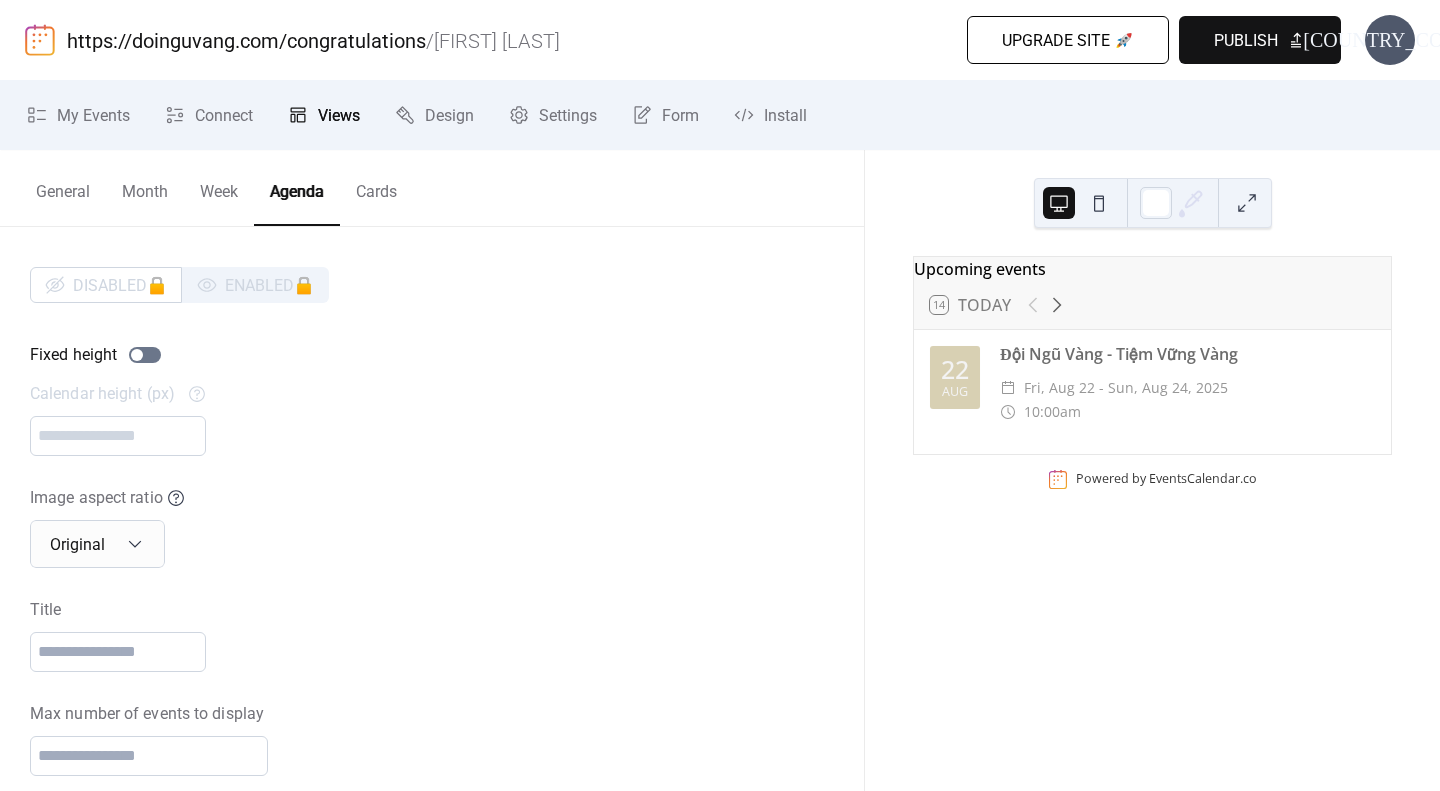 click on "Cards" at bounding box center (376, 187) 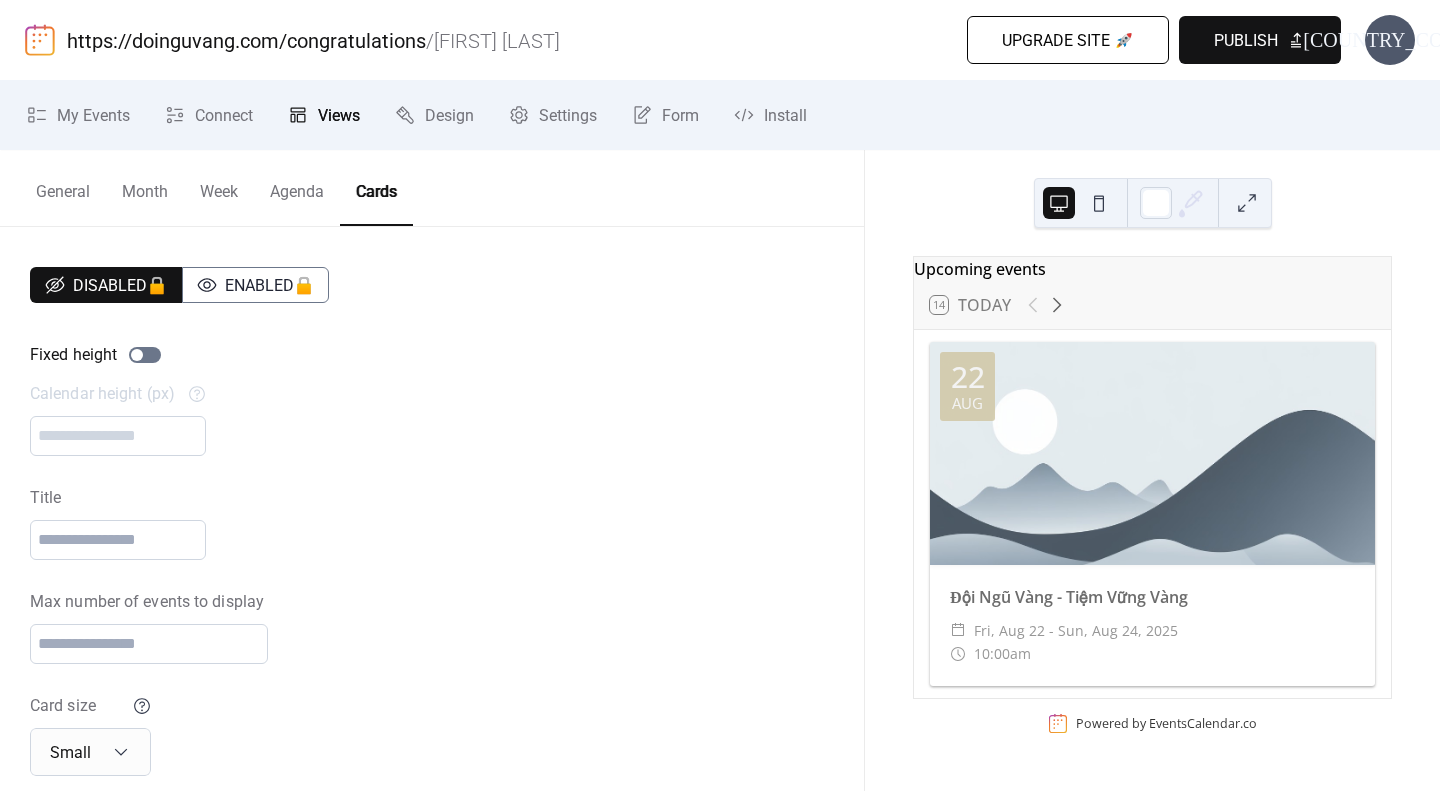 click on "Agenda" at bounding box center [297, 187] 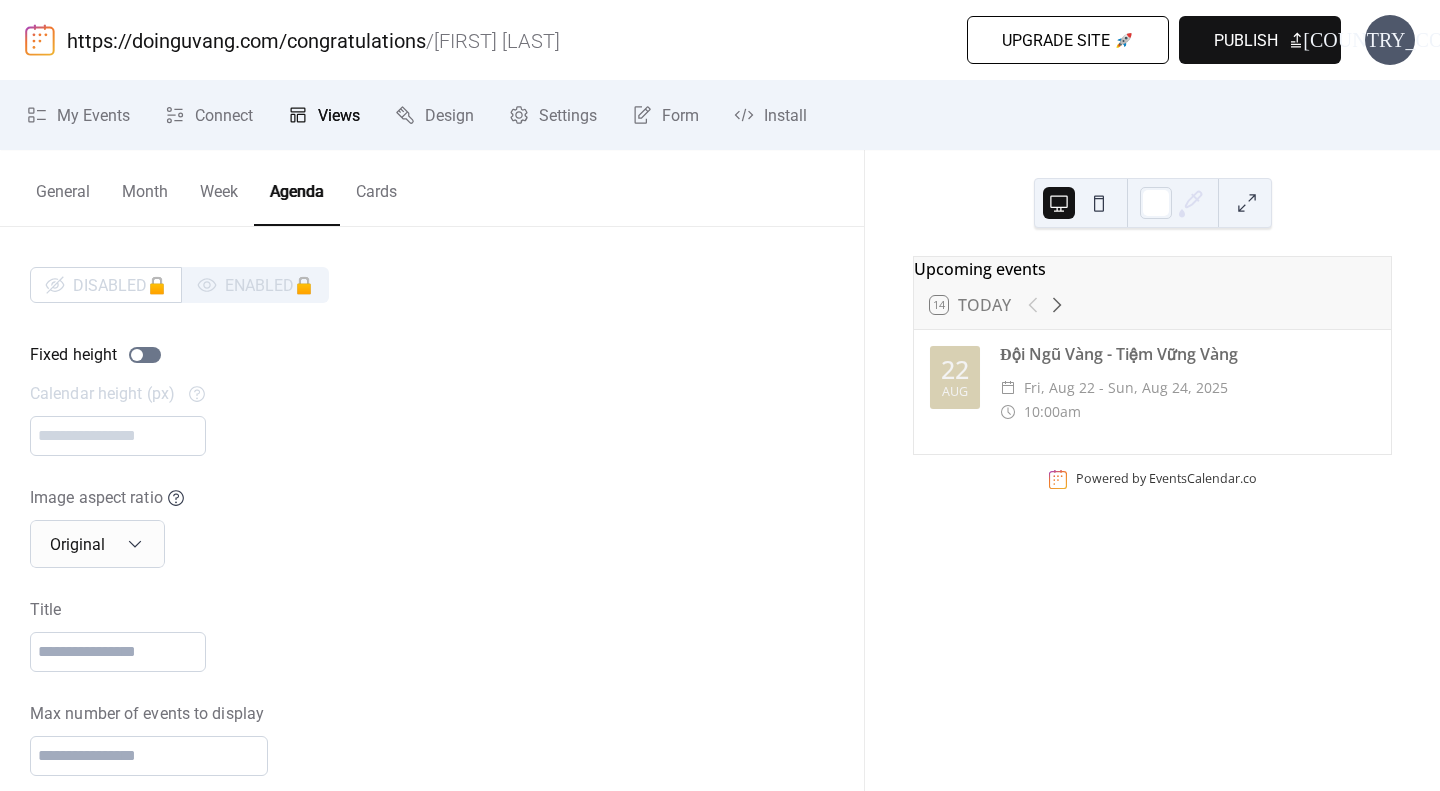click on "Week" at bounding box center (219, 187) 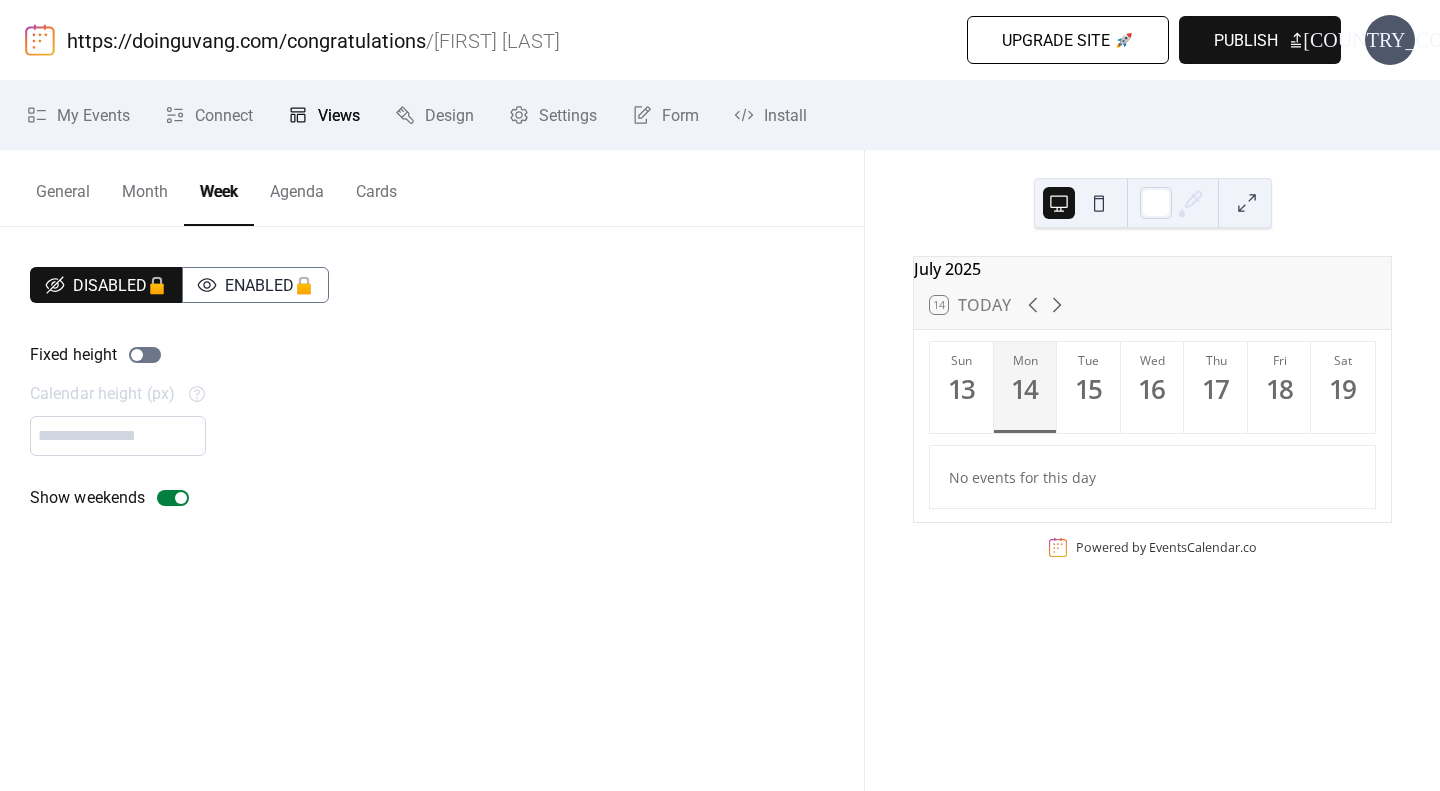 click on "Month" at bounding box center (145, 187) 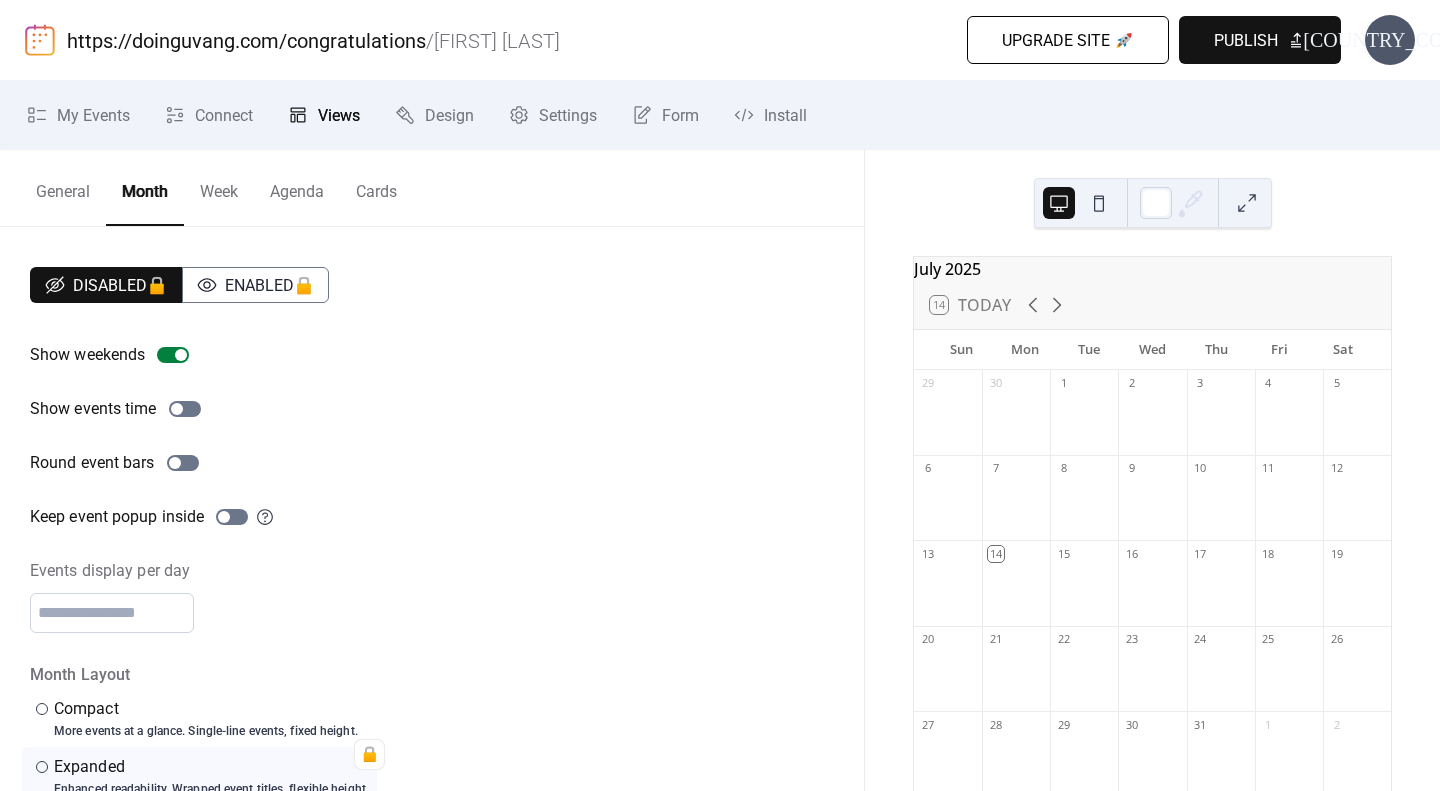 click on "General" at bounding box center (63, 187) 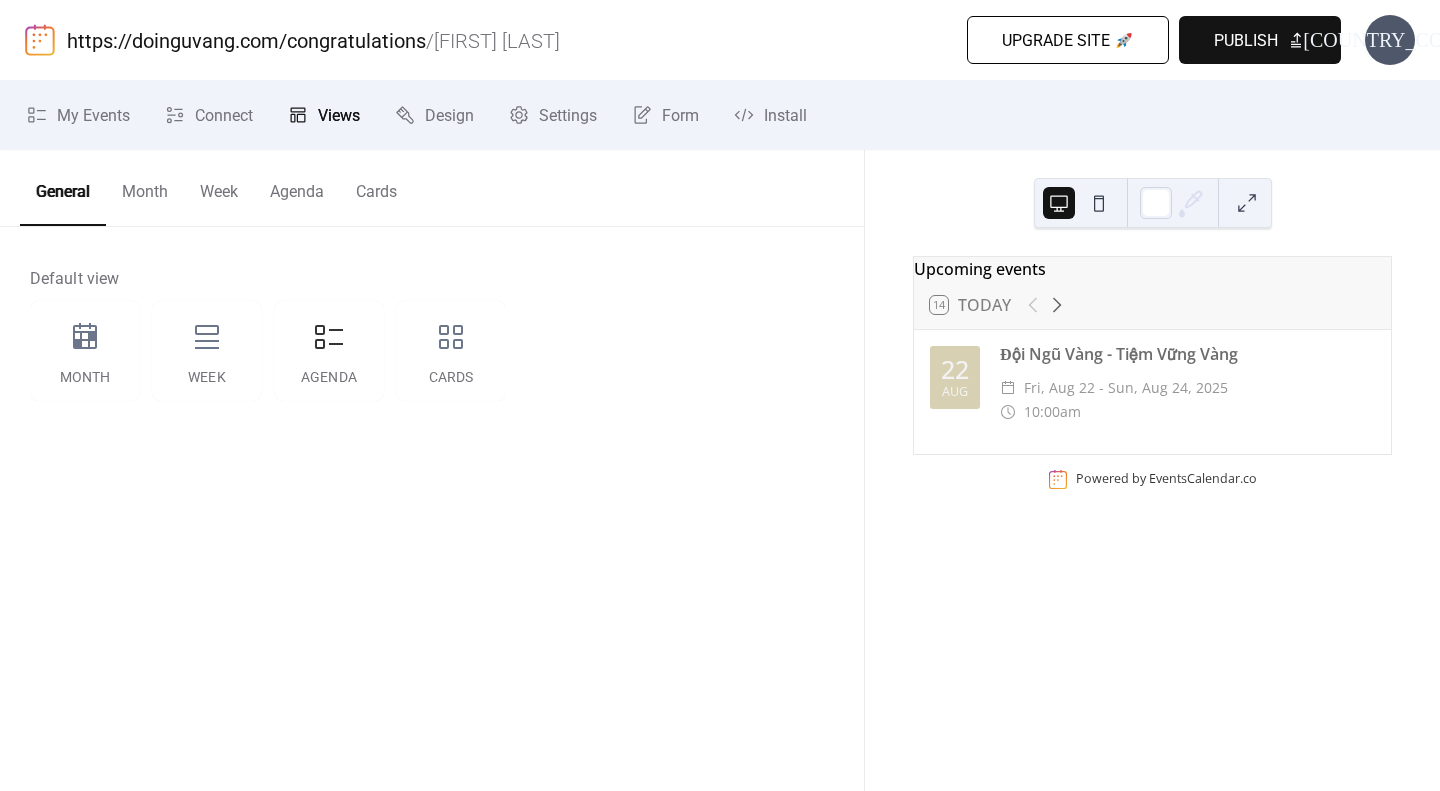 click on "Cards" at bounding box center (376, 187) 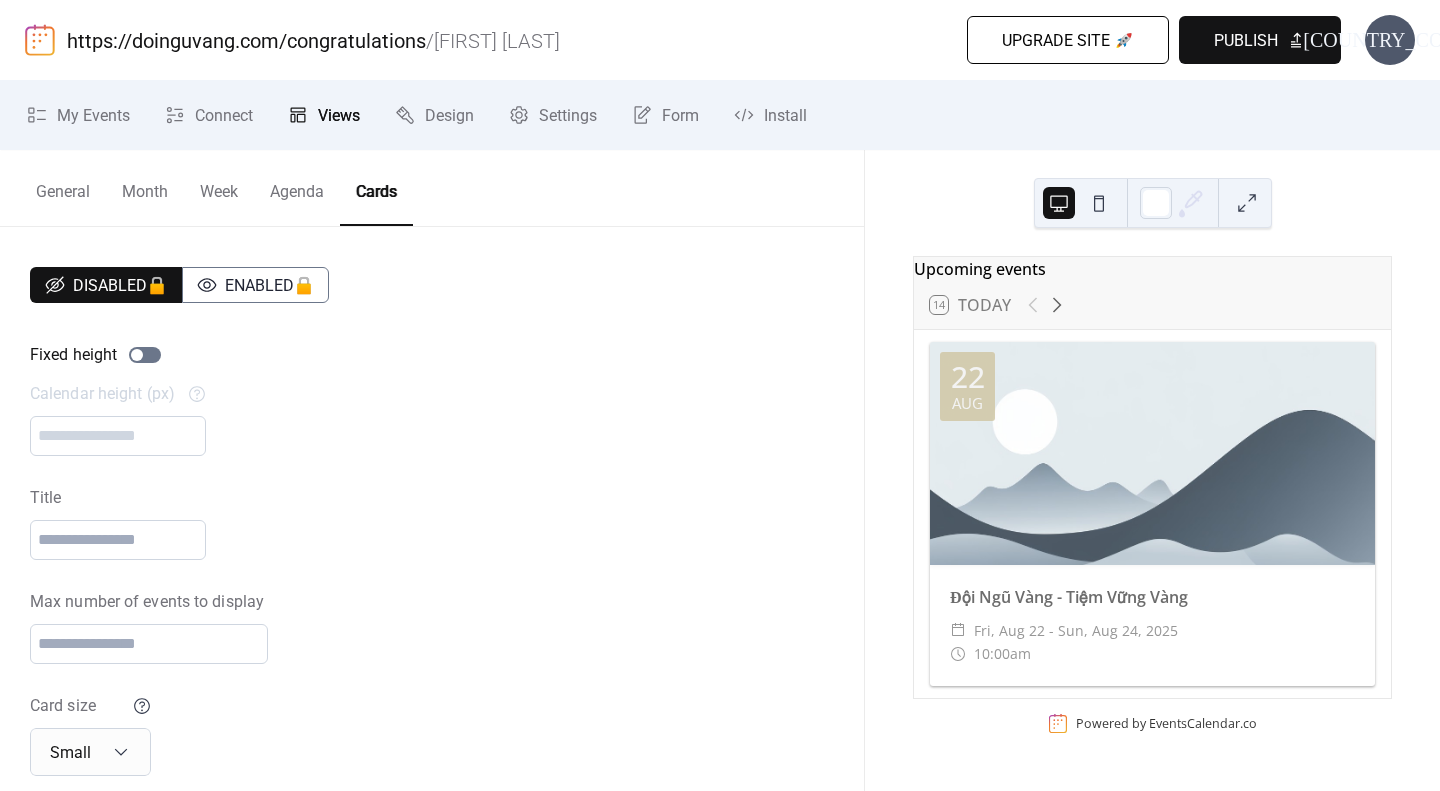 click on "Month" at bounding box center [145, 187] 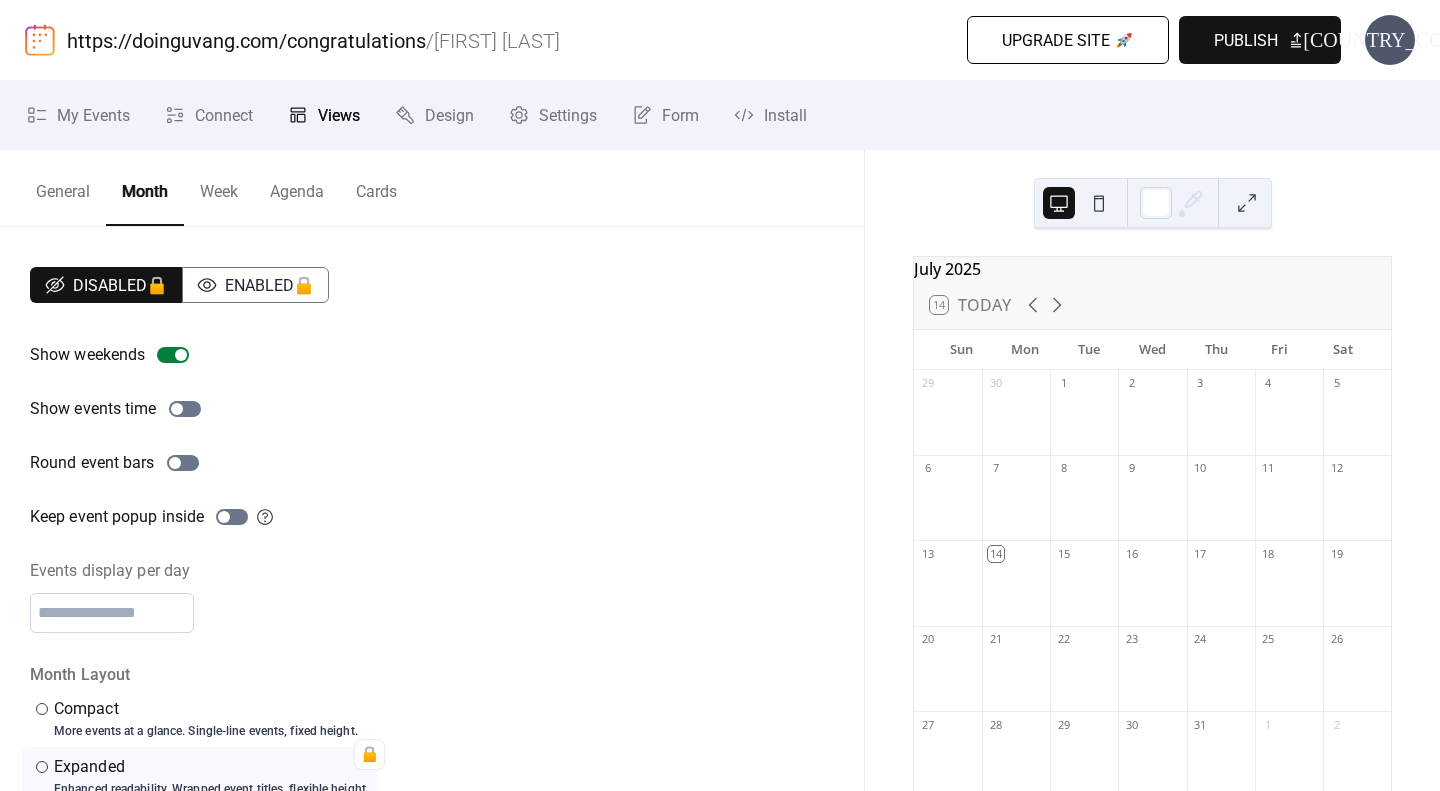 click on "Week" at bounding box center [219, 187] 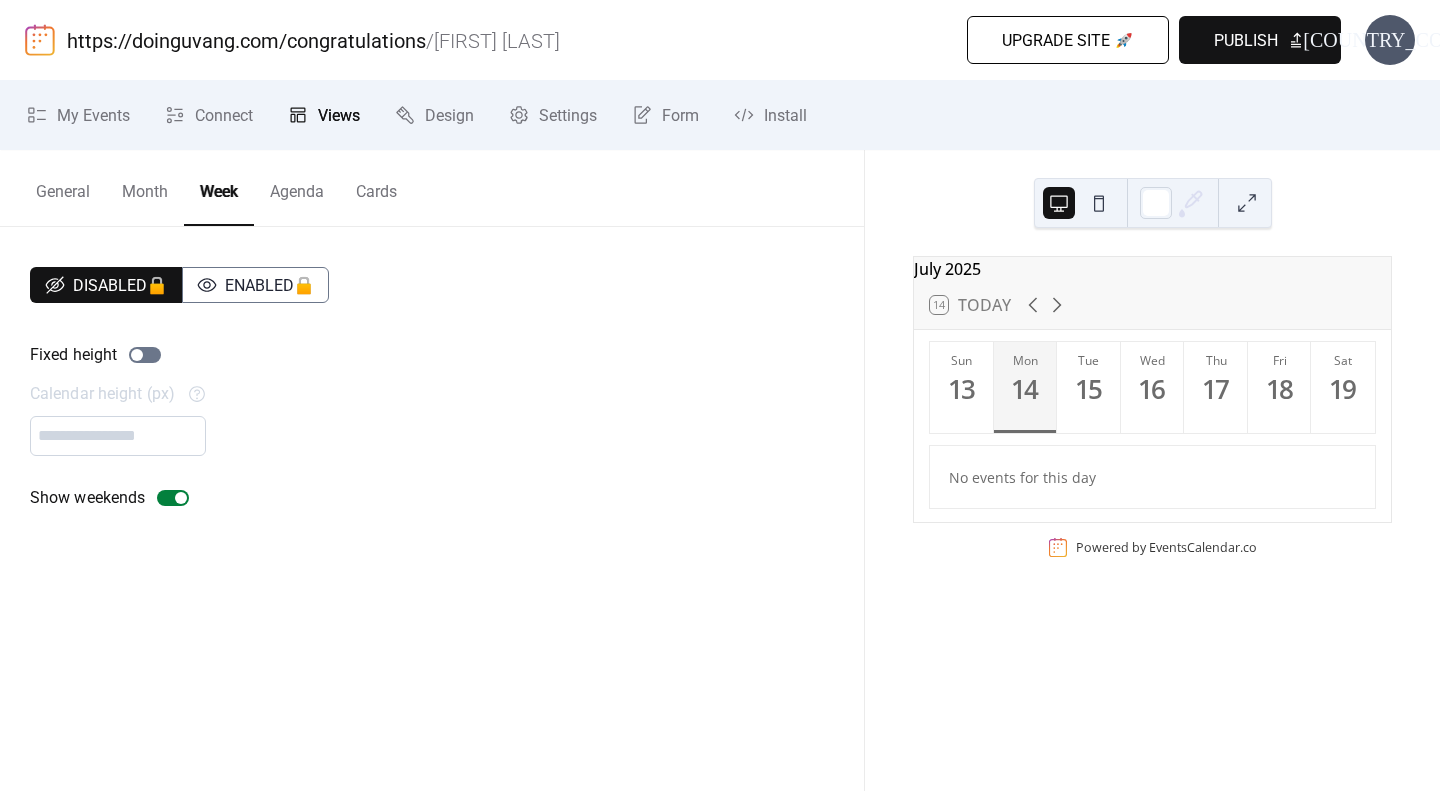 click on "Agenda" at bounding box center (297, 187) 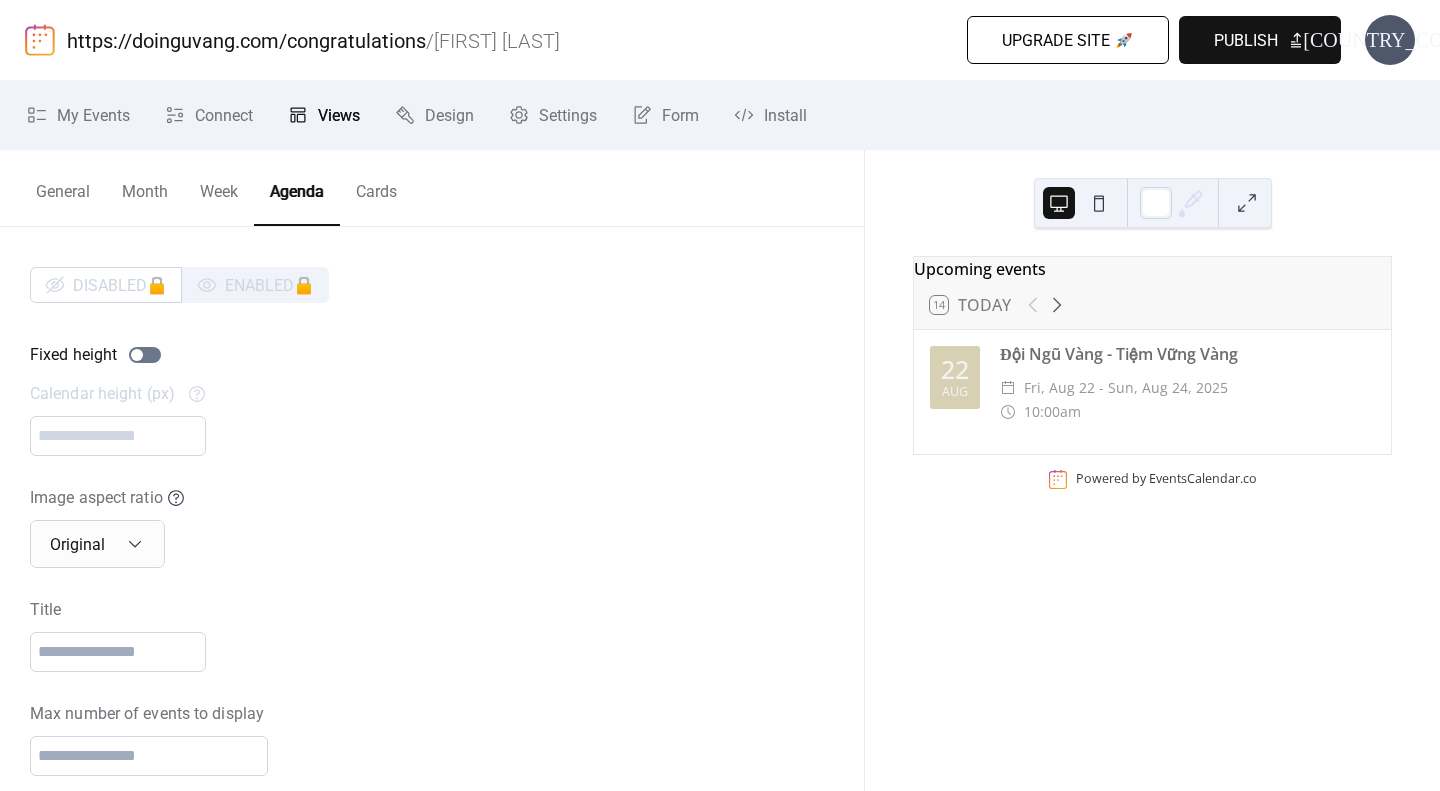 click on "General" at bounding box center (63, 187) 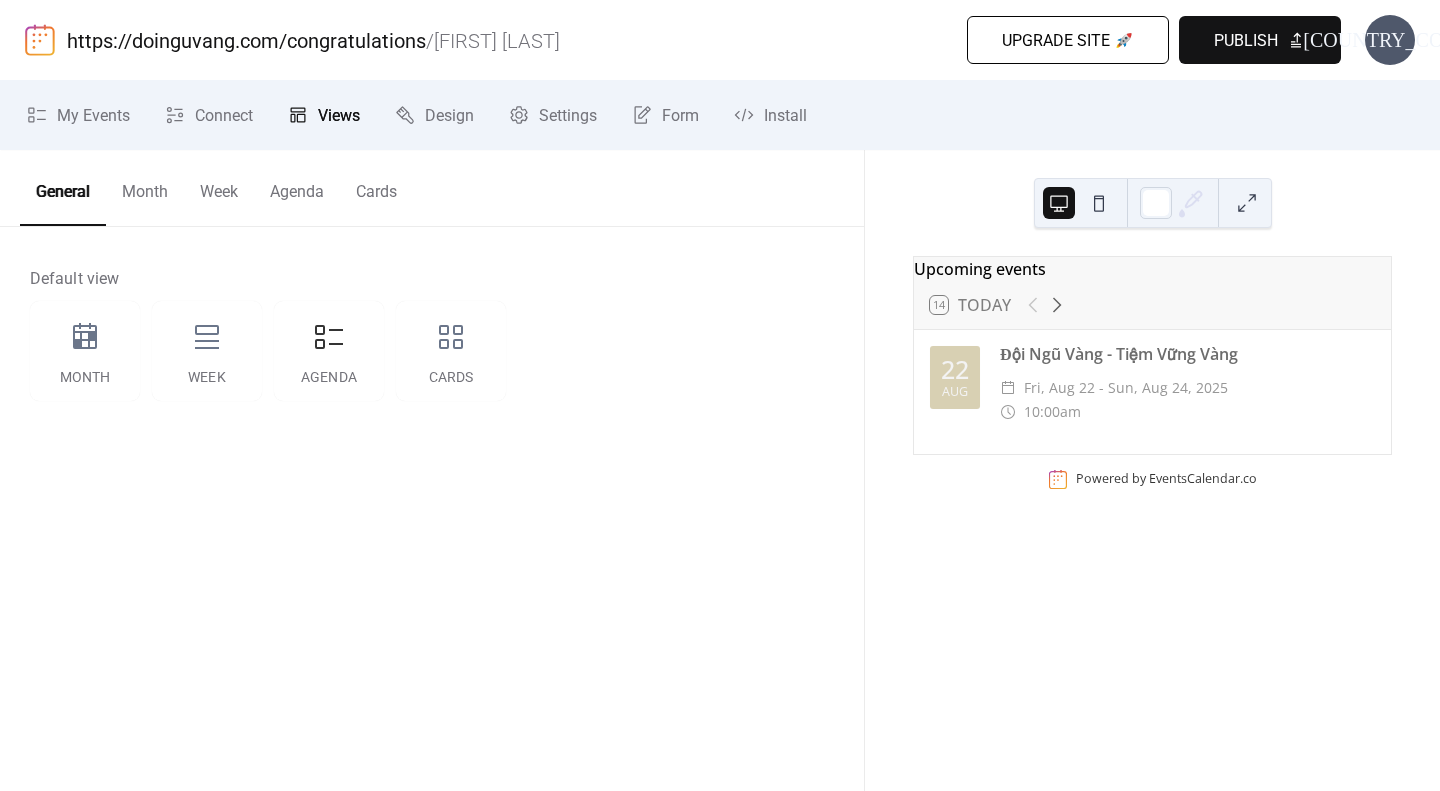 click on "Agenda" at bounding box center (297, 187) 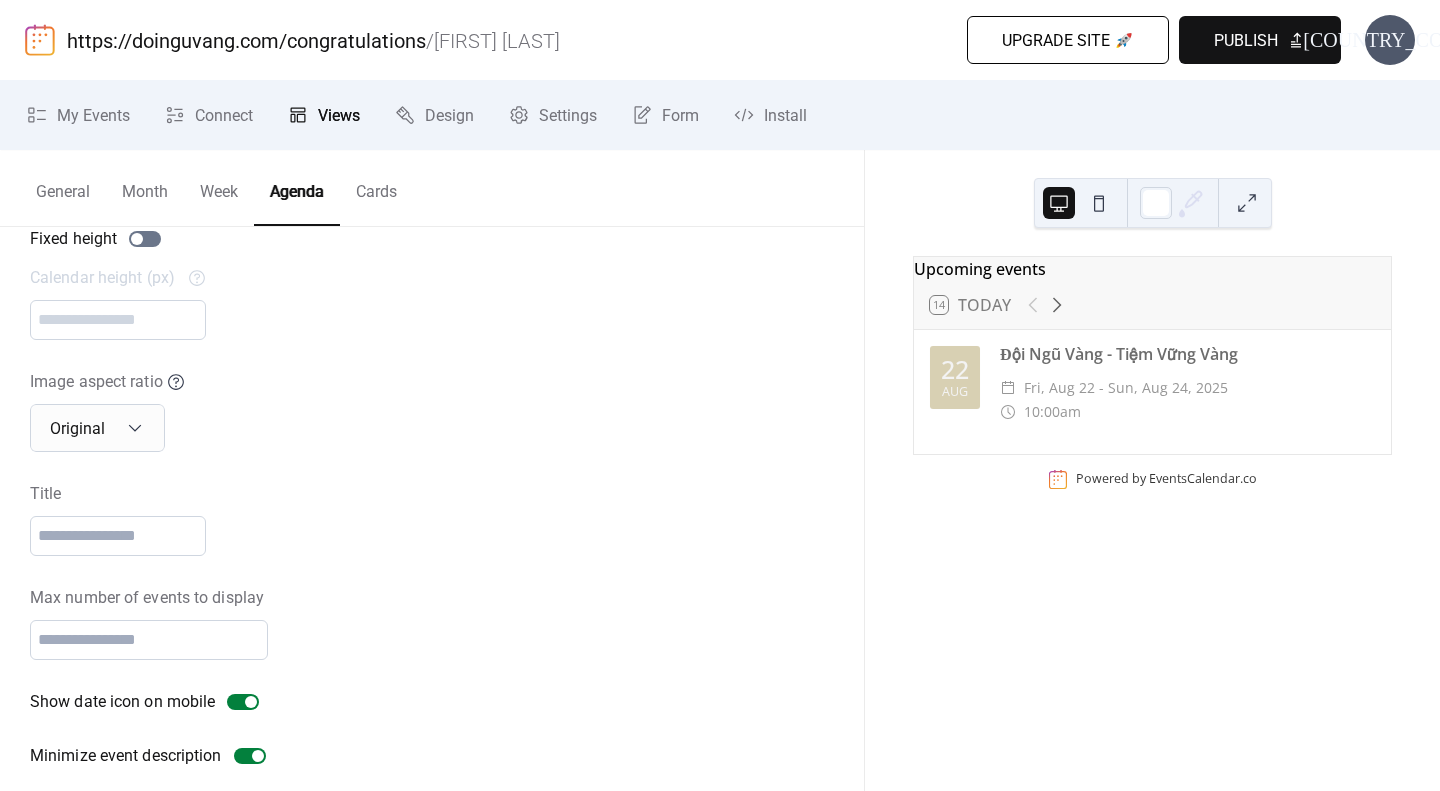 scroll, scrollTop: 133, scrollLeft: 0, axis: vertical 